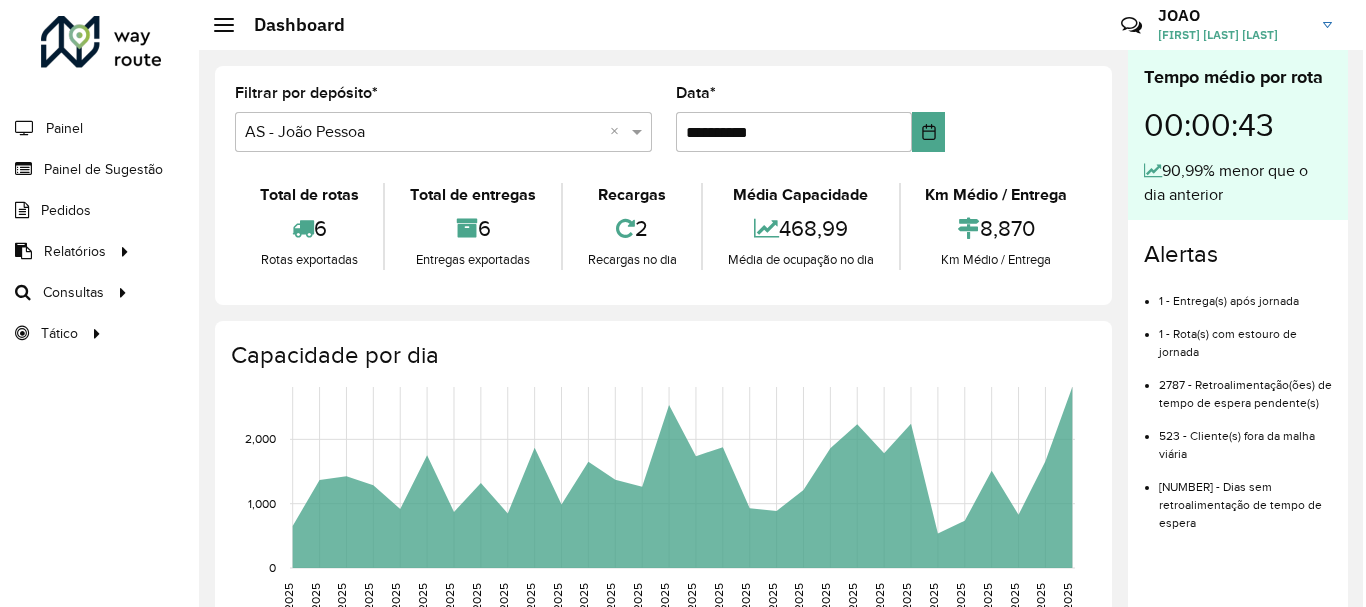 scroll, scrollTop: 0, scrollLeft: 0, axis: both 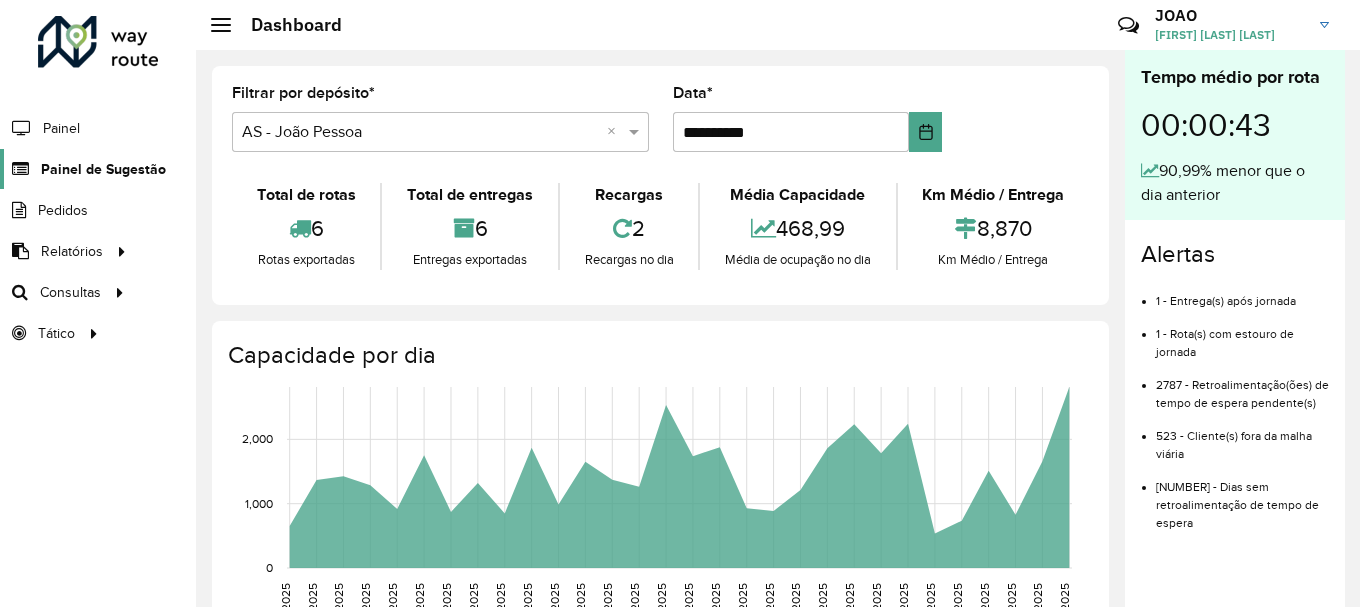 click on "Painel de Sugestão" 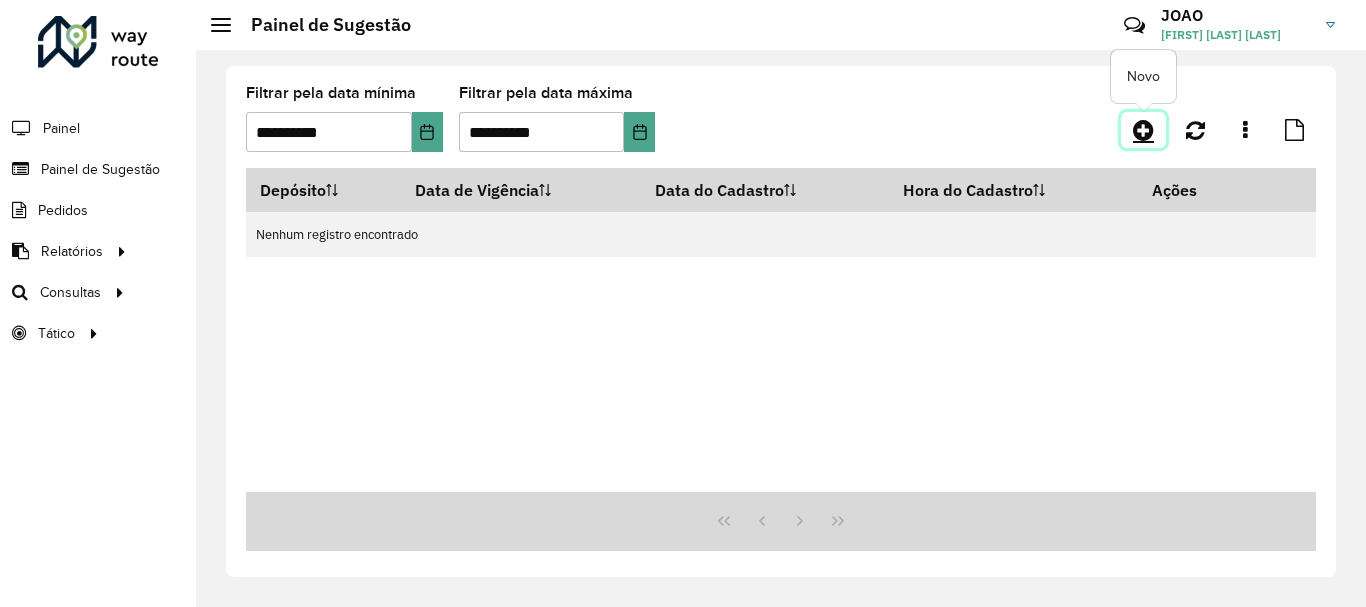 click 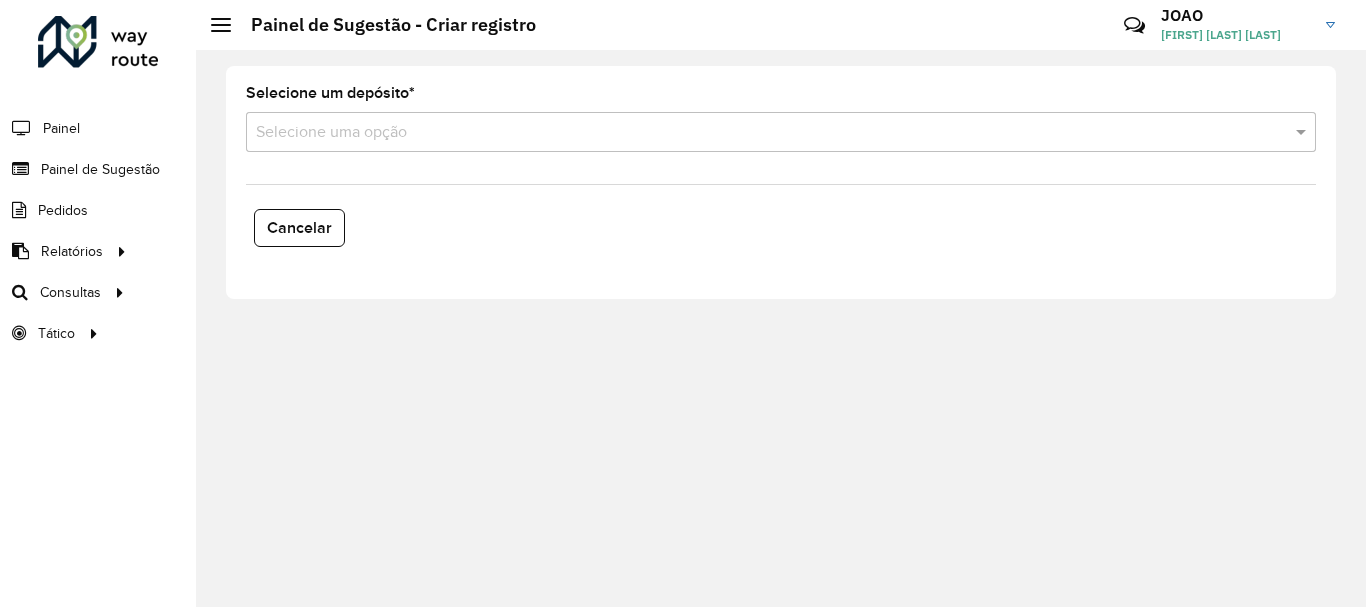 click on "Selecione uma opção" at bounding box center (781, 132) 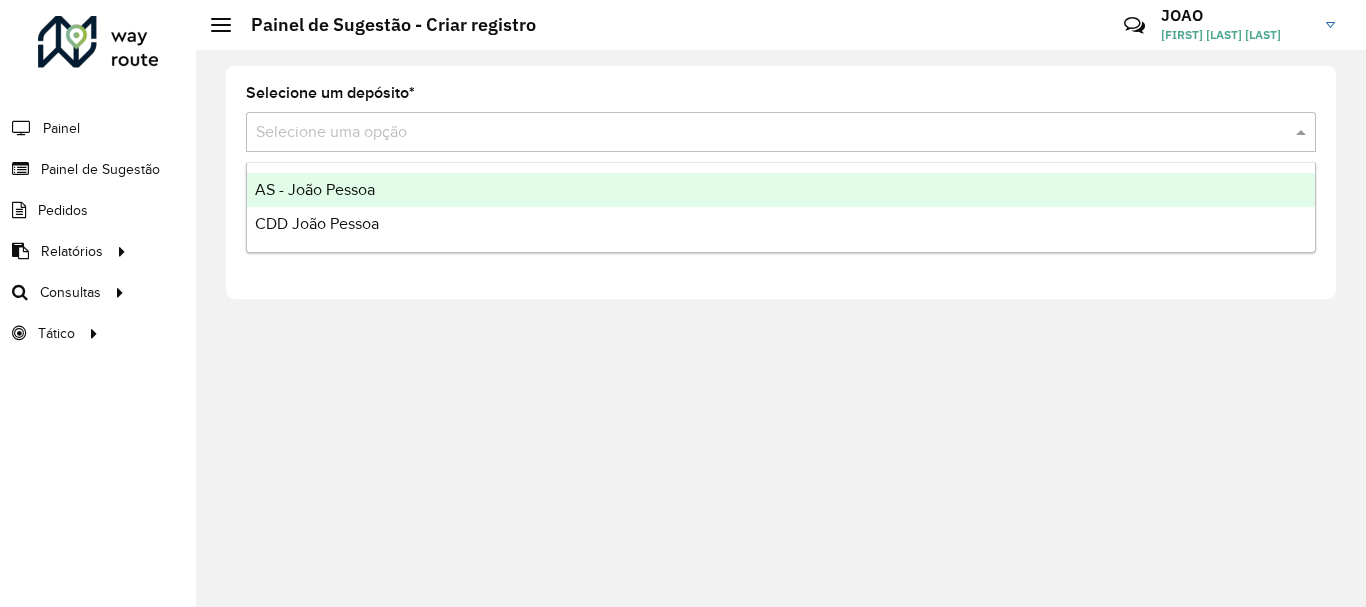 click on "AS - João Pessoa" at bounding box center (315, 189) 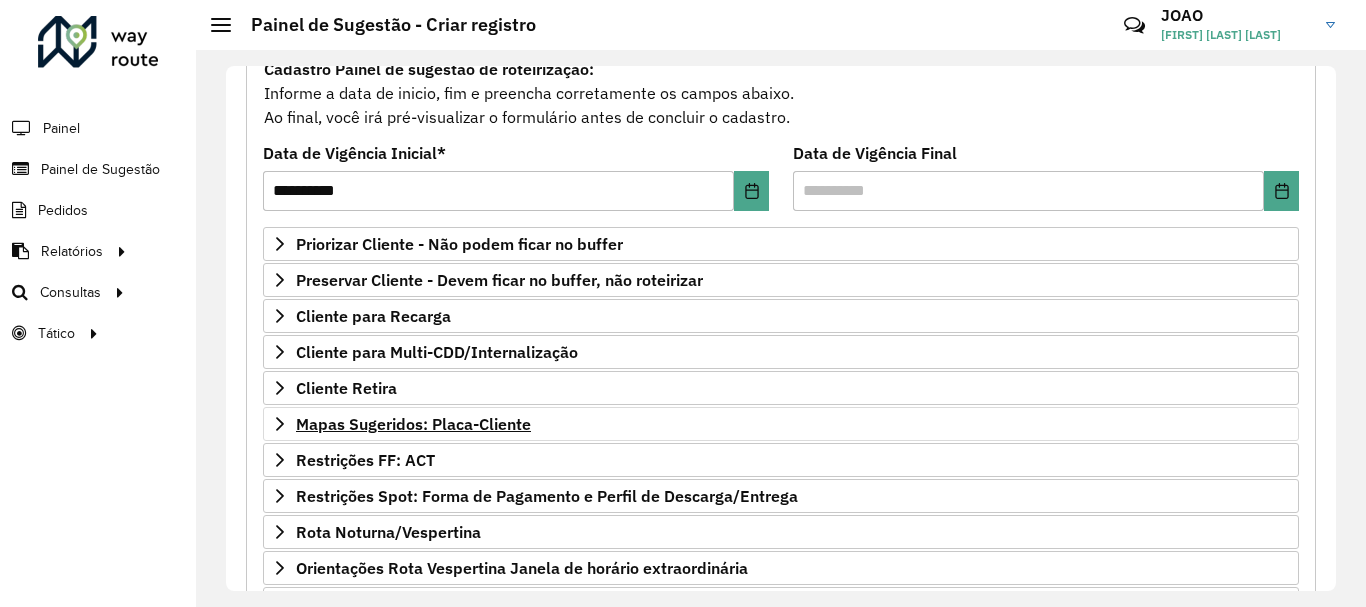 scroll, scrollTop: 300, scrollLeft: 0, axis: vertical 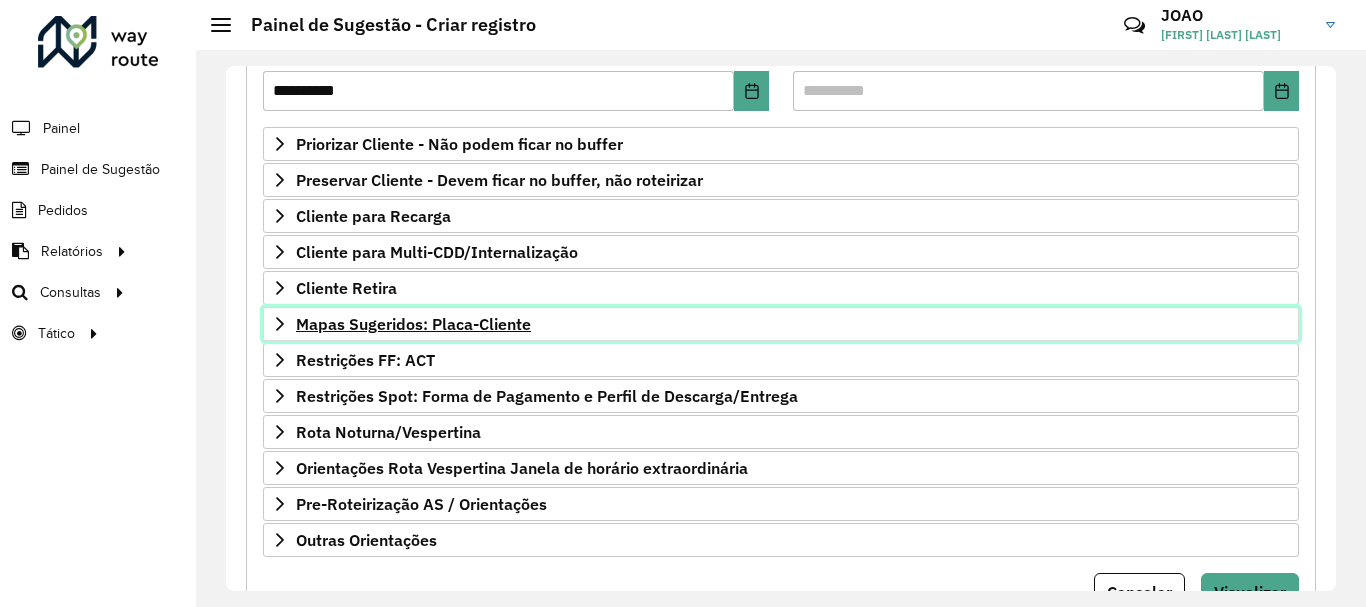 click on "Mapas Sugeridos: Placa-Cliente" at bounding box center (413, 324) 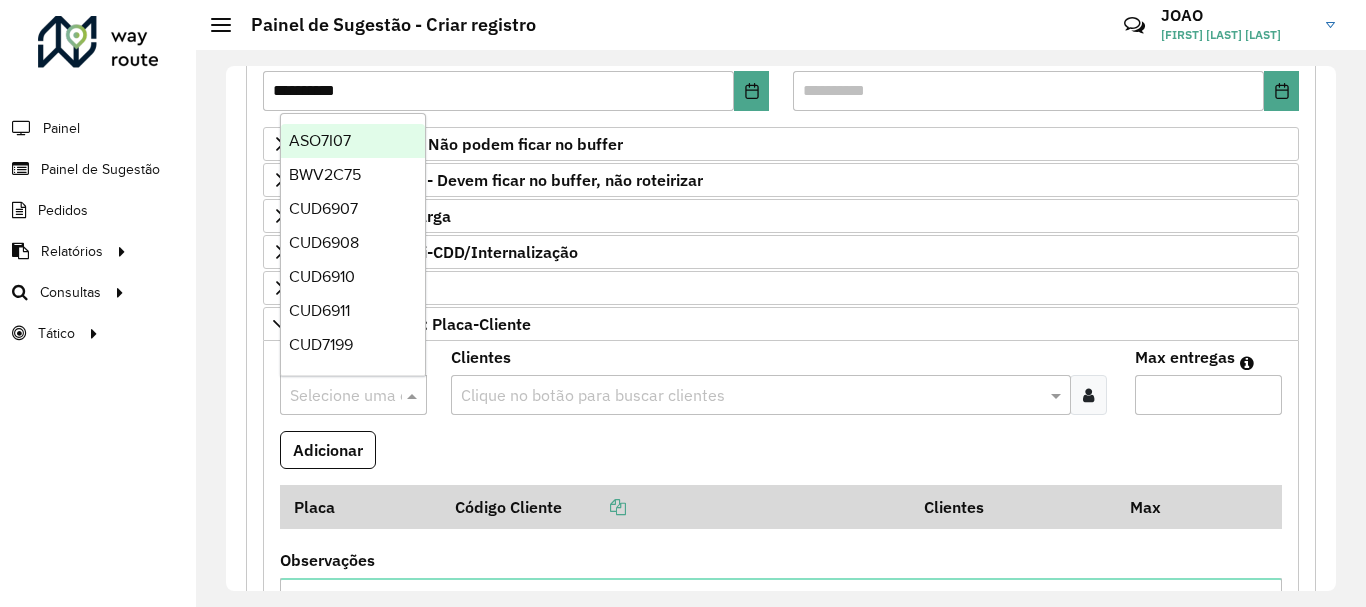 click at bounding box center (333, 396) 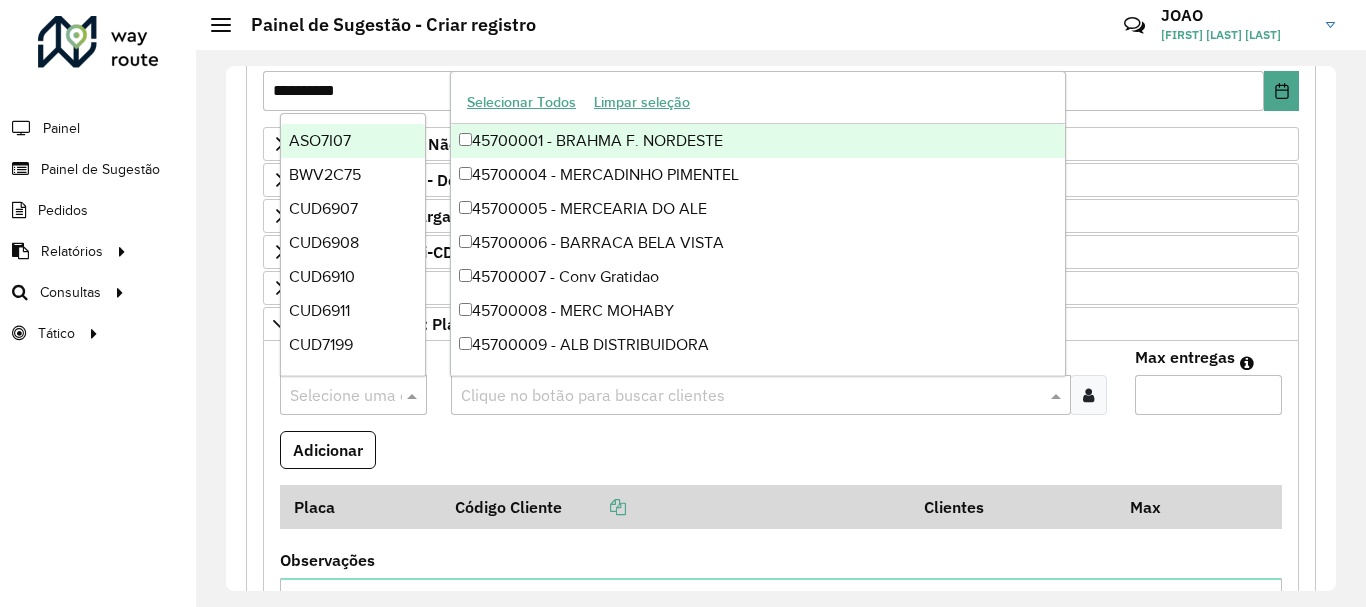 click at bounding box center (751, 396) 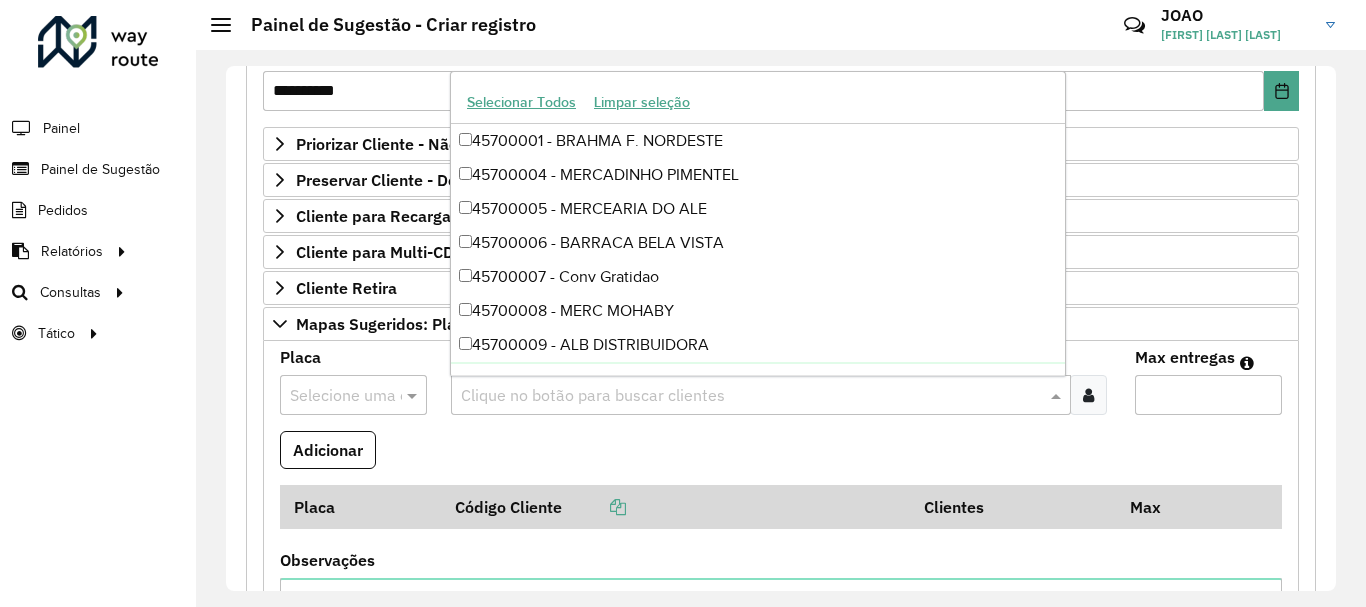 click on "**********" at bounding box center [781, 507] 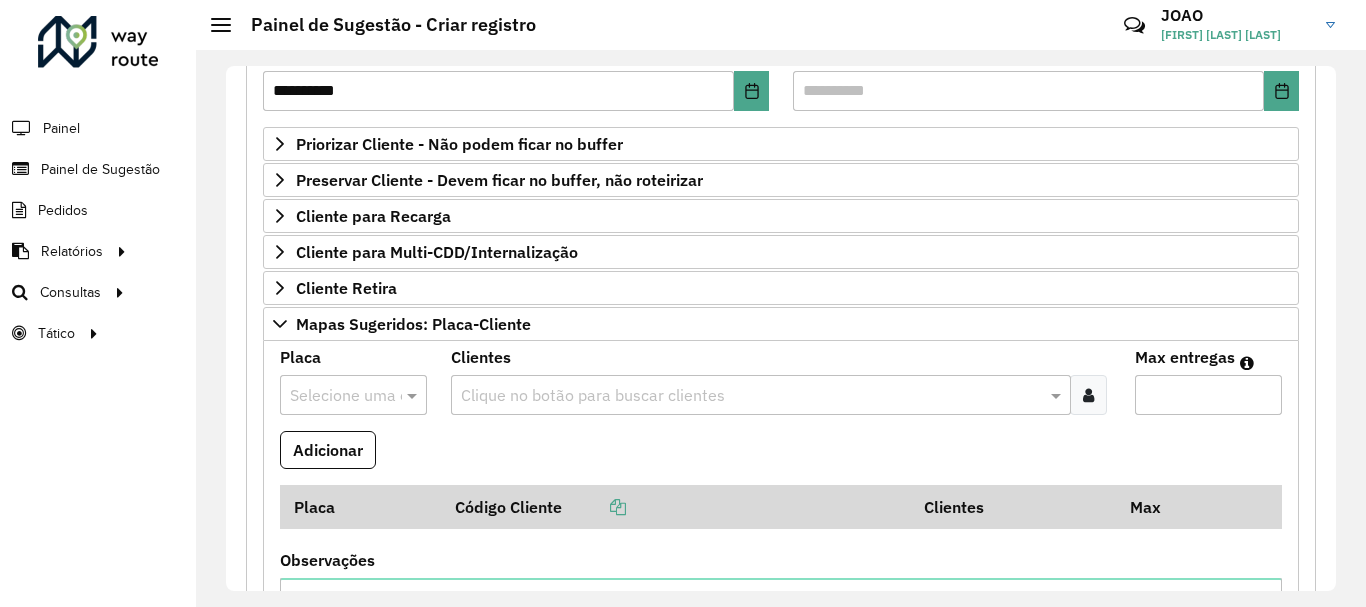 click on "**********" 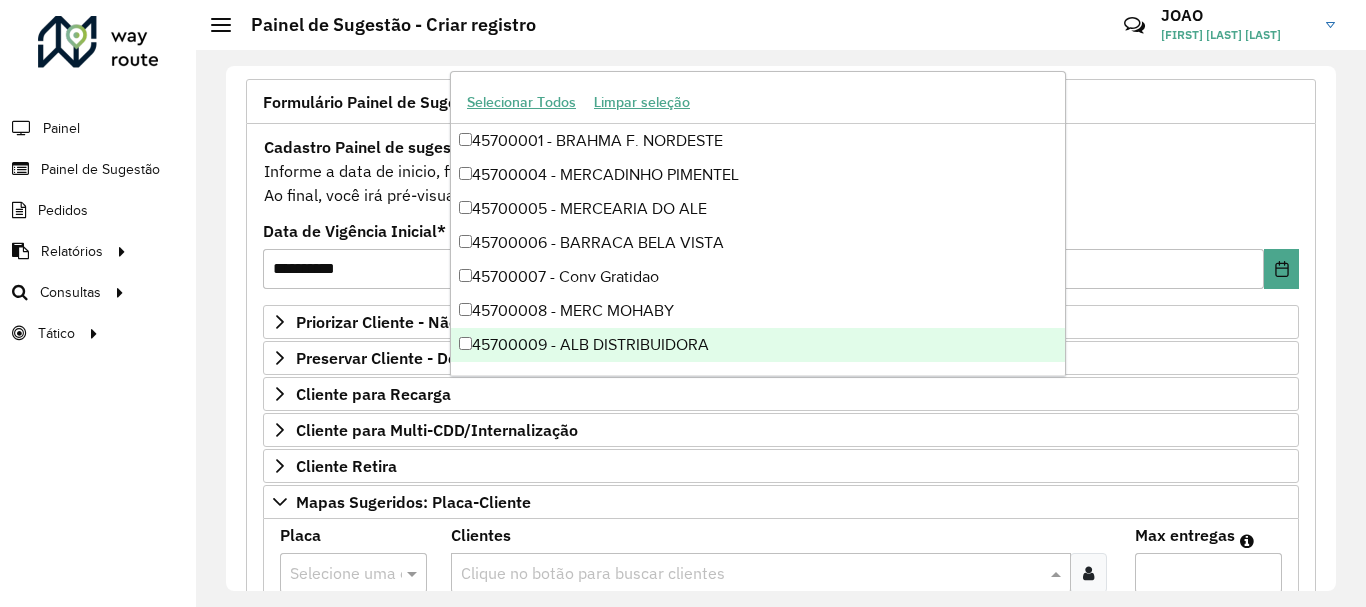 scroll, scrollTop: 222, scrollLeft: 0, axis: vertical 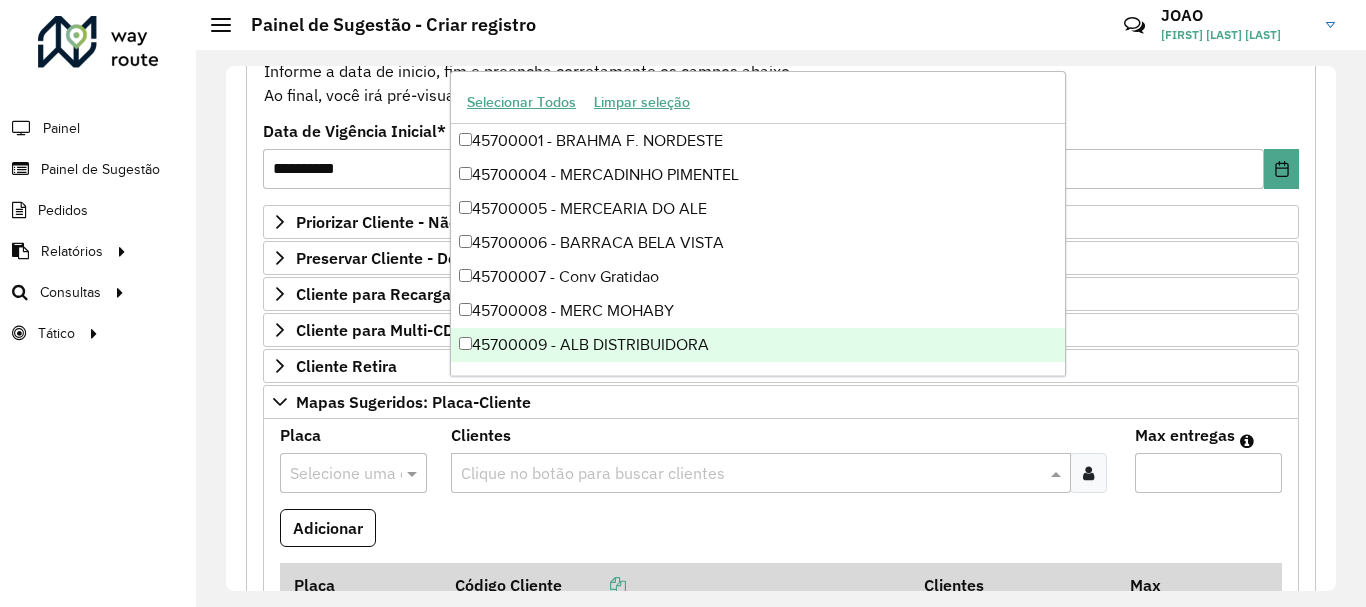 paste on "*****" 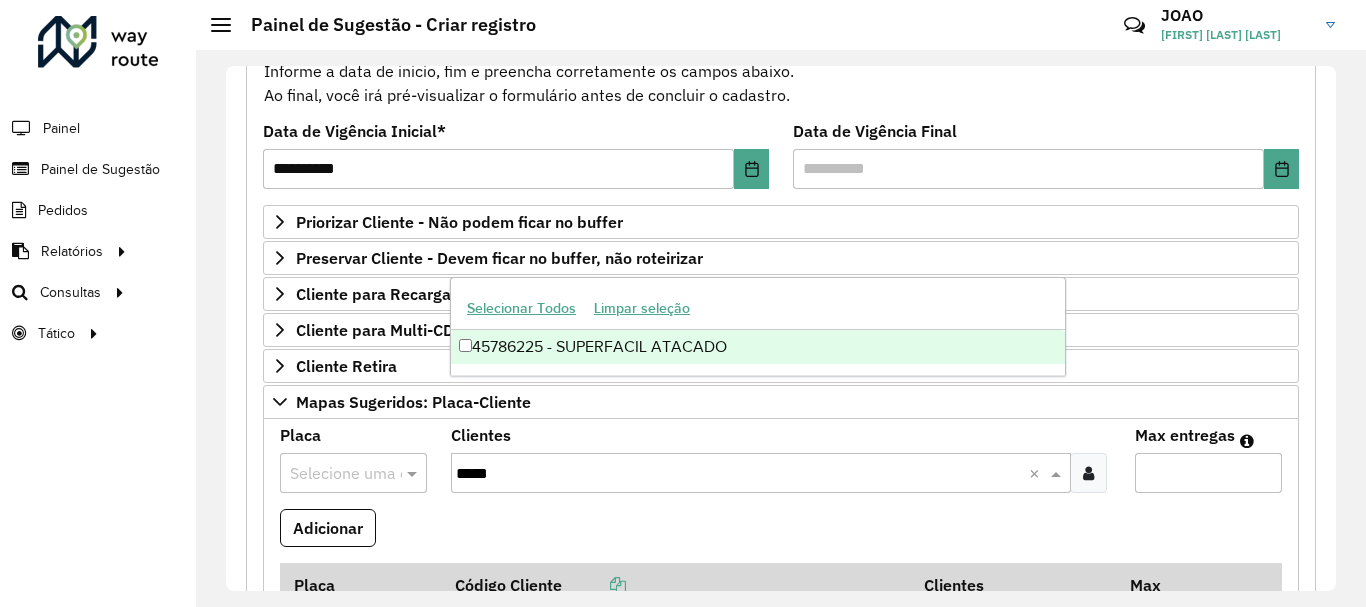 click on "Selecionar Todos   Limpar seleção" at bounding box center [758, 309] 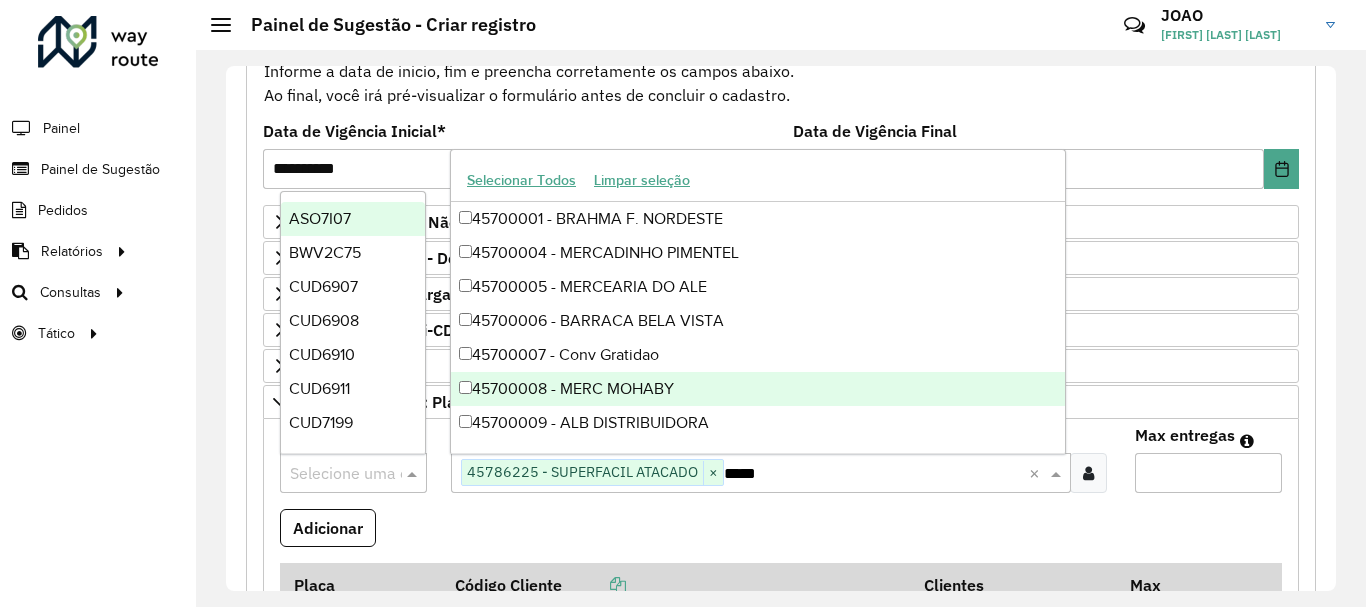 click at bounding box center [333, 474] 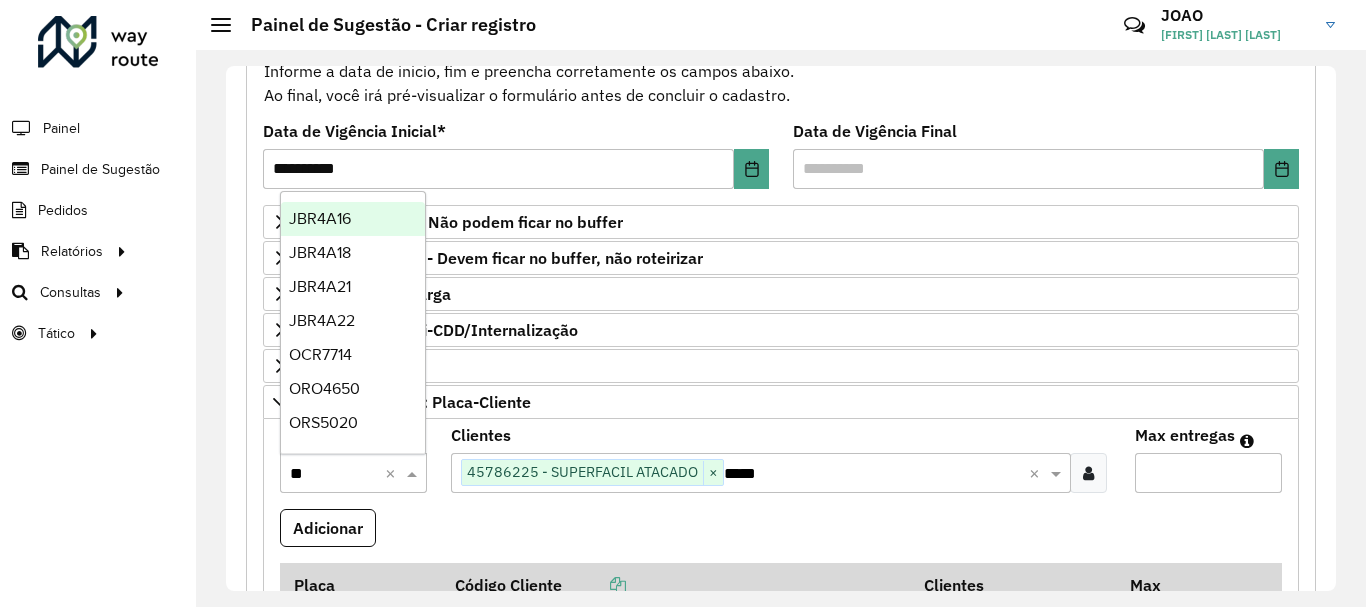 type on "***" 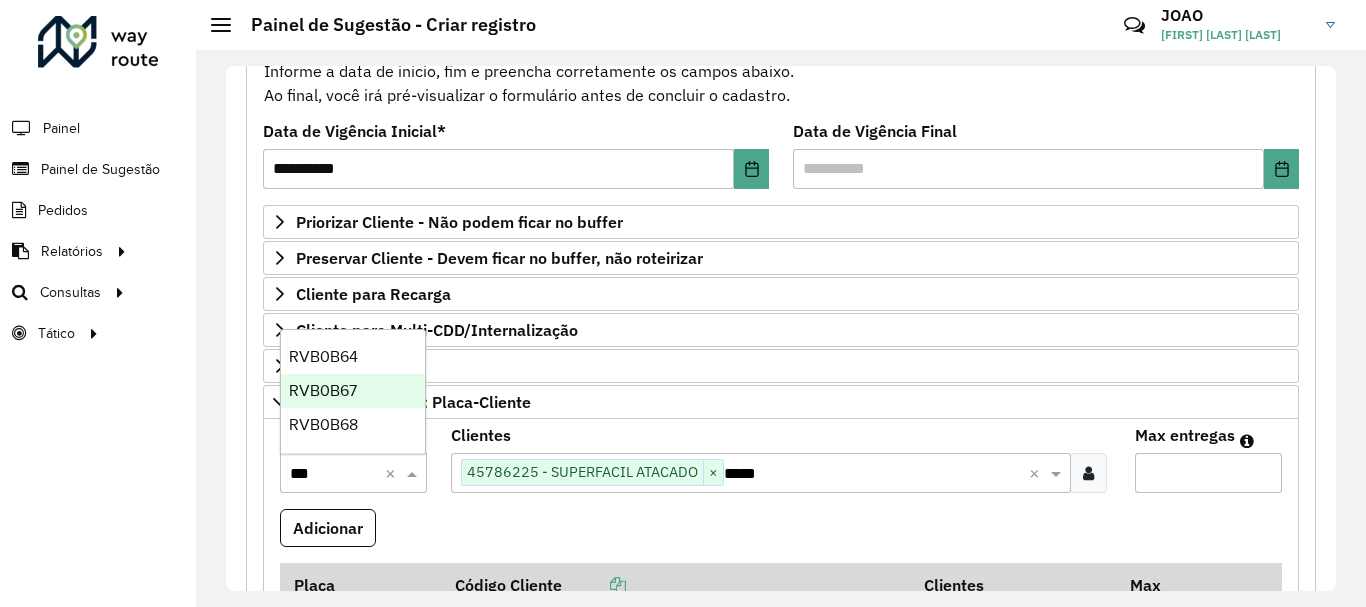 click on "RVB0B67" at bounding box center (353, 391) 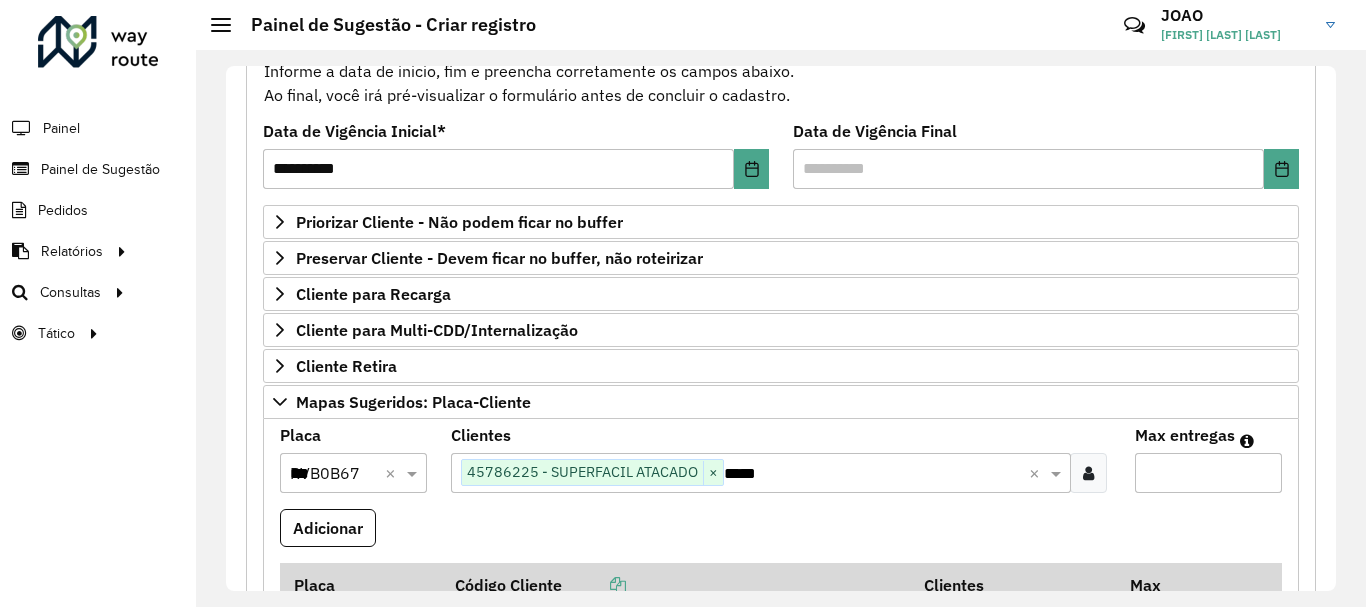 click on "Max entregas" at bounding box center [1208, 473] 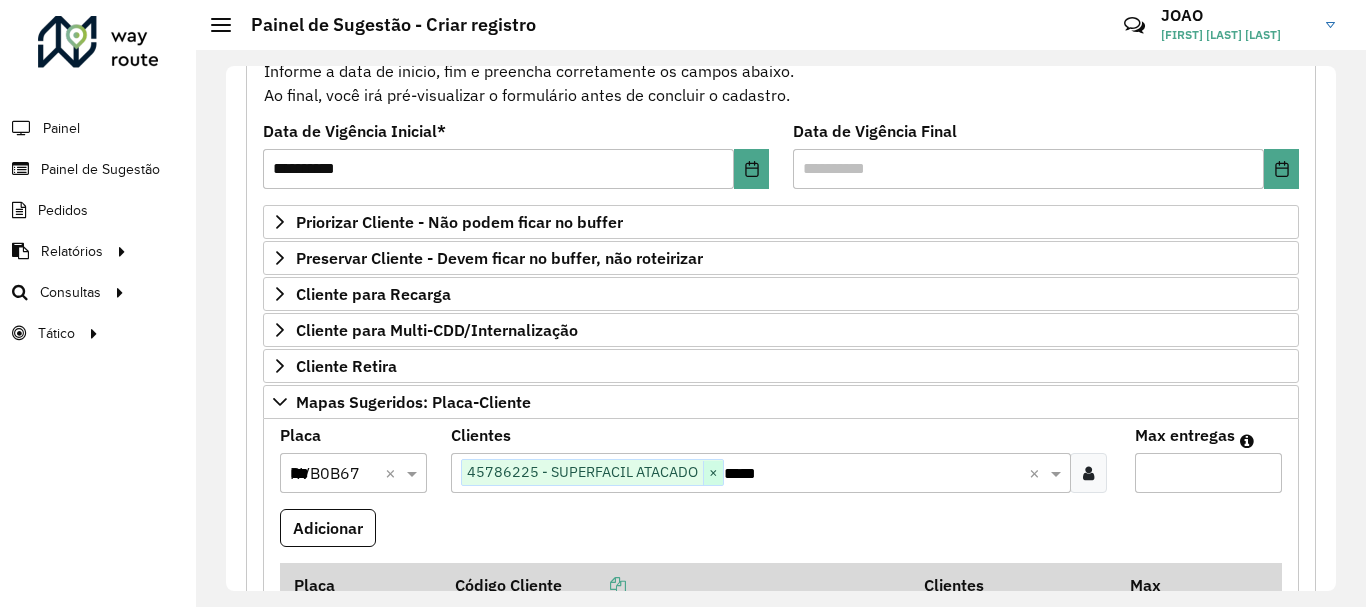 click on "×" at bounding box center [713, 473] 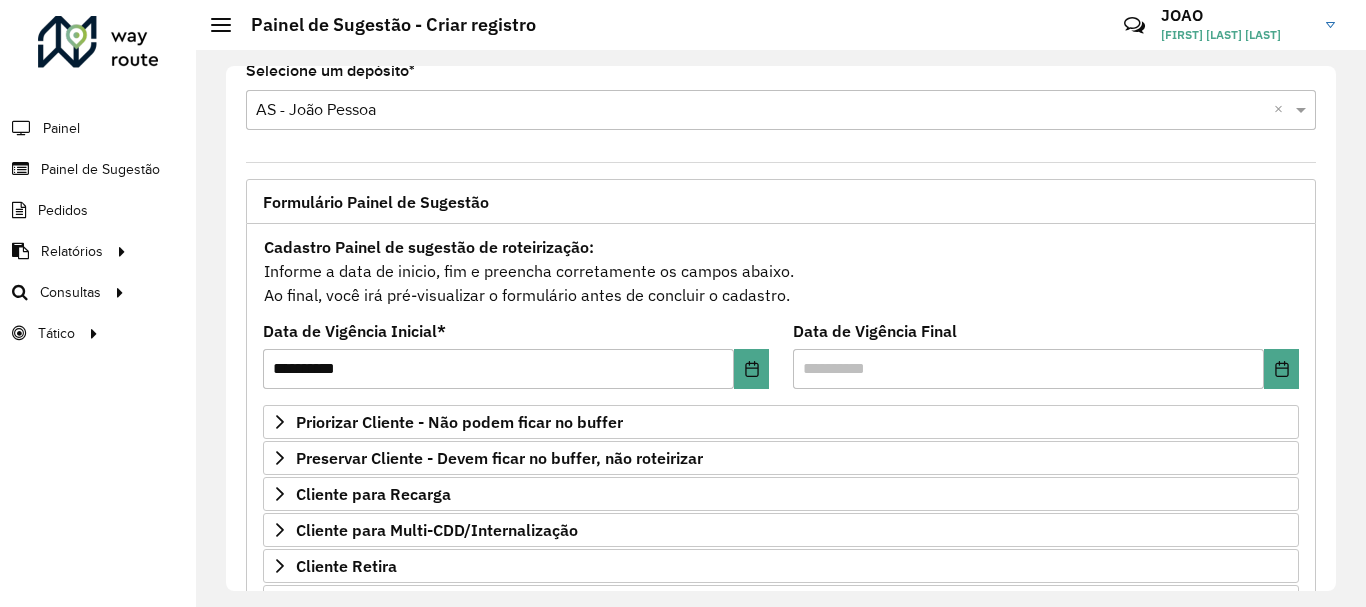 scroll, scrollTop: 0, scrollLeft: 0, axis: both 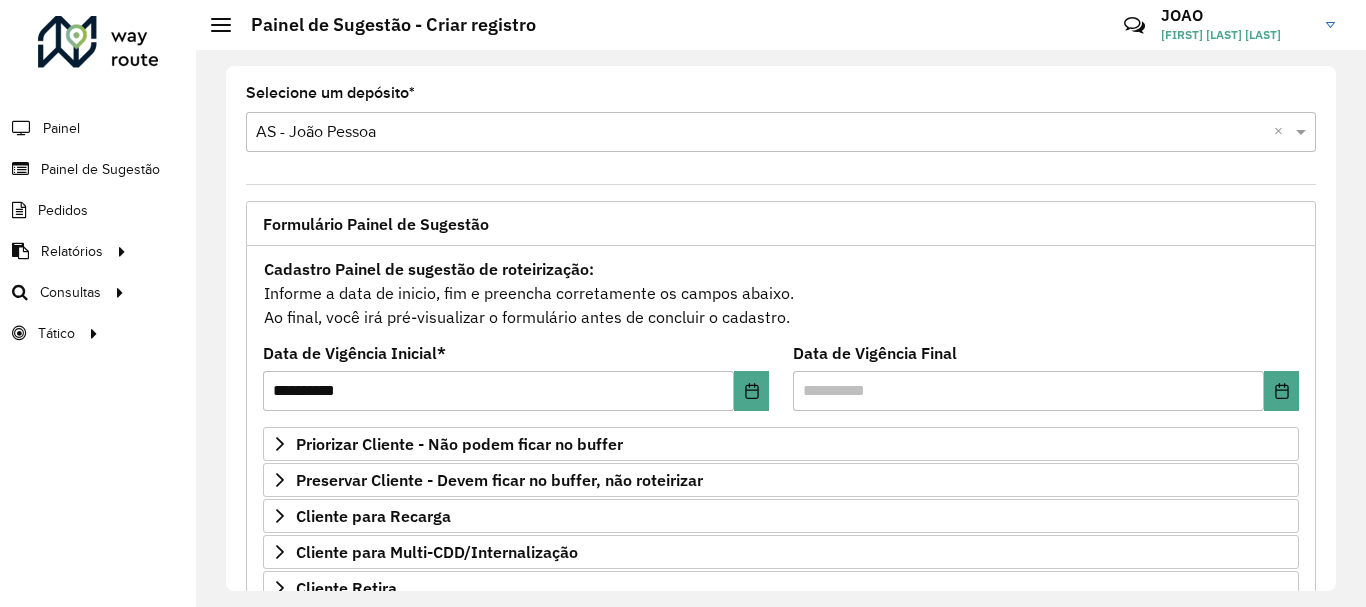 click at bounding box center [761, 133] 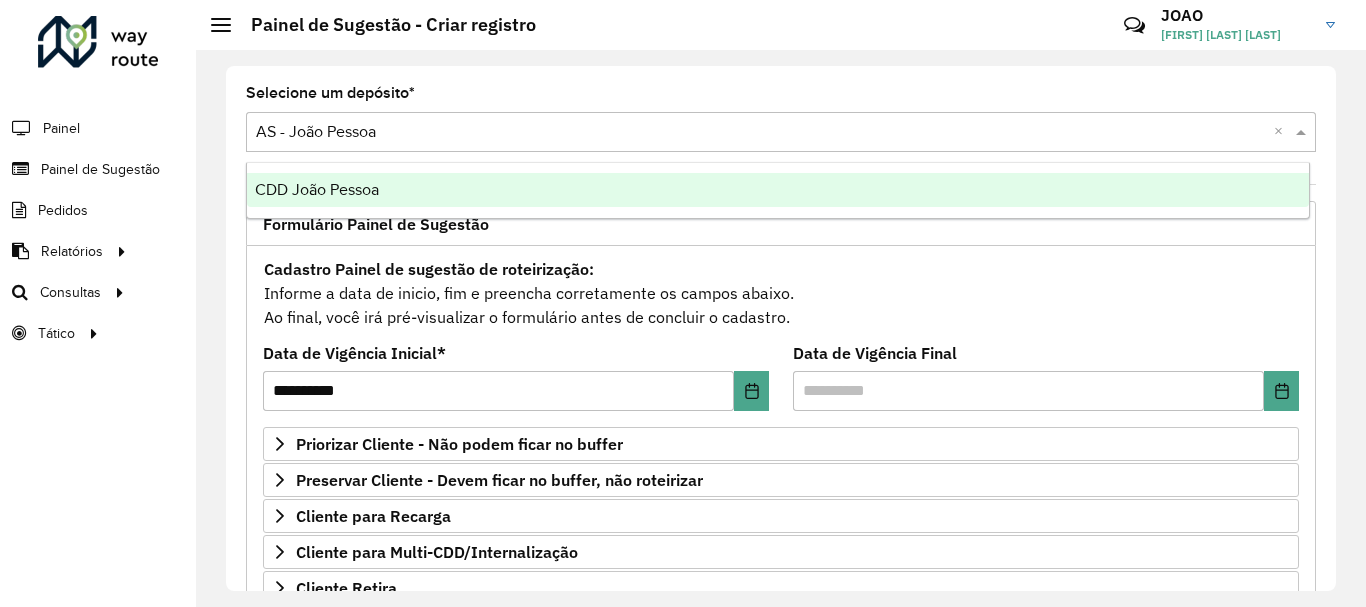 click on "CDD João Pessoa" at bounding box center [778, 190] 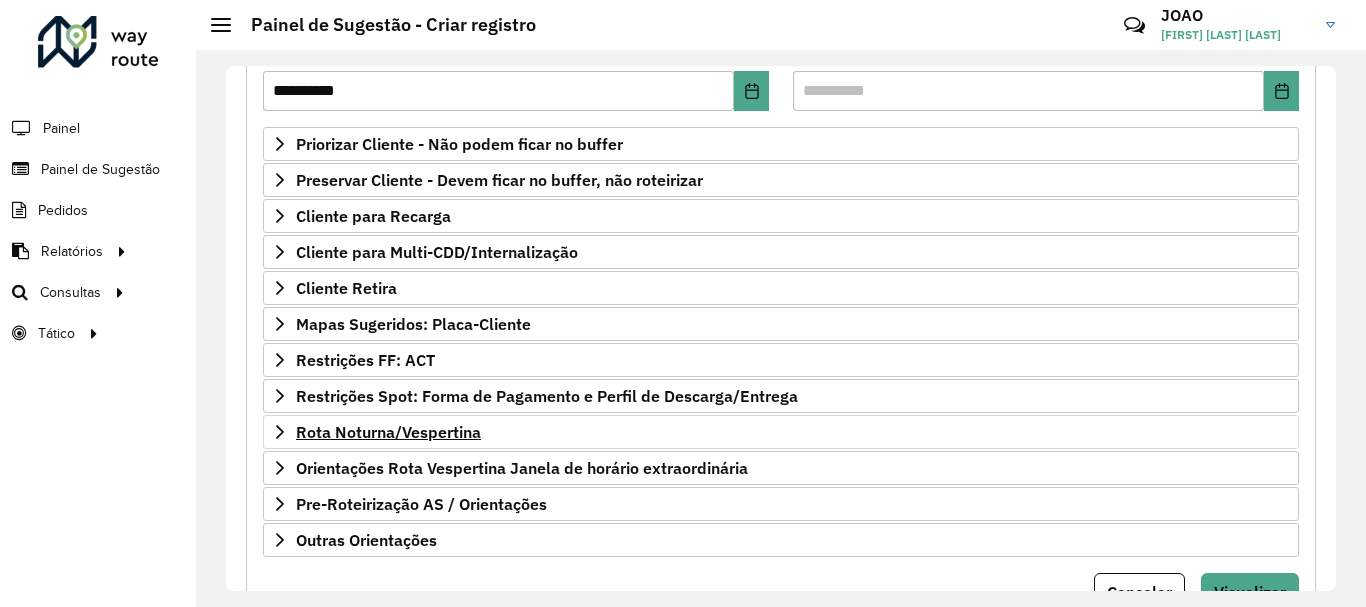 scroll, scrollTop: 390, scrollLeft: 0, axis: vertical 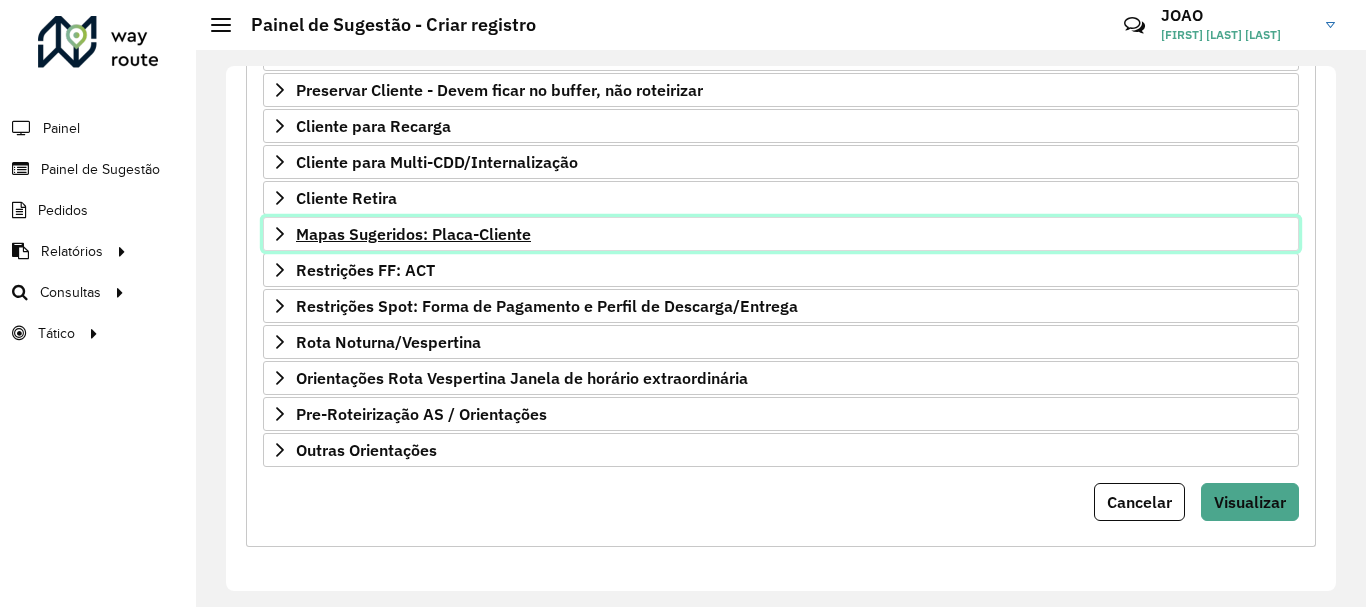 click on "Mapas Sugeridos: Placa-Cliente" at bounding box center [413, 234] 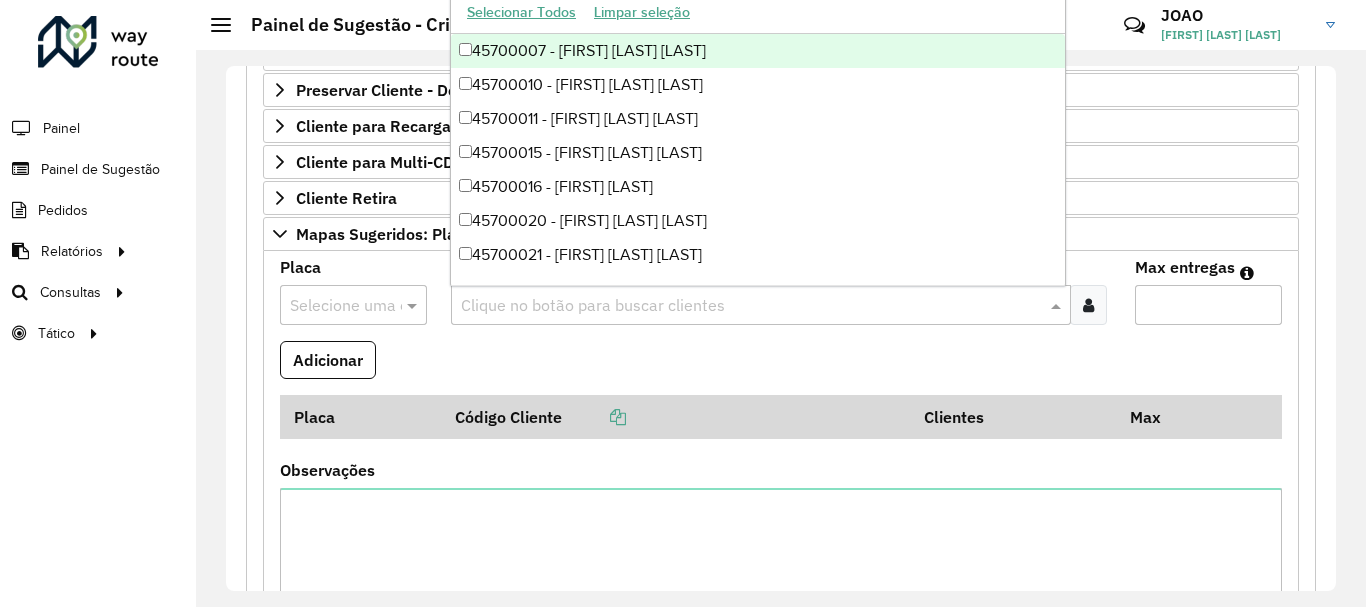 click at bounding box center (751, 306) 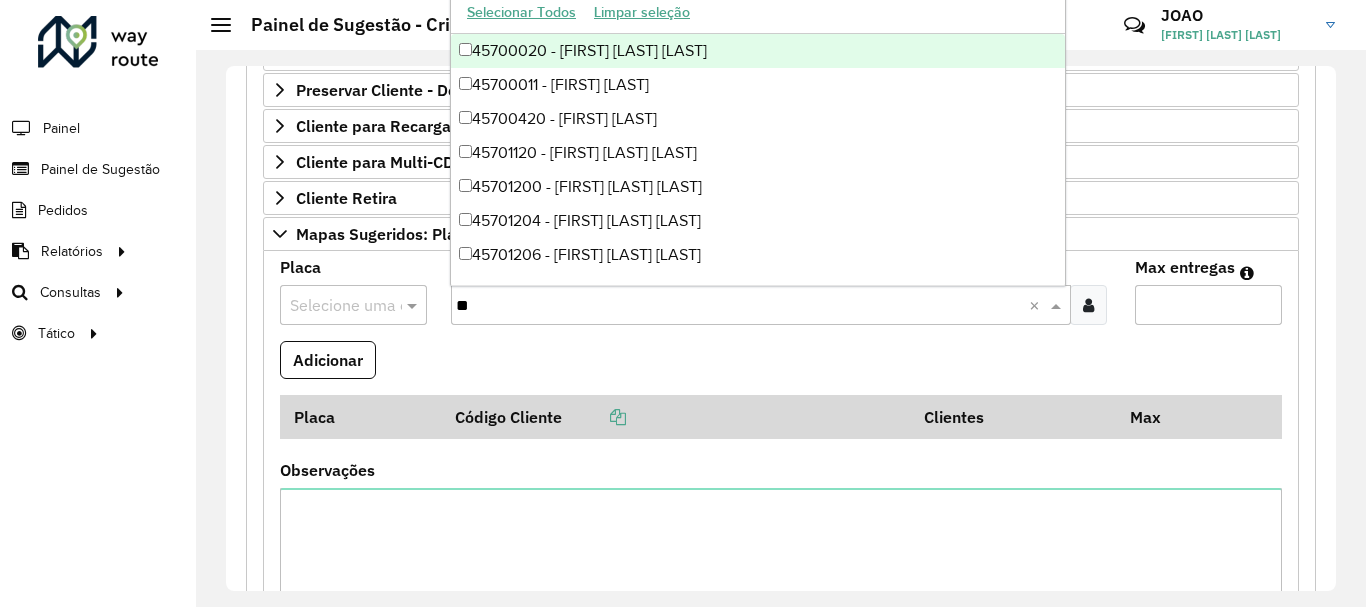 type on "*" 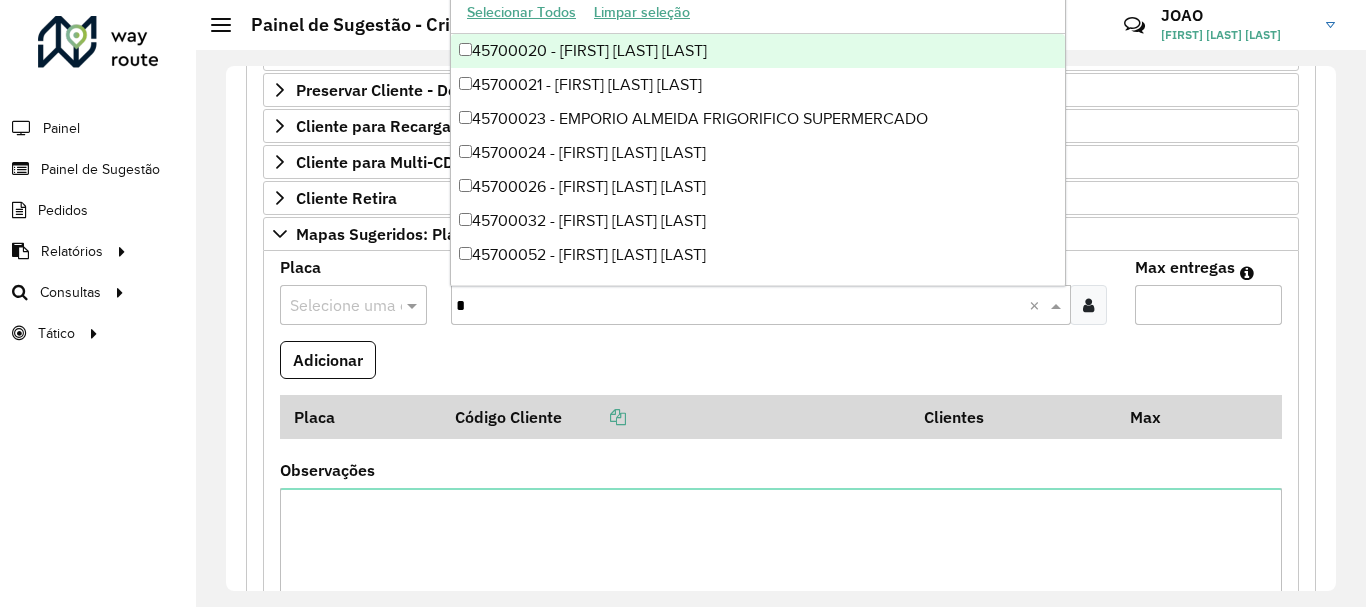 type 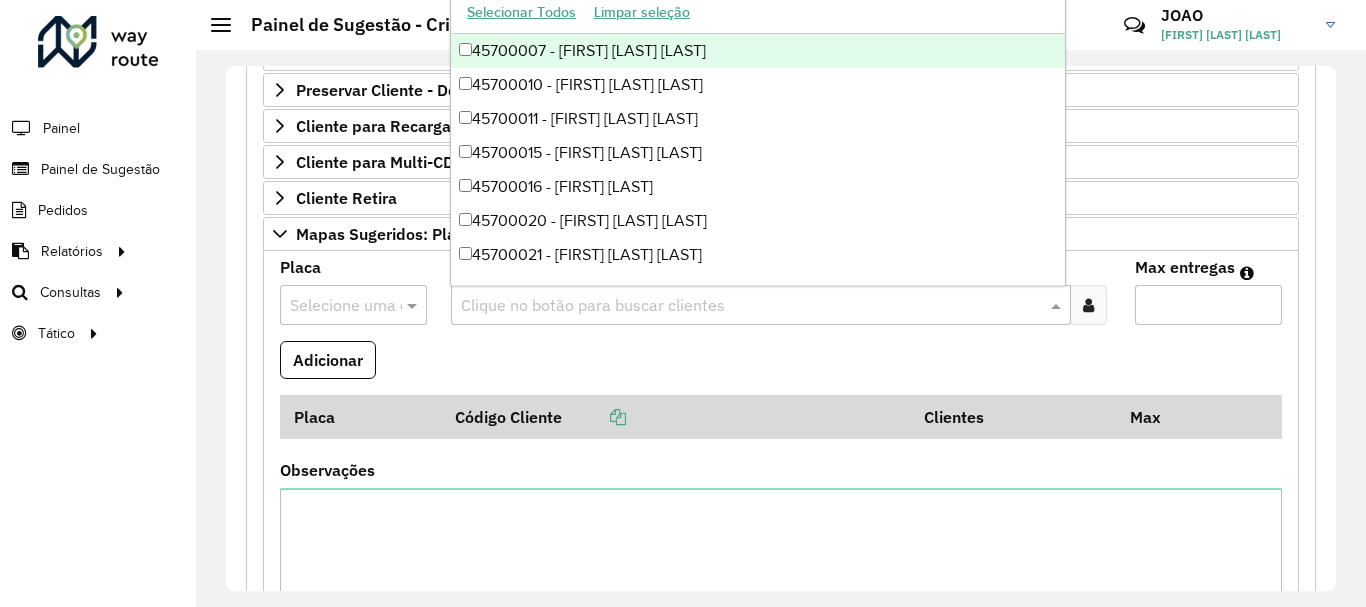 click on "**********" 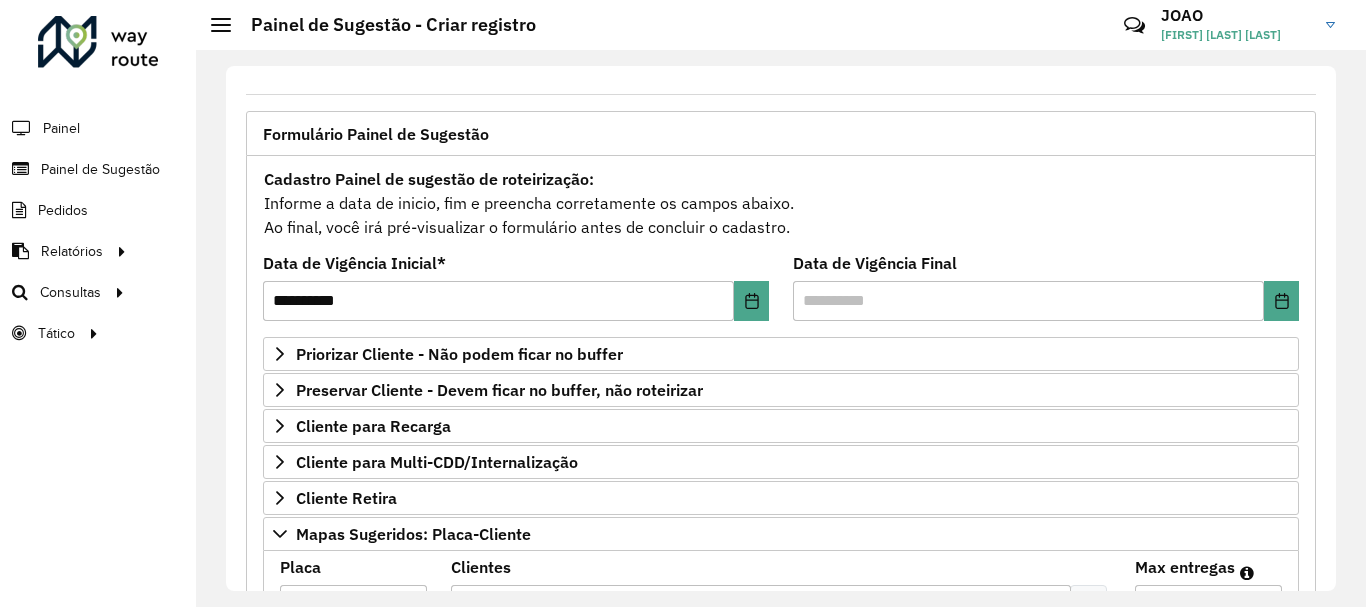 scroll, scrollTop: 0, scrollLeft: 0, axis: both 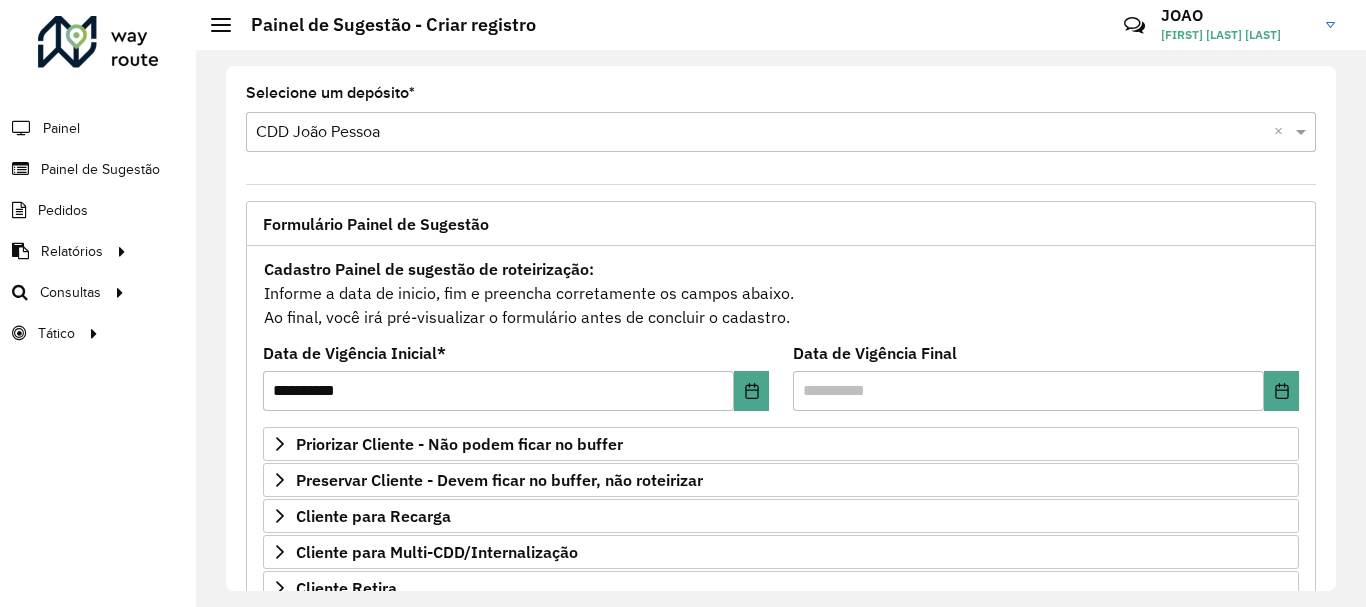 click at bounding box center (761, 133) 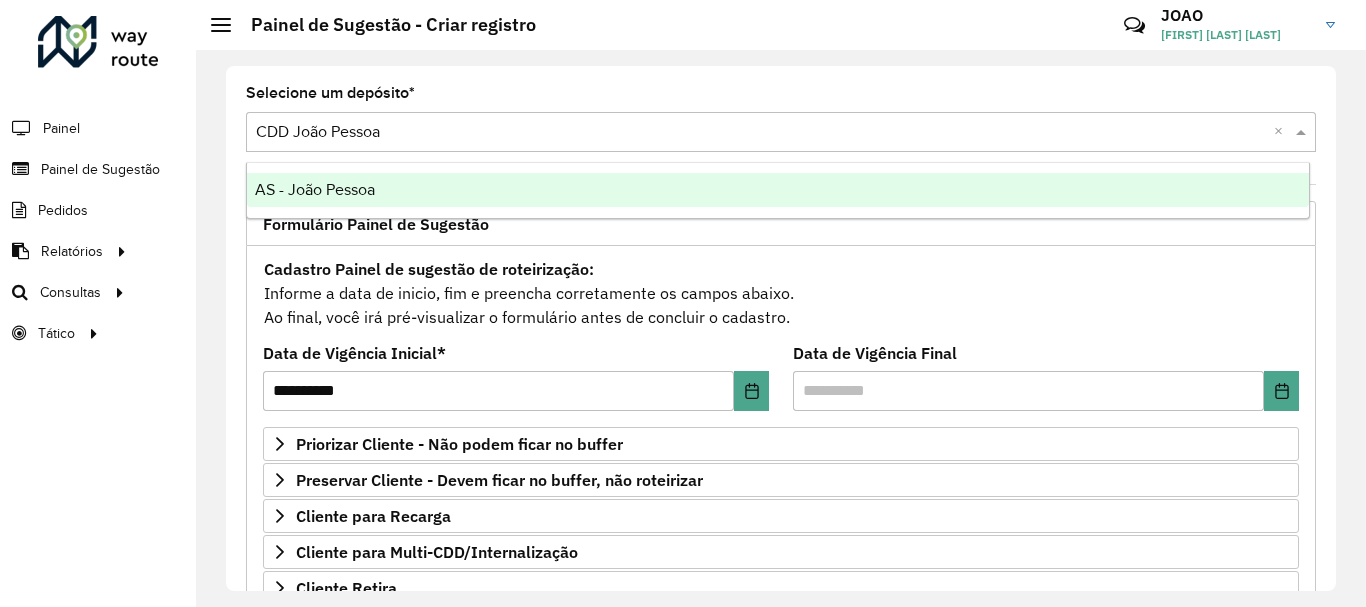 click on "AS - João Pessoa" at bounding box center [315, 189] 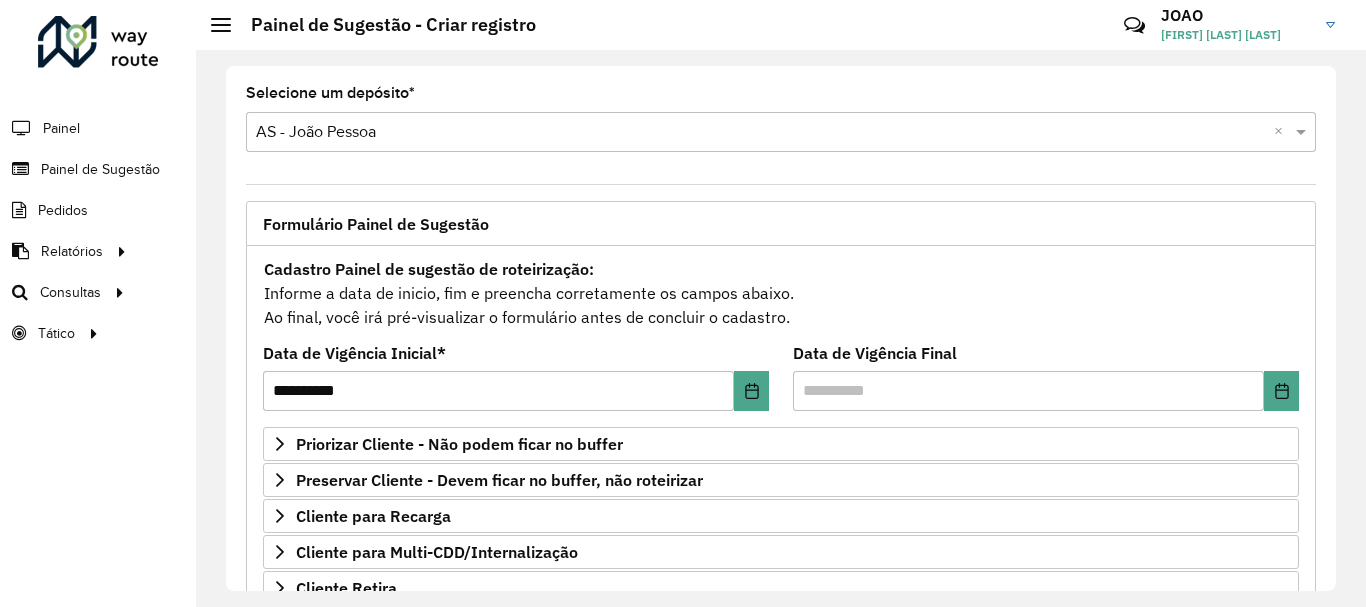scroll, scrollTop: 390, scrollLeft: 0, axis: vertical 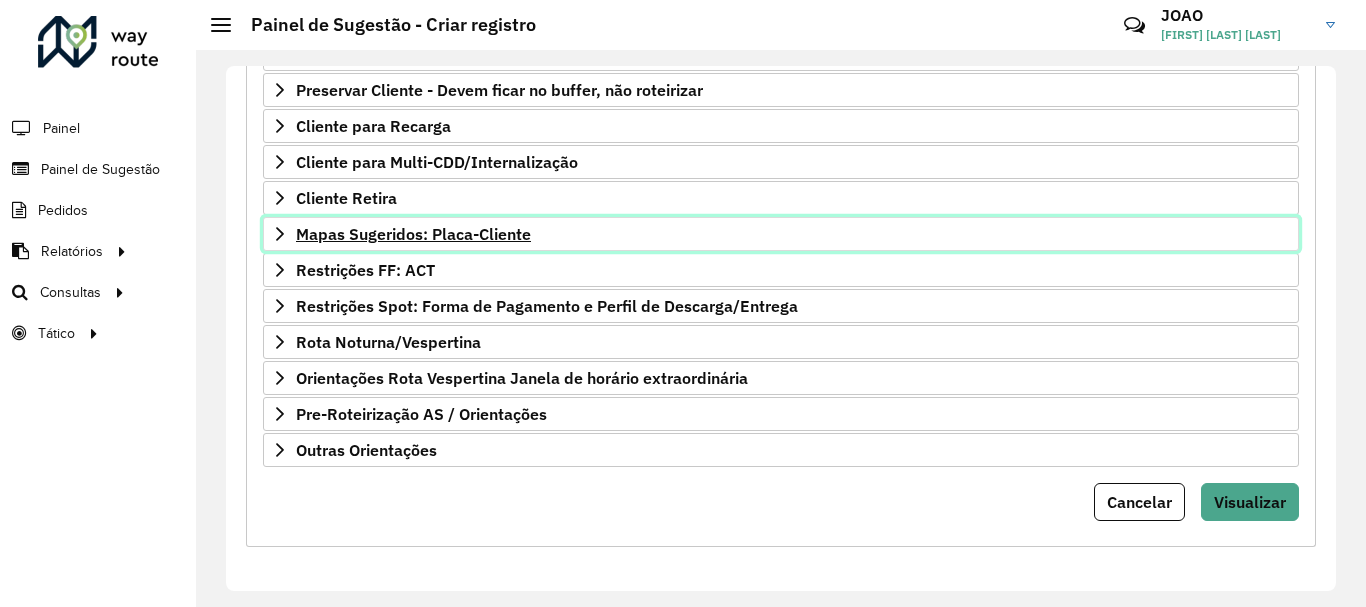 click on "Mapas Sugeridos: Placa-Cliente" at bounding box center [413, 234] 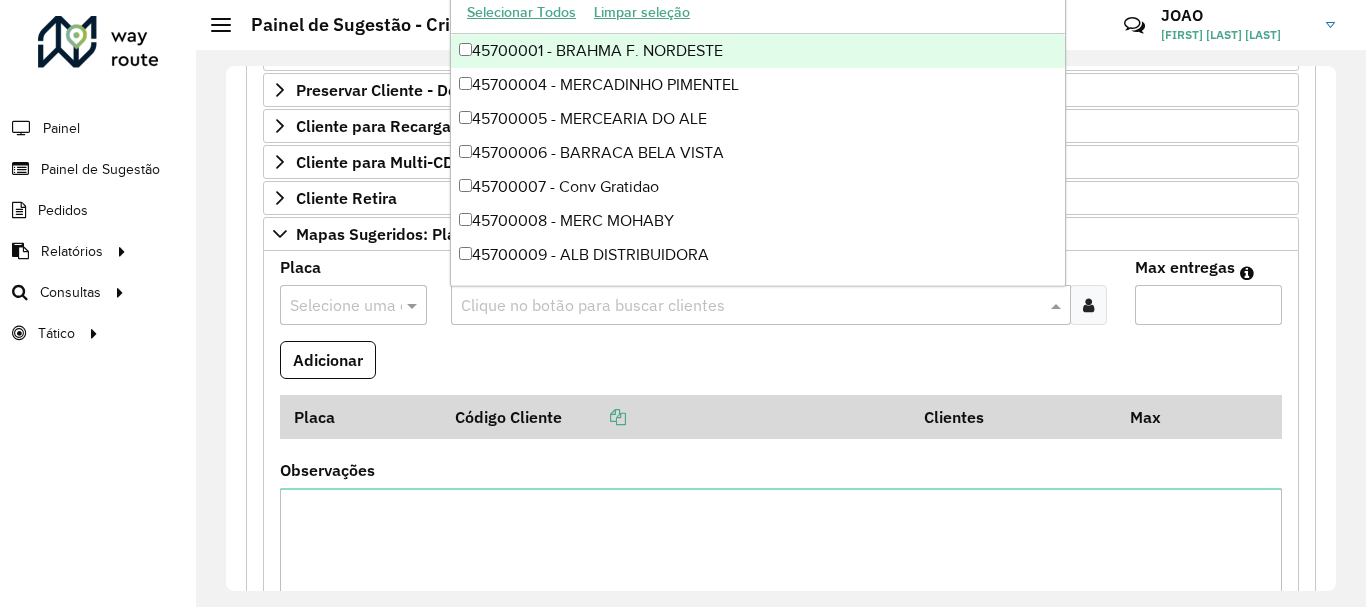 click at bounding box center [751, 306] 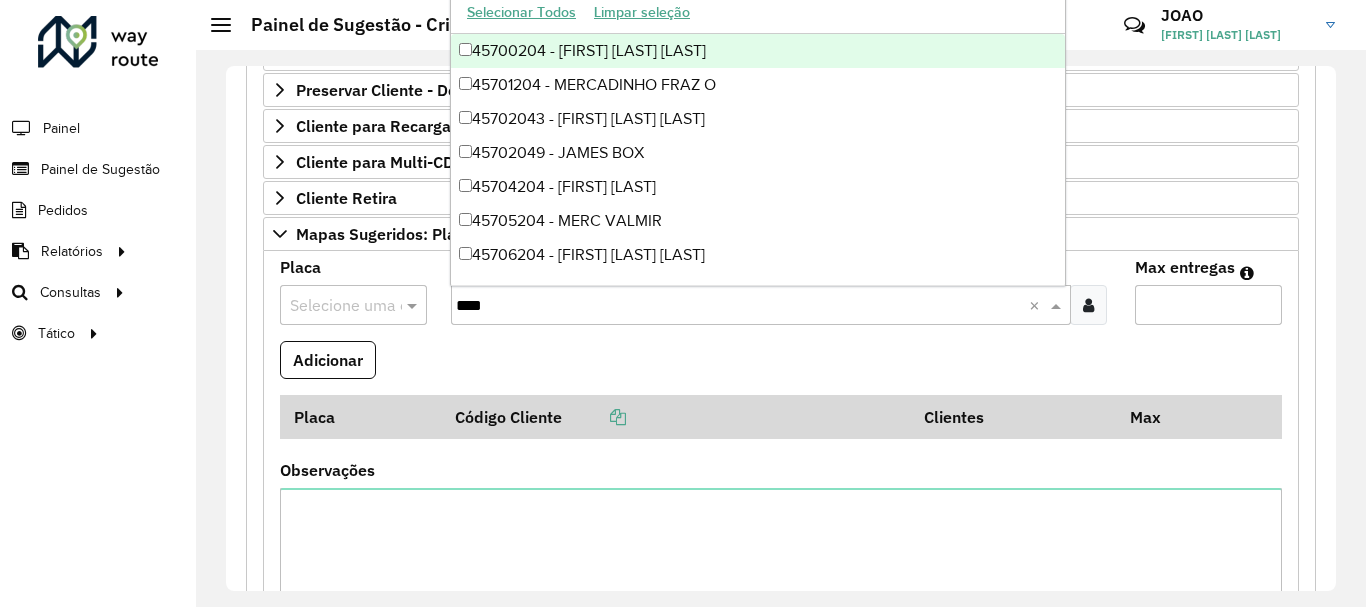 type on "*****" 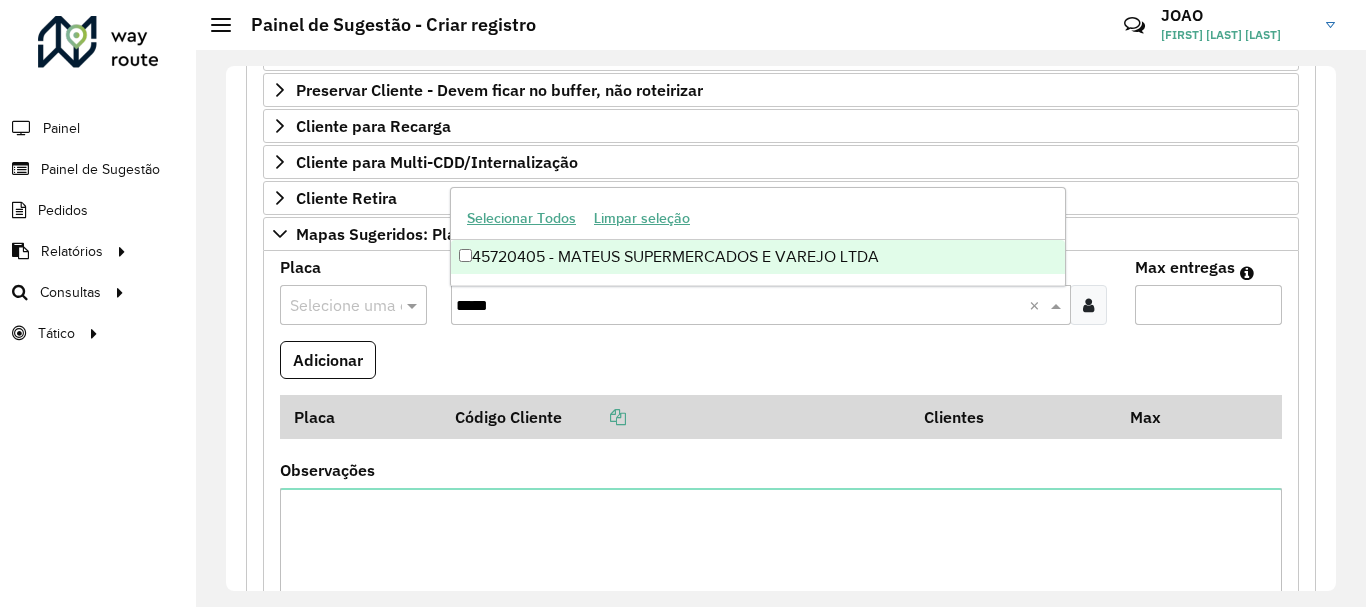click on "45720405 - MATEUS SUPERMERCADOS E VAREJO LTDA" at bounding box center [758, 257] 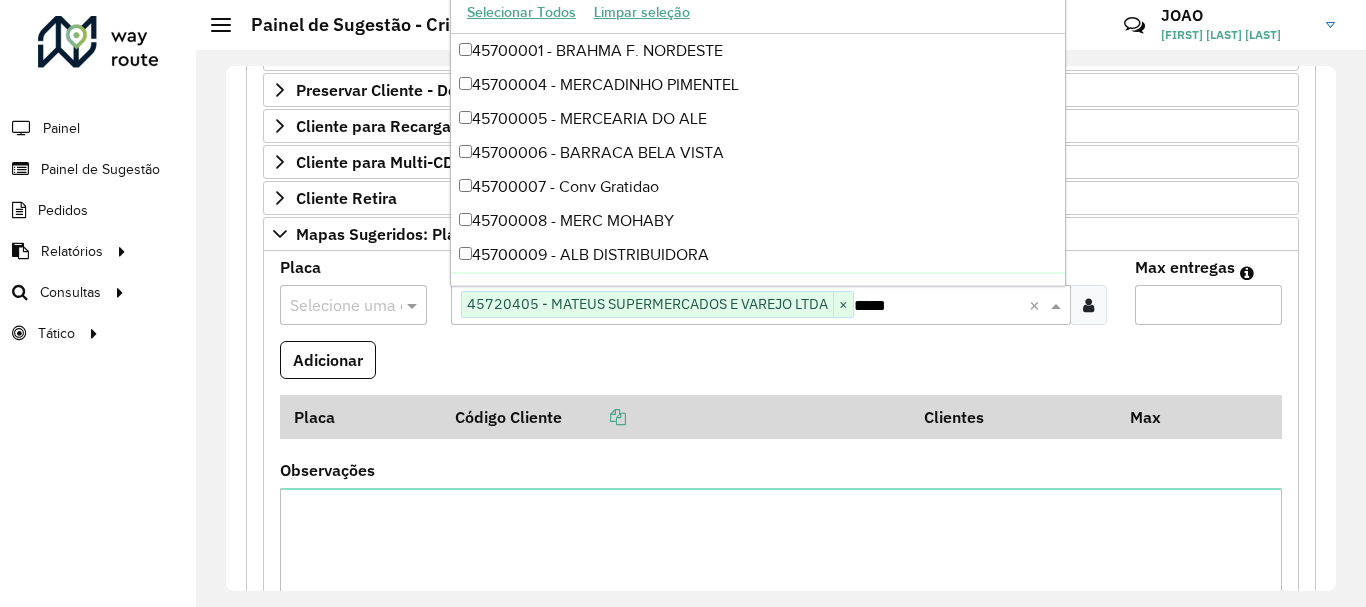 click on "Max entregas" at bounding box center (1208, 305) 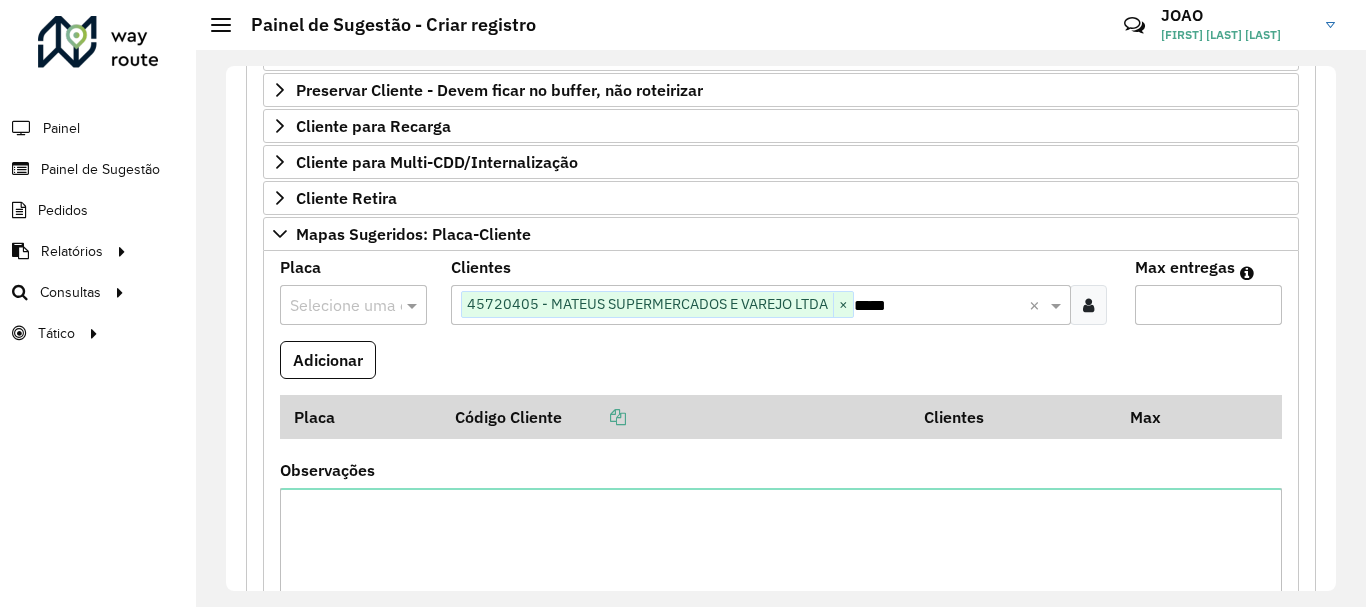type on "*" 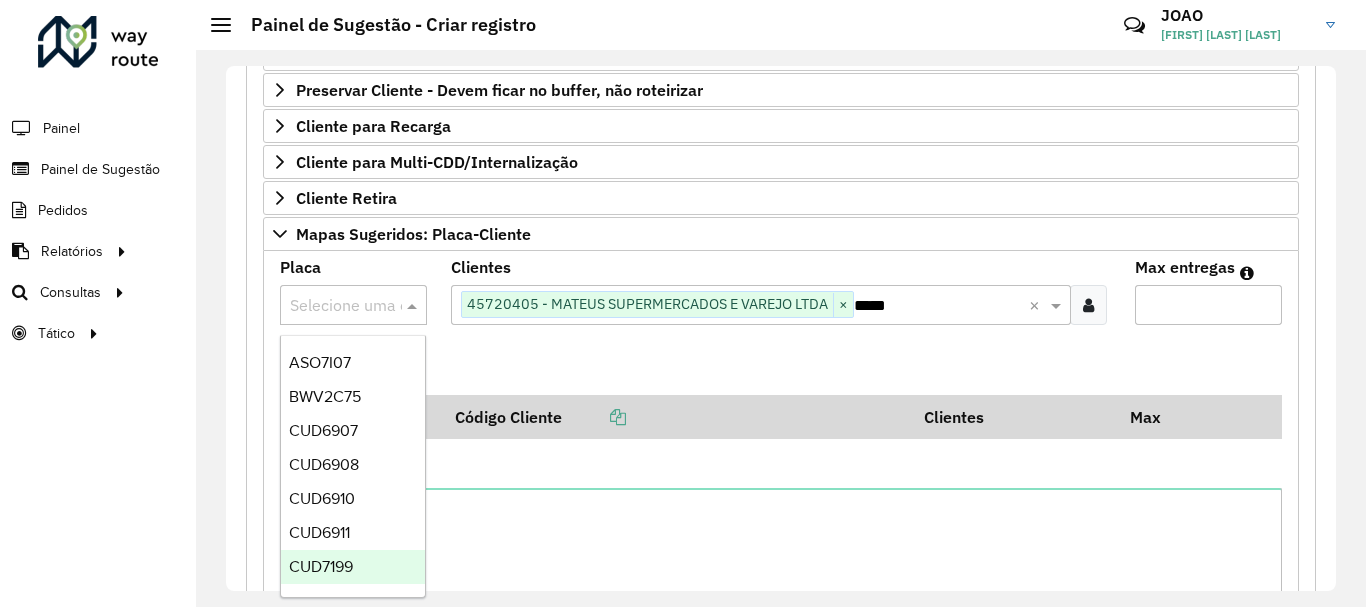 click at bounding box center [414, 305] 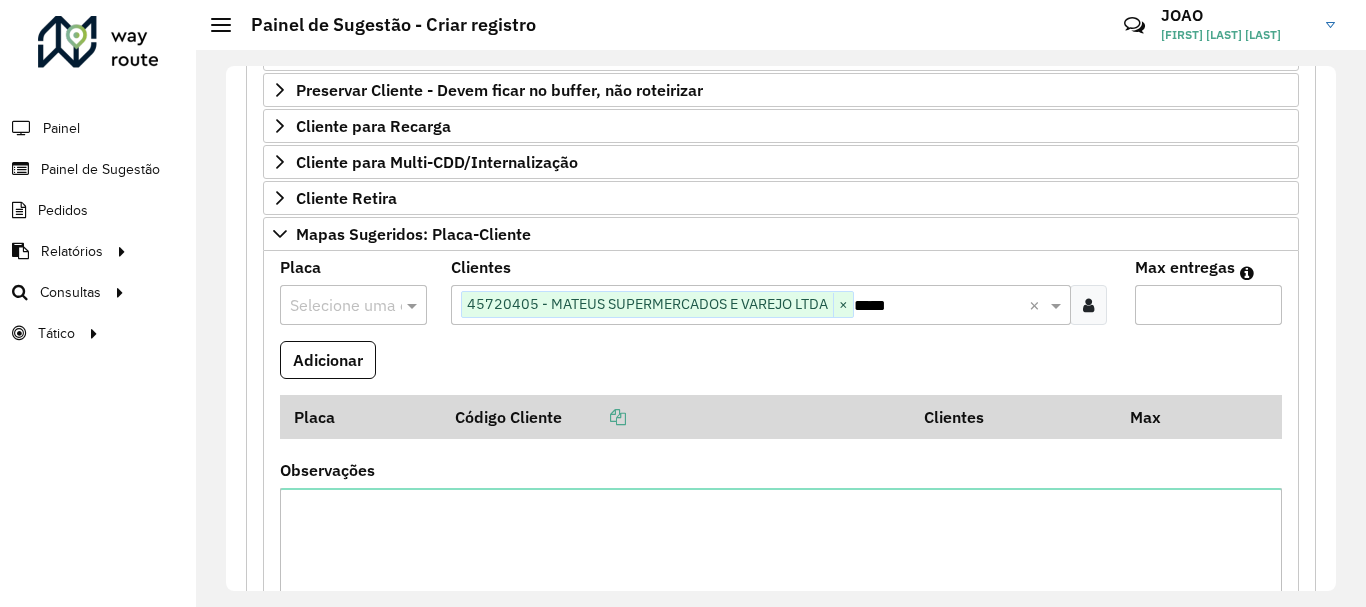 click on "Adicionar" at bounding box center [781, 368] 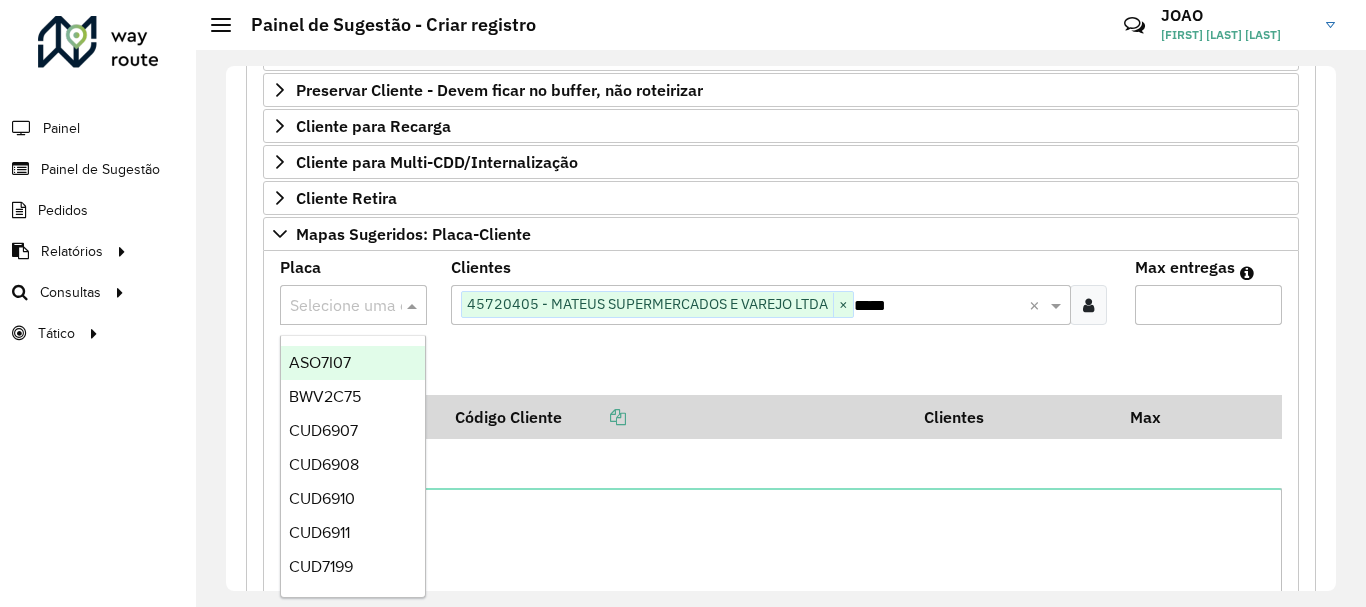 click at bounding box center (414, 305) 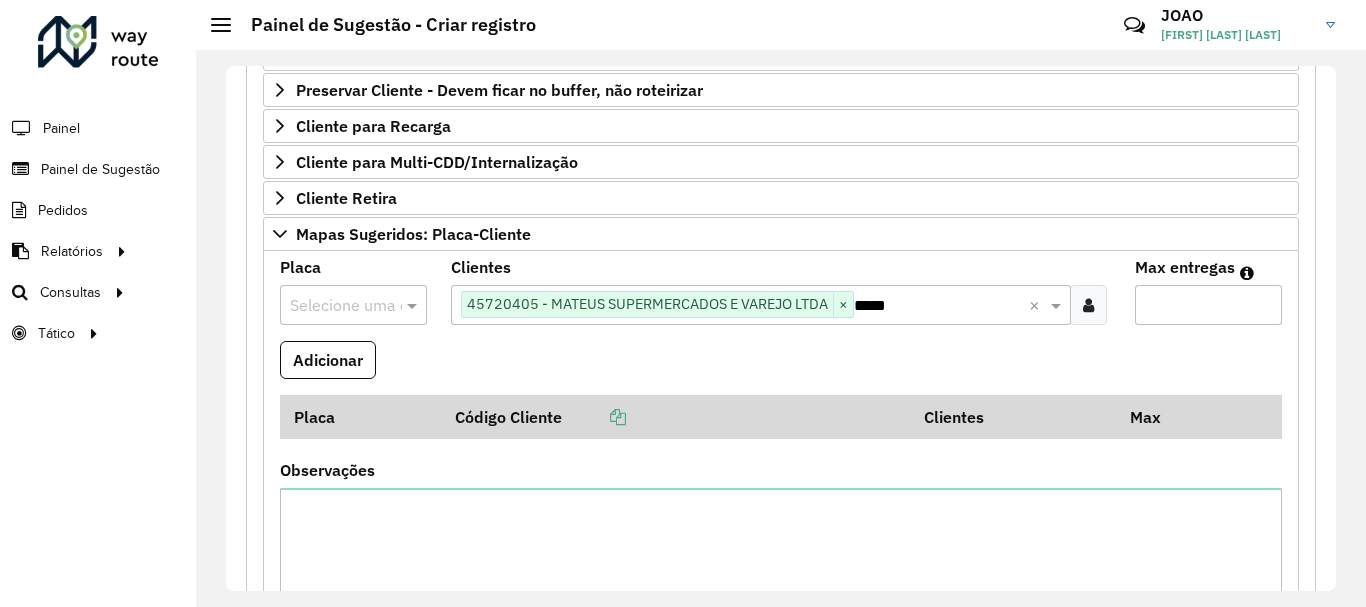 click at bounding box center (333, 306) 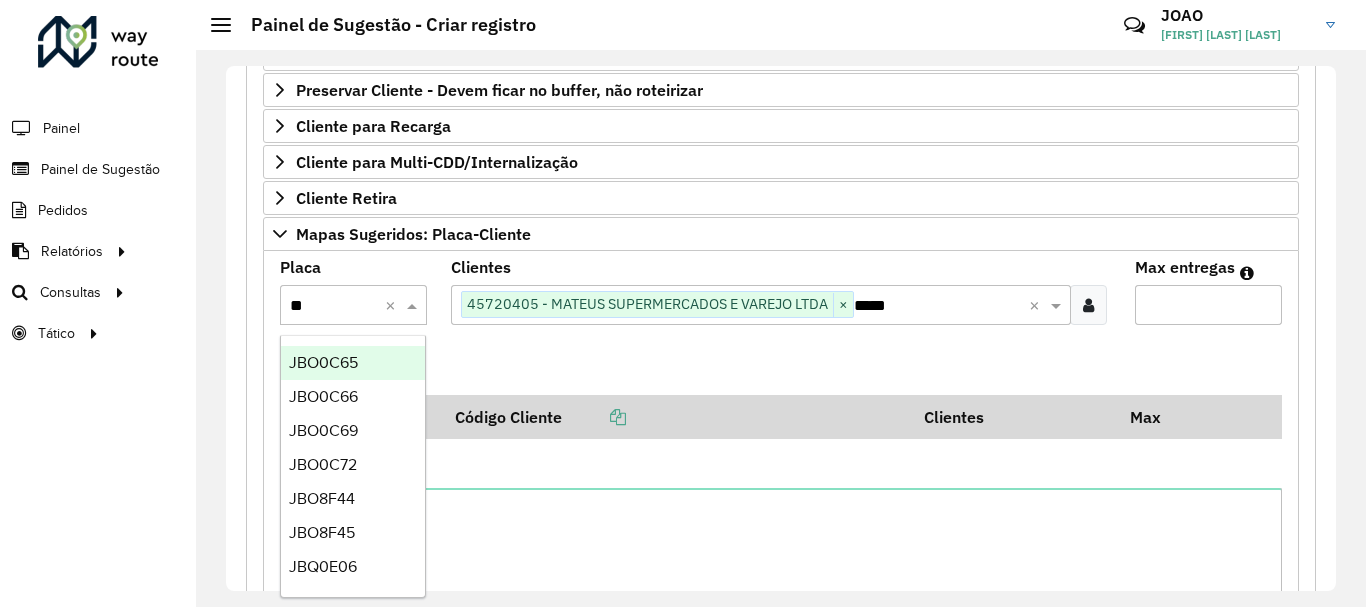 type on "***" 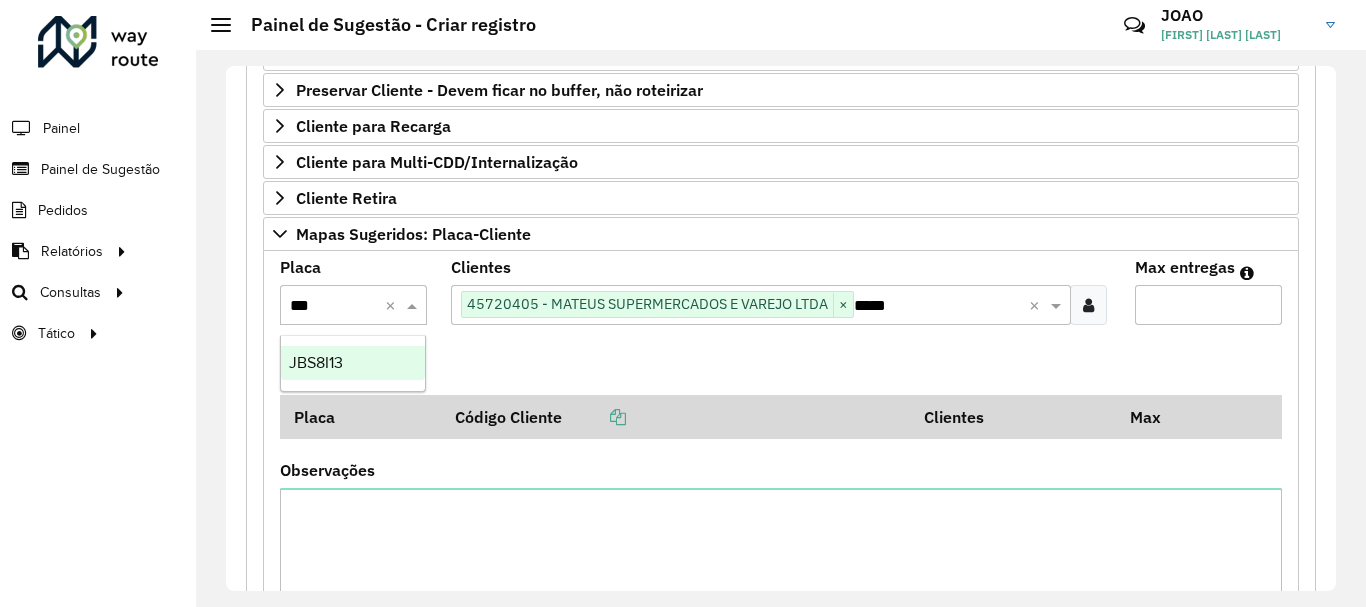 drag, startPoint x: 321, startPoint y: 359, endPoint x: 506, endPoint y: 357, distance: 185.0108 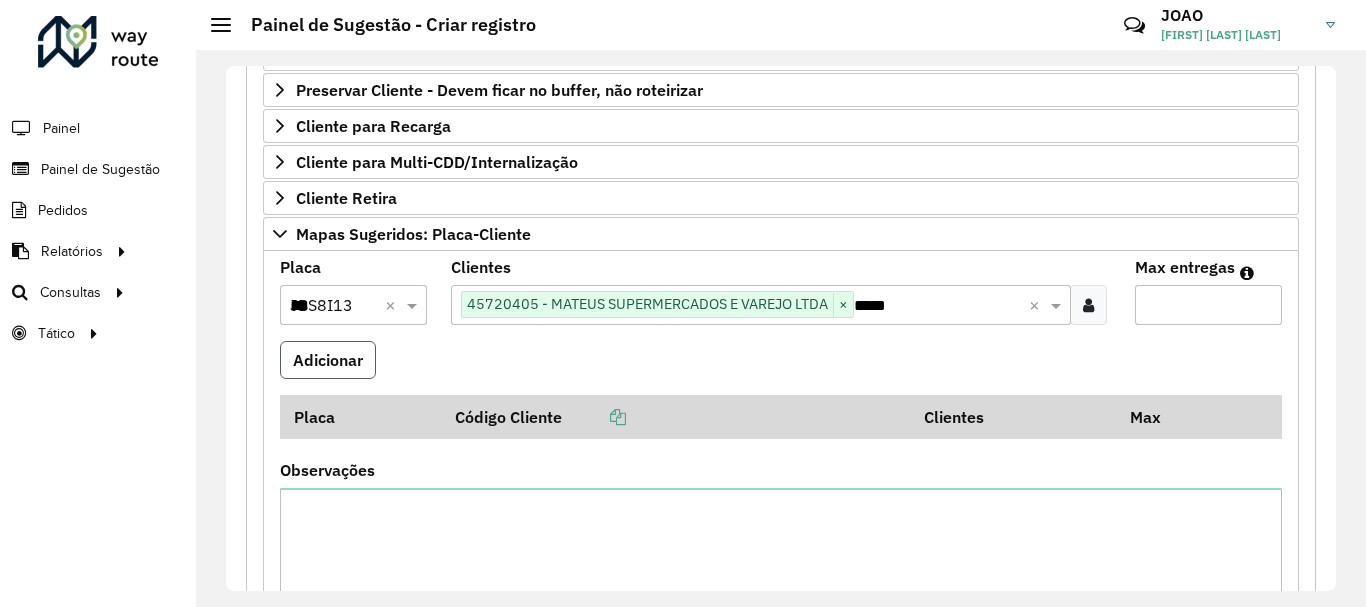click on "Adicionar" at bounding box center (328, 360) 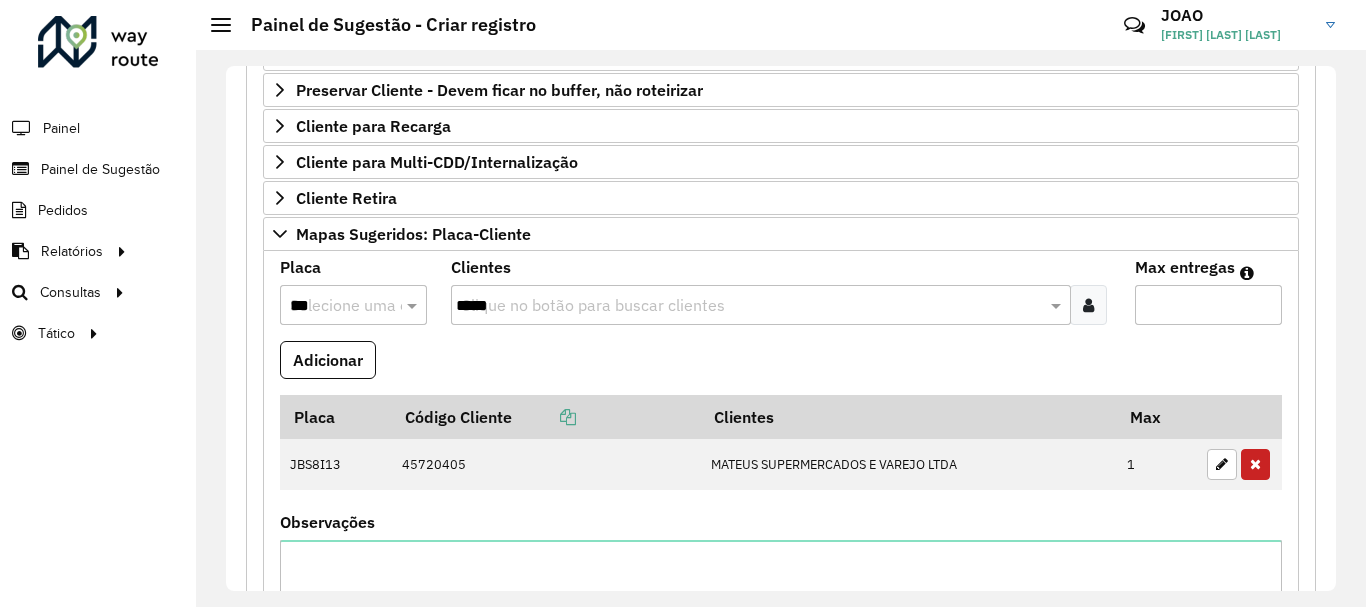 scroll, scrollTop: 874, scrollLeft: 0, axis: vertical 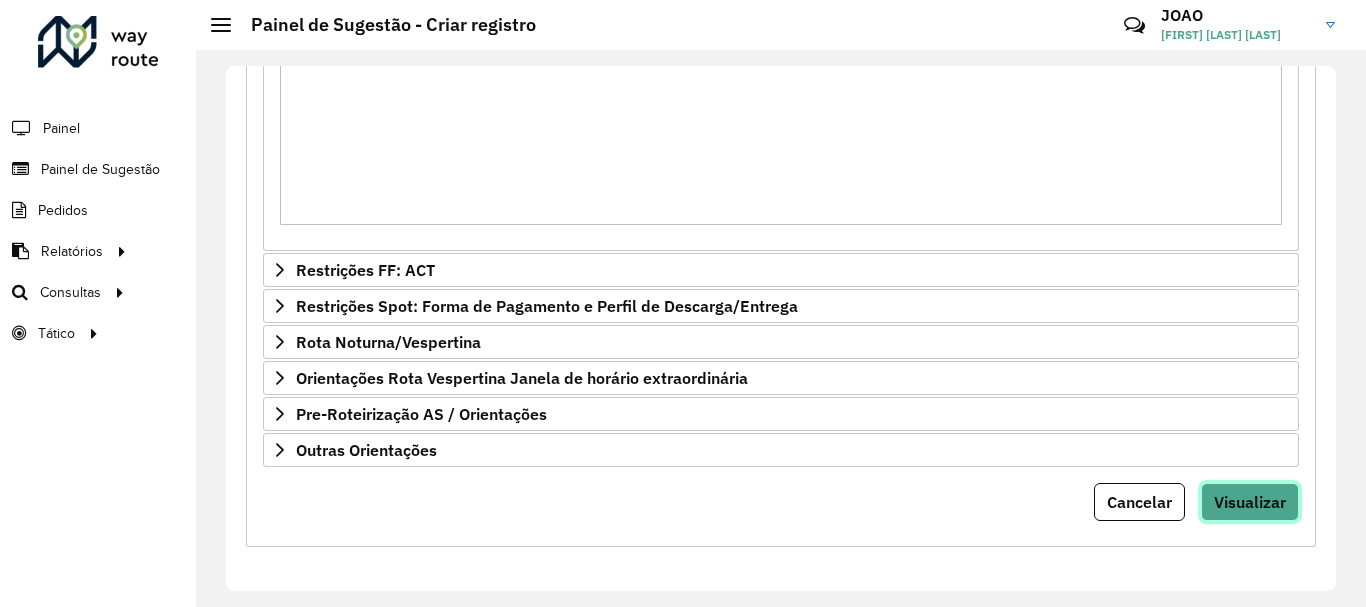 click on "Visualizar" at bounding box center [1250, 502] 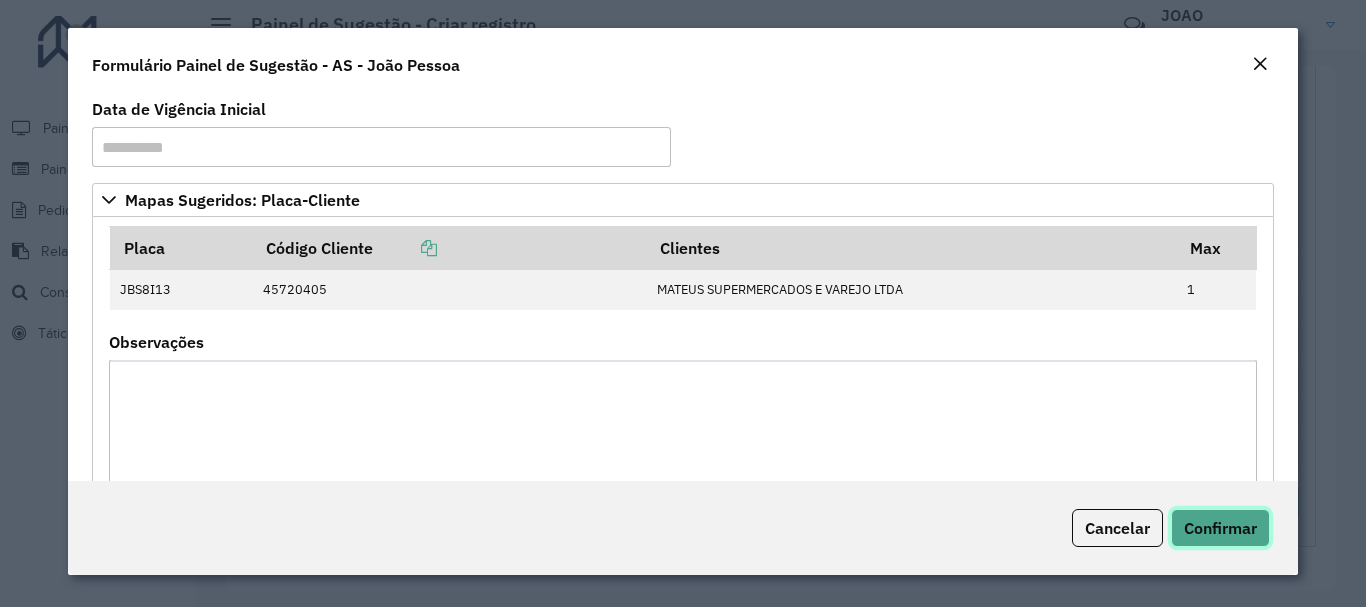 click on "Confirmar" 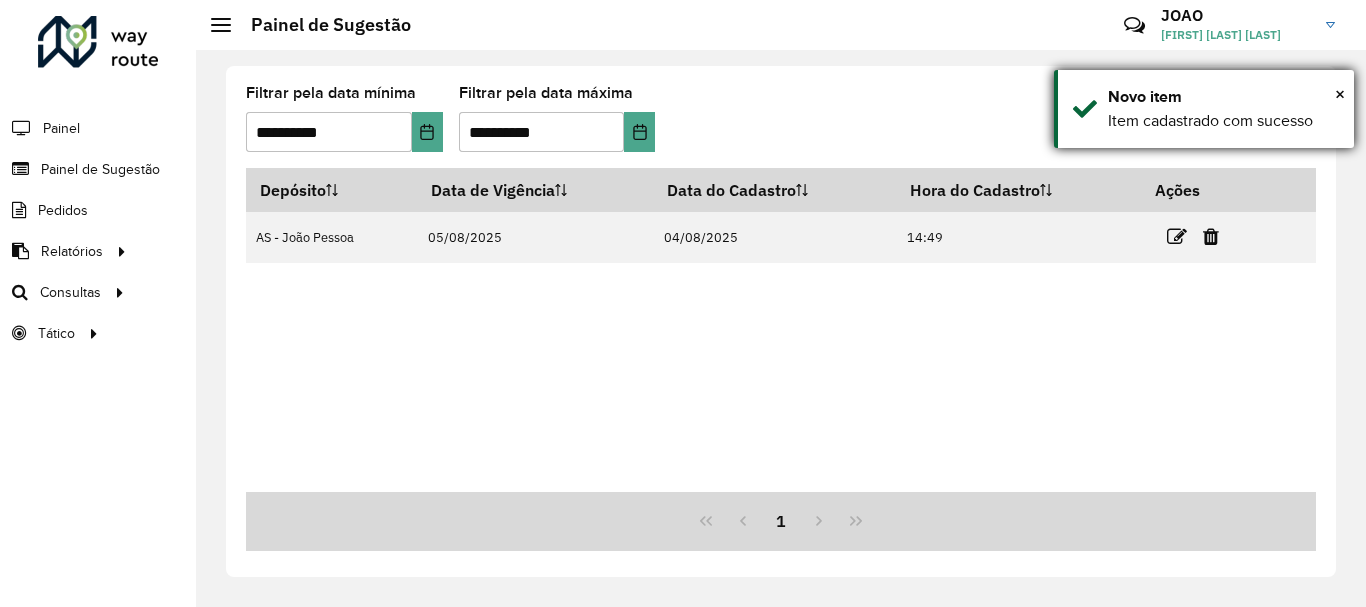 click on "×  Novo item  Item cadastrado com sucesso" at bounding box center [1204, 109] 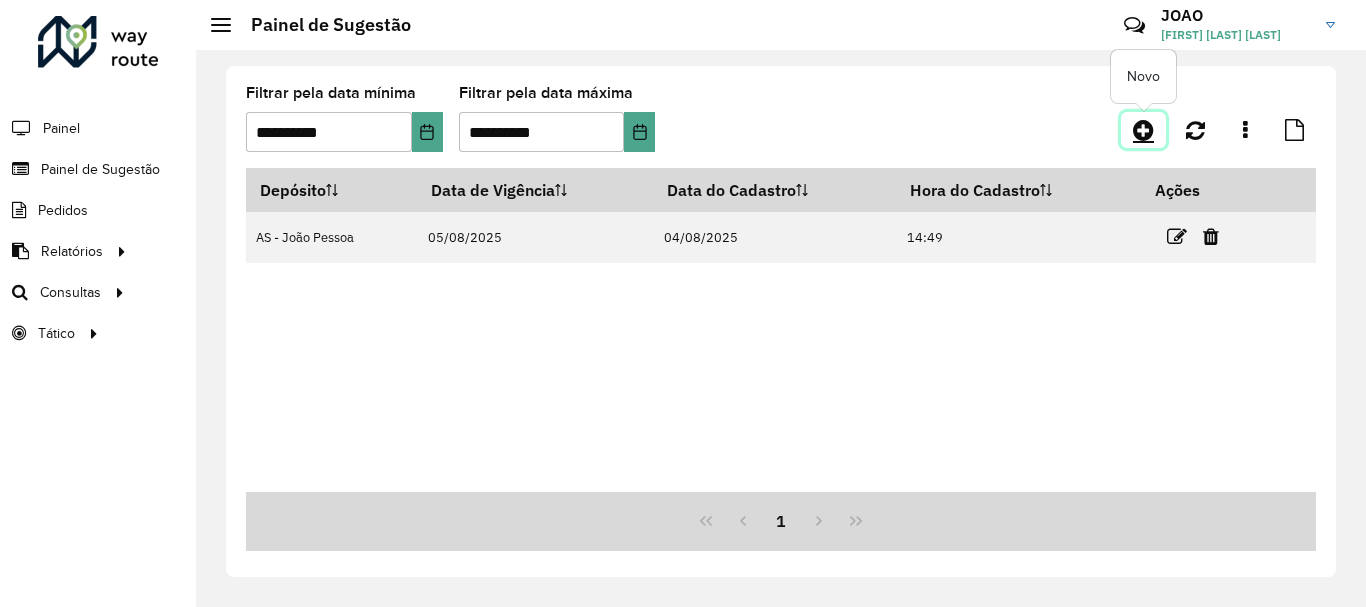 click 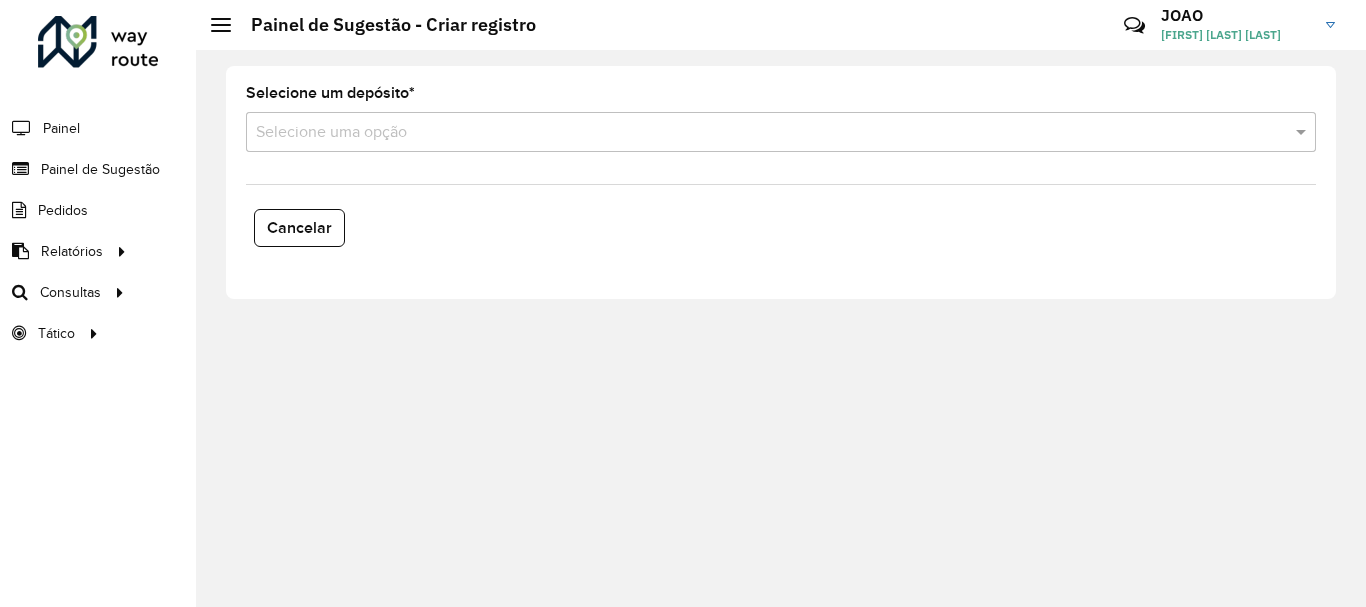 click at bounding box center (761, 133) 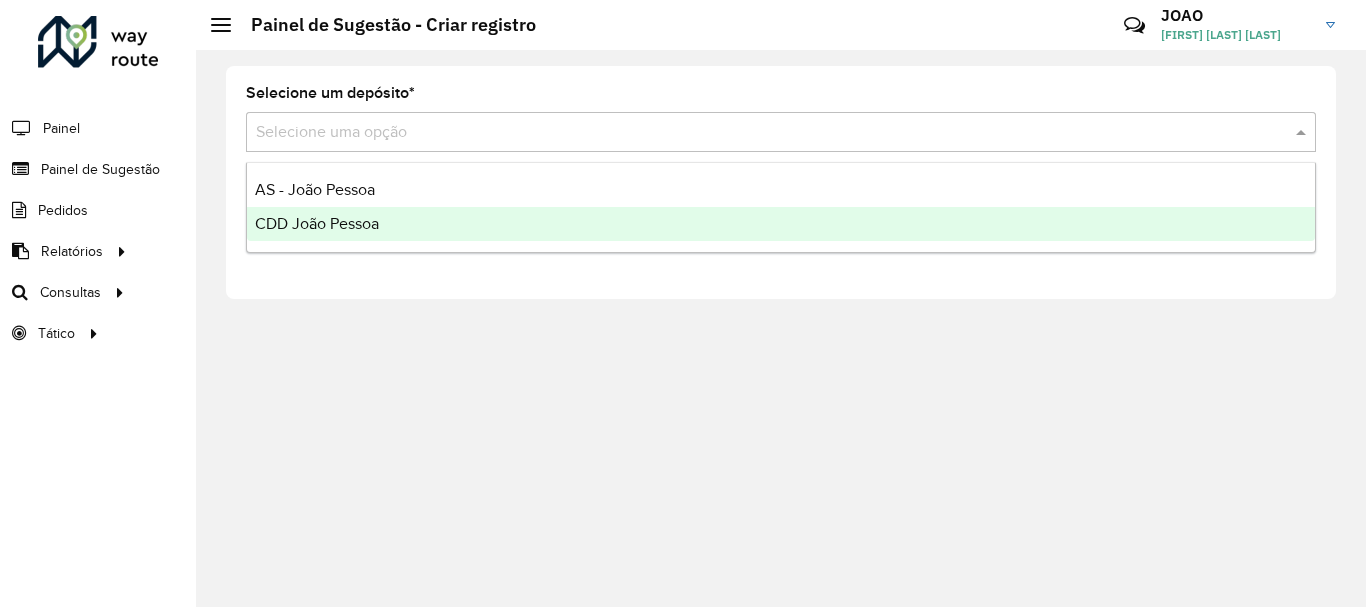 click on "CDD João Pessoa" at bounding box center (781, 224) 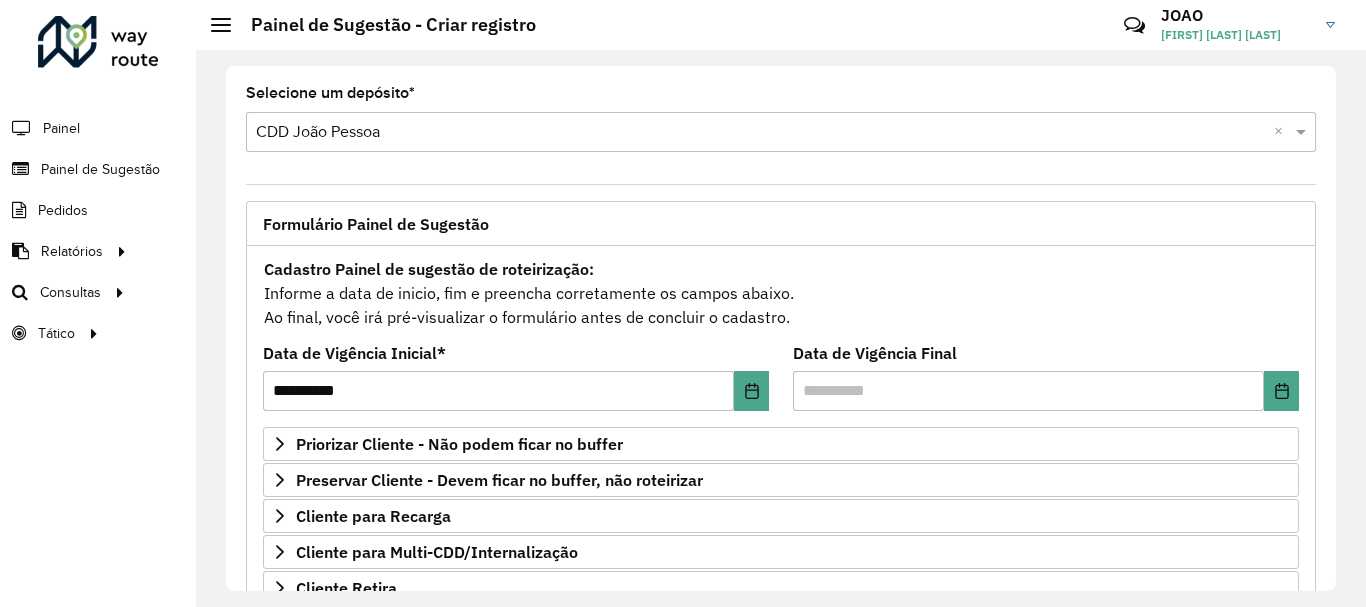 scroll, scrollTop: 390, scrollLeft: 0, axis: vertical 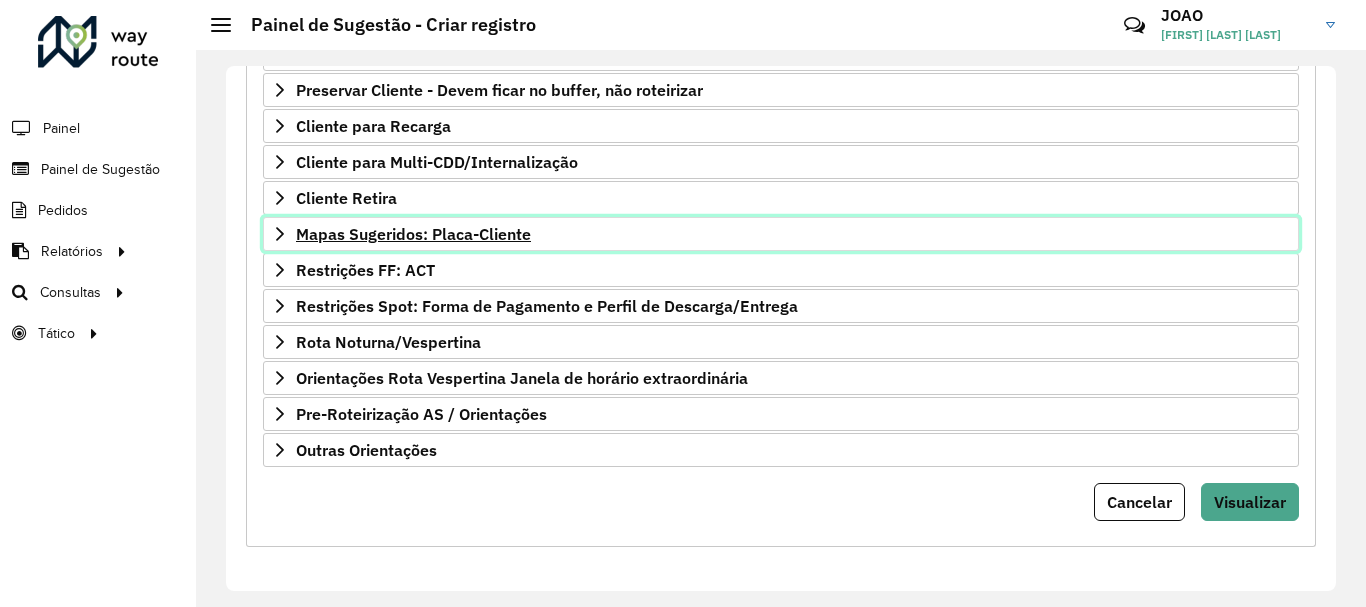 click on "Mapas Sugeridos: Placa-Cliente" at bounding box center (413, 234) 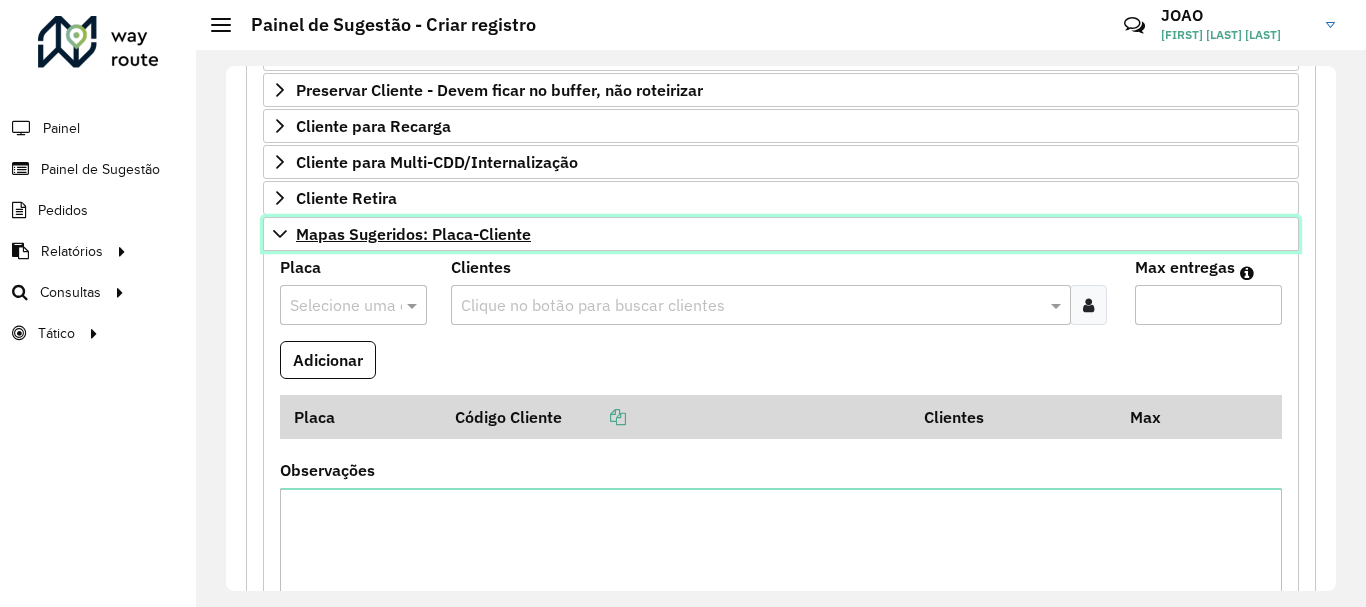 click on "Mapas Sugeridos: Placa-Cliente" at bounding box center [413, 234] 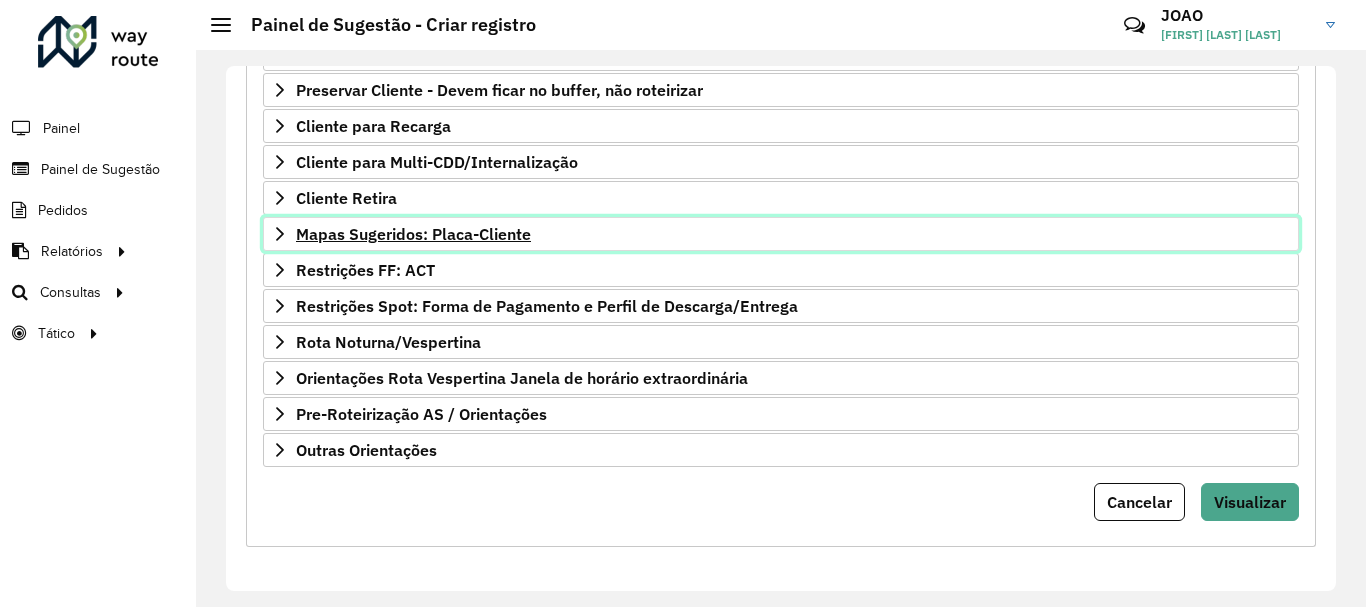 click on "Mapas Sugeridos: Placa-Cliente" at bounding box center [413, 234] 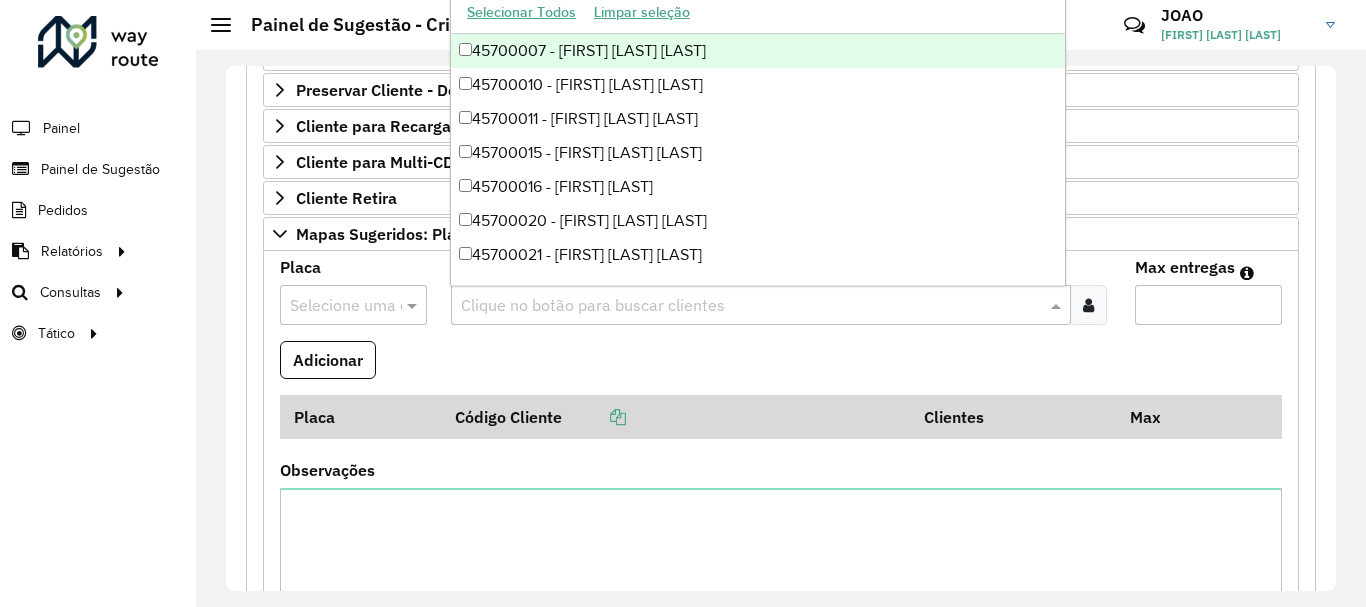 click at bounding box center [751, 306] 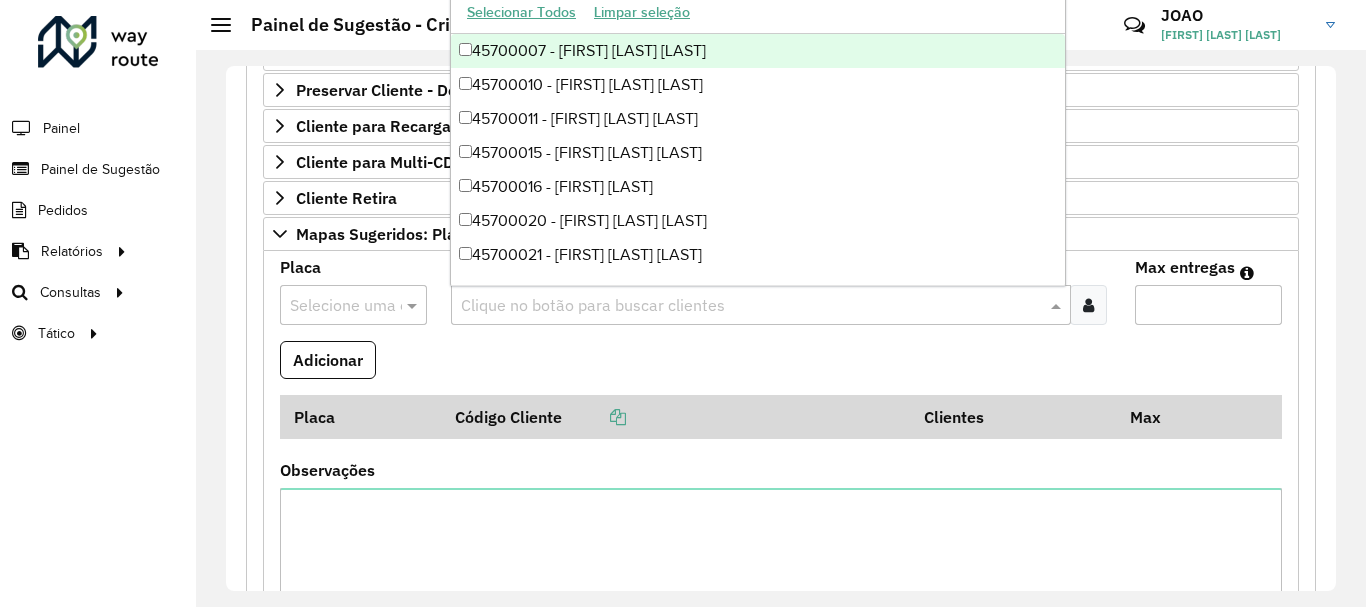 paste on "*****" 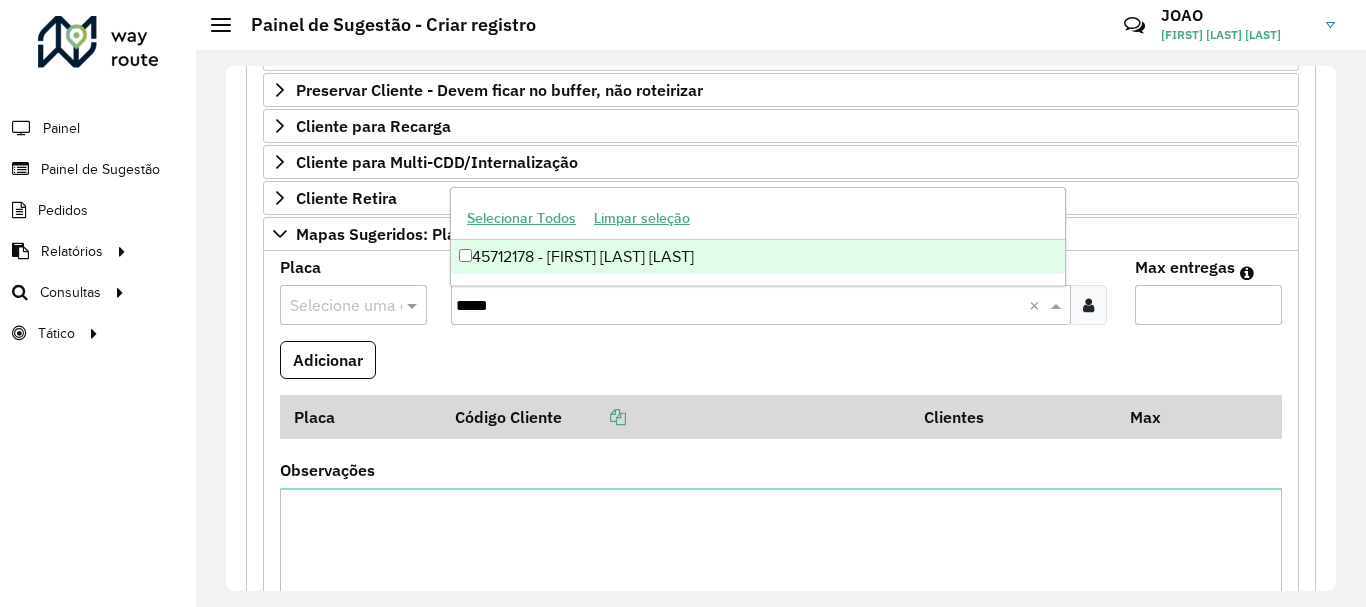click on "45712178 - [FIRST] [LAST] [LAST]" at bounding box center (758, 257) 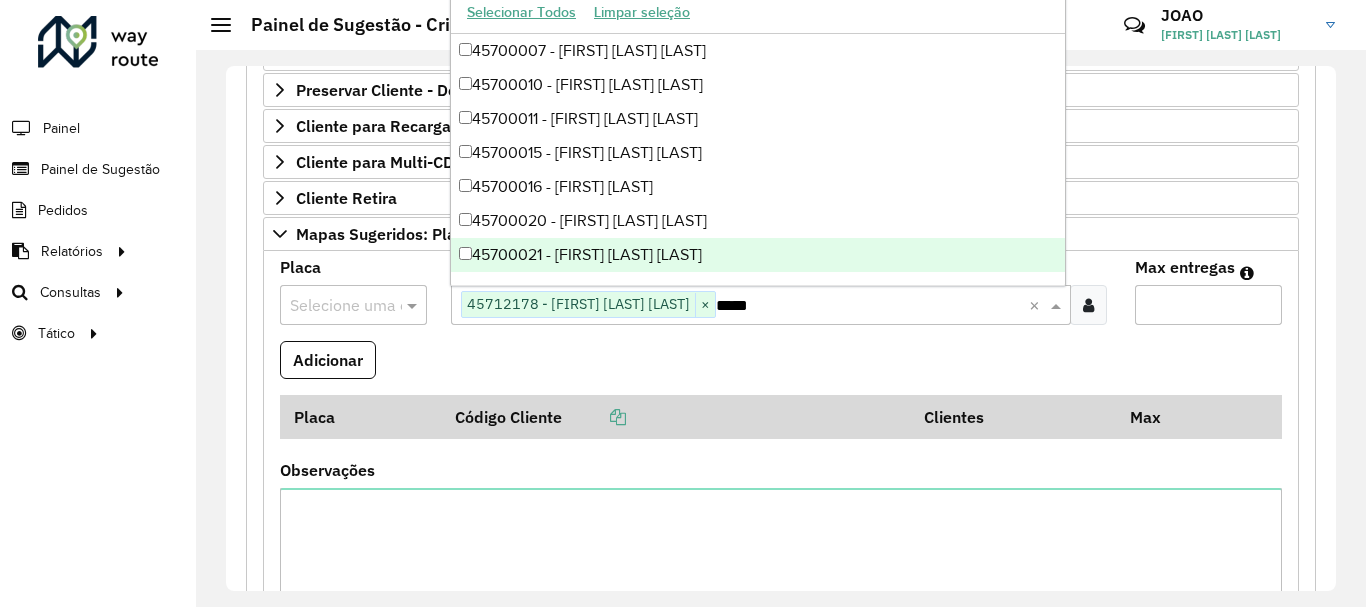 click at bounding box center [333, 306] 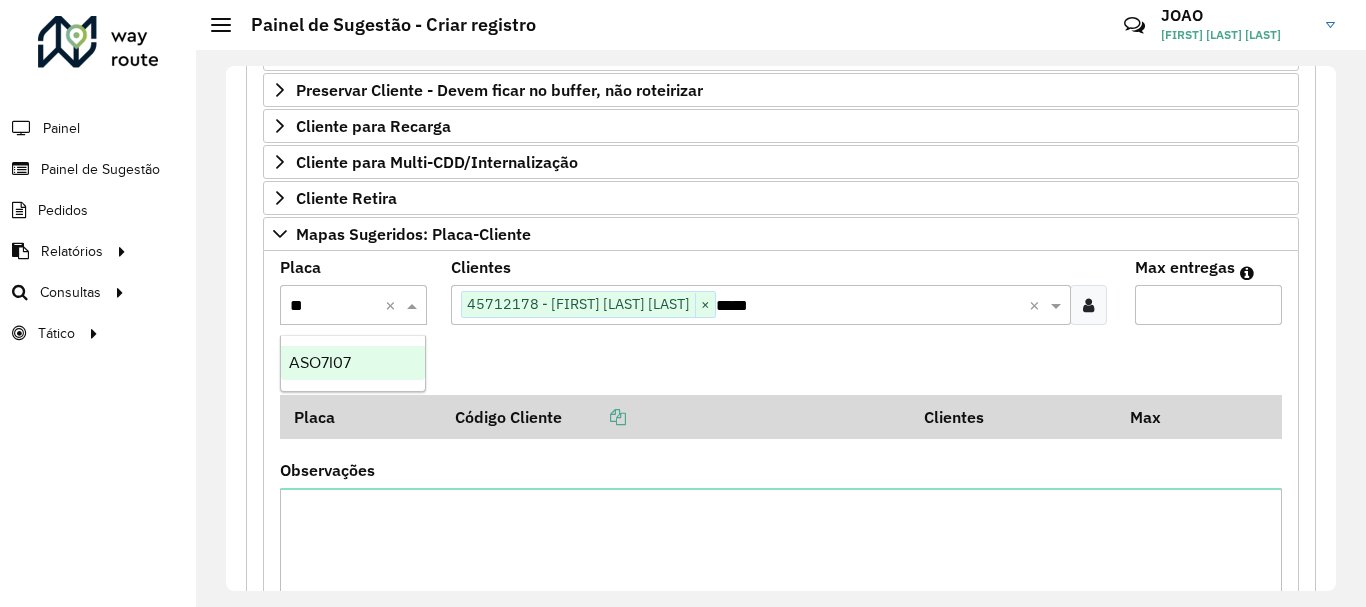 type on "***" 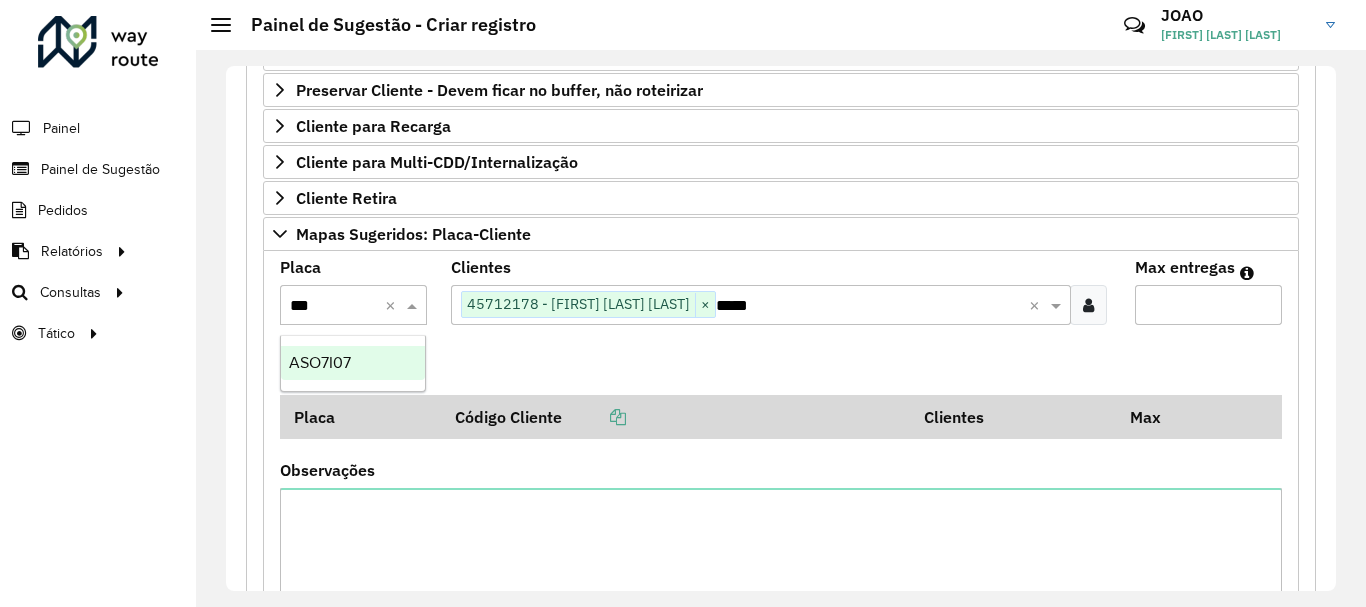 click on "ASO7I07" at bounding box center (353, 363) 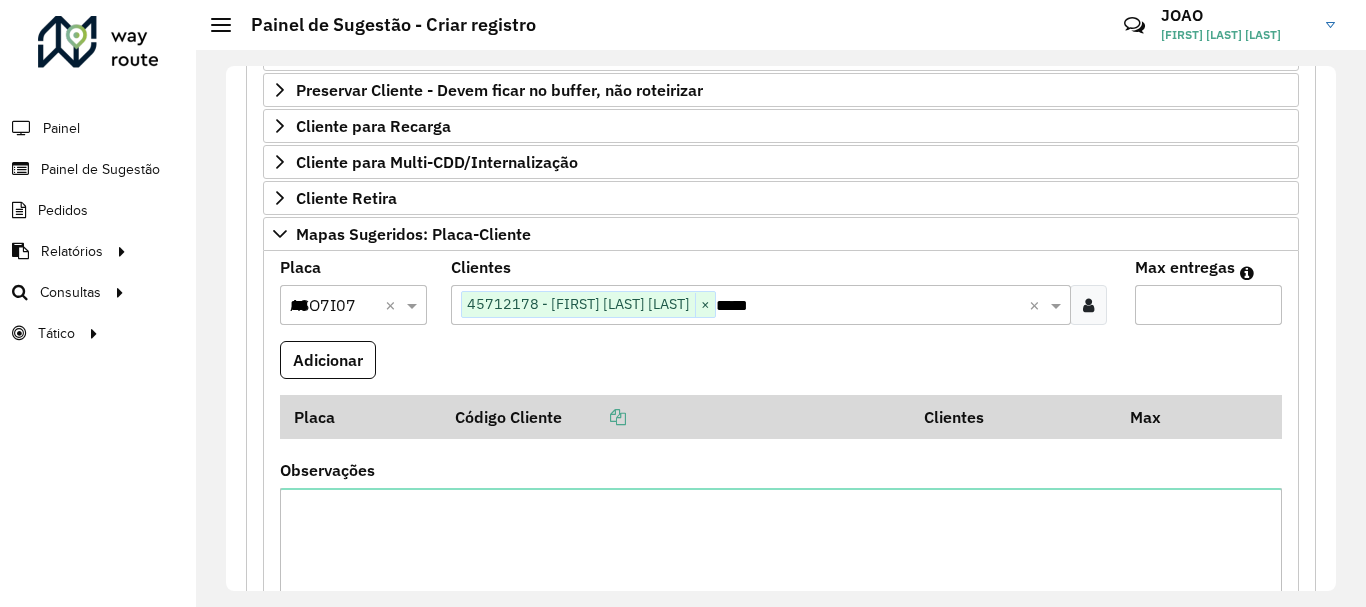 click on "Max entregas" at bounding box center [1208, 292] 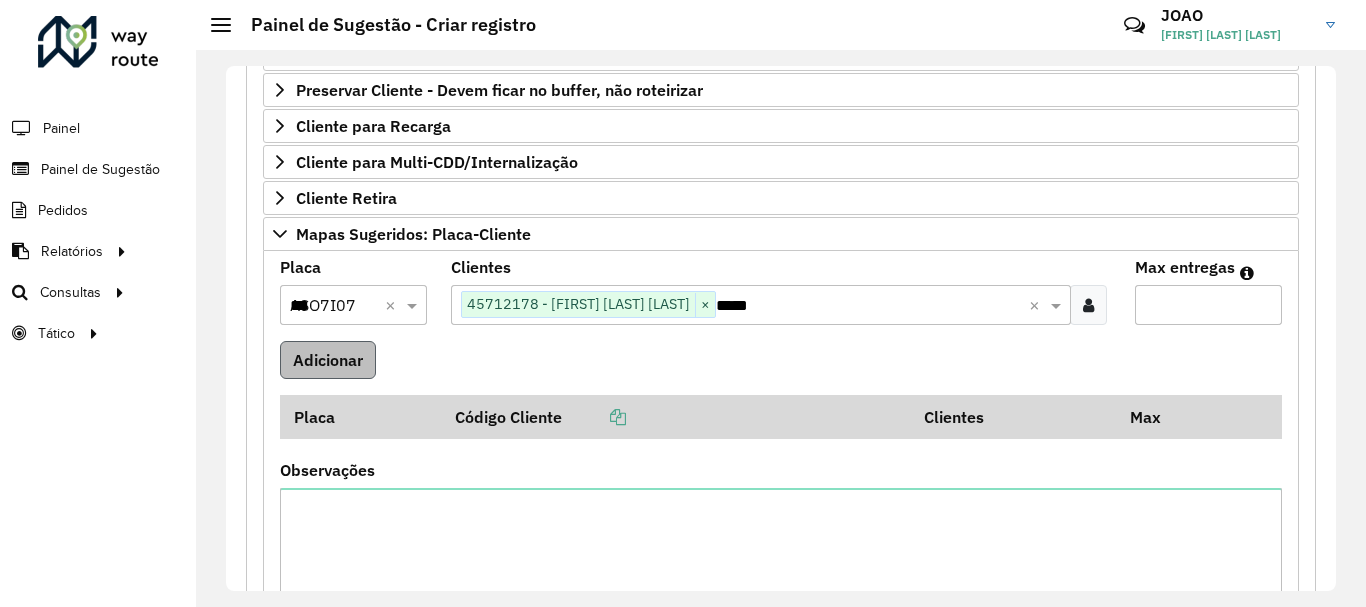 type on "*" 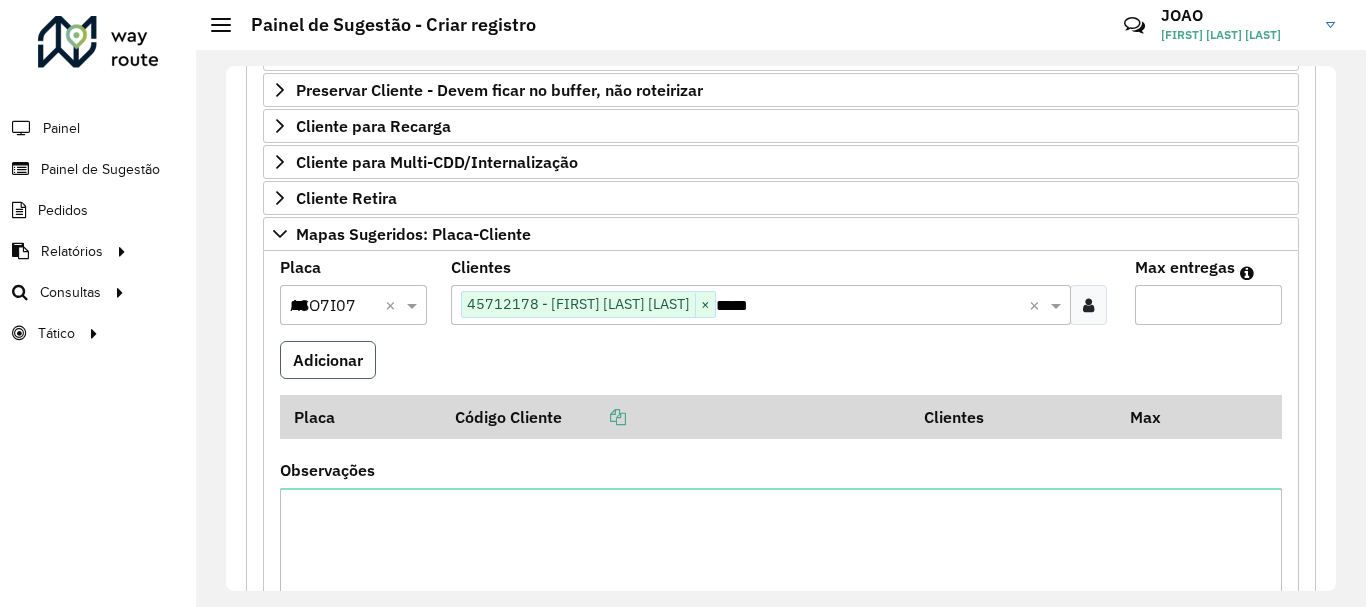 click on "Adicionar" at bounding box center (328, 360) 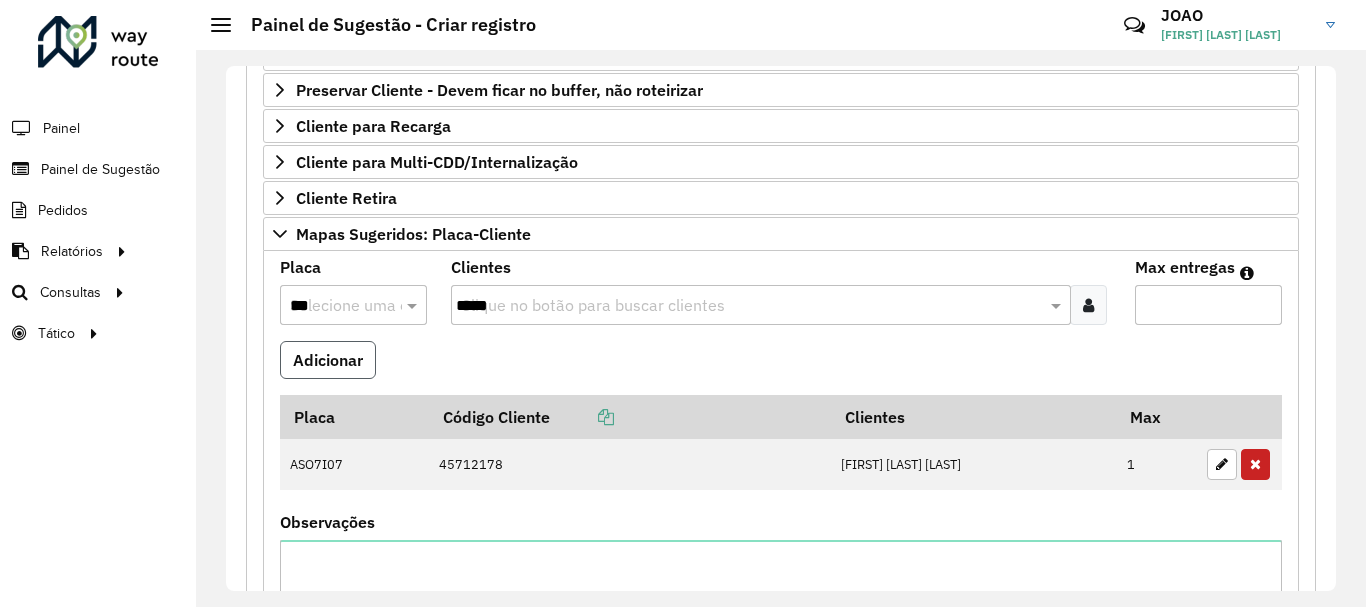 type 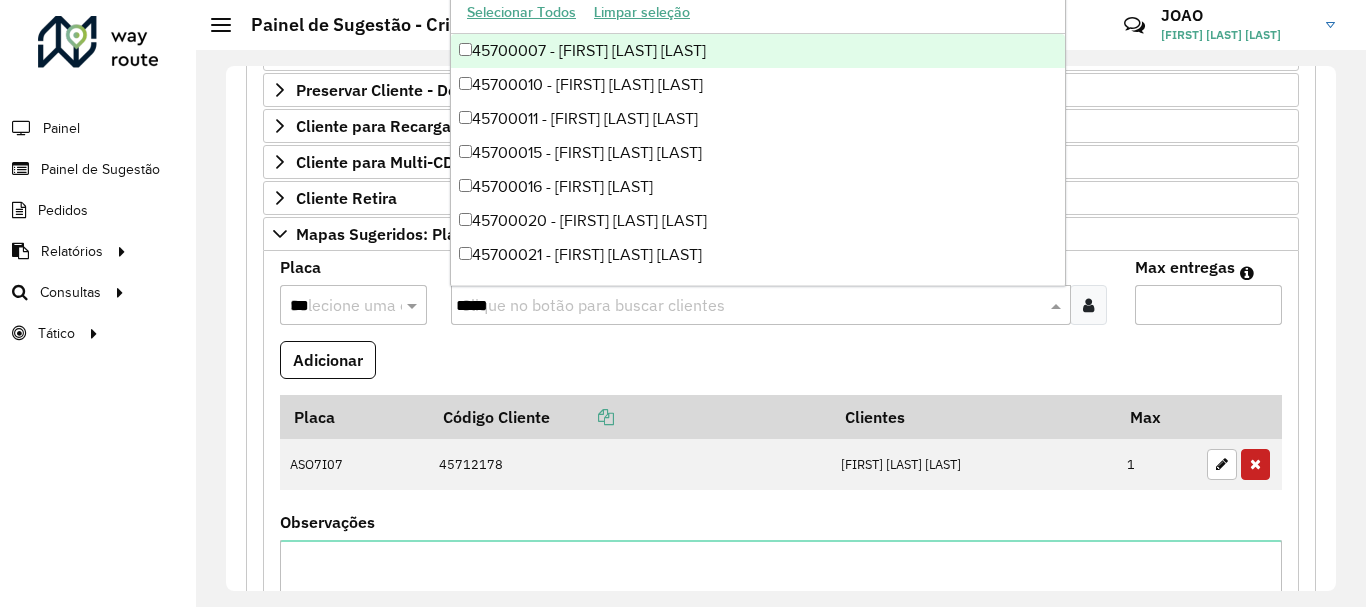 click on "*****" at bounding box center [751, 306] 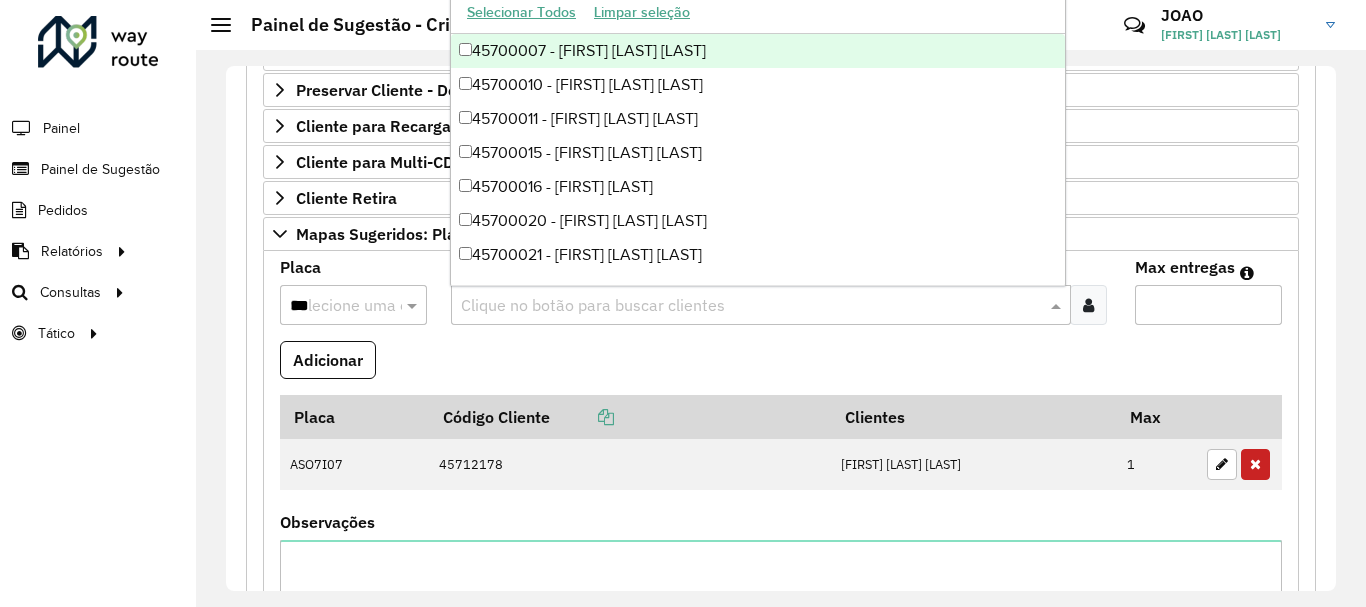 paste on "*****" 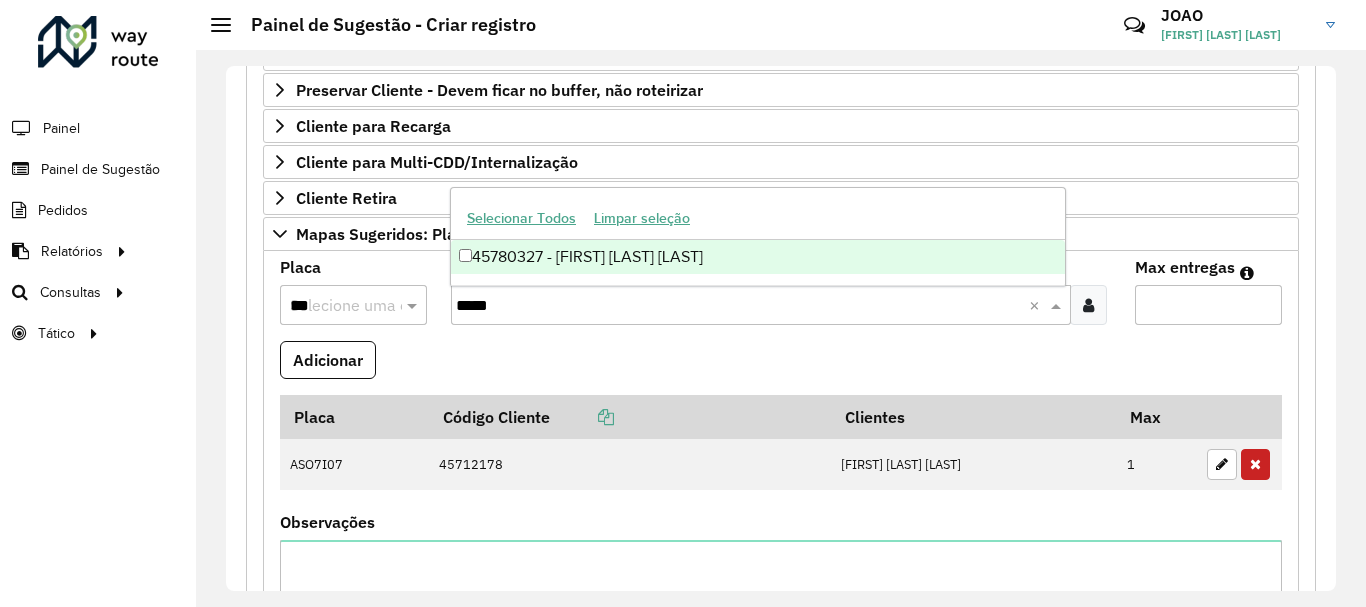 click on "45780327 - [FIRST] [LAST] [LAST]" at bounding box center [758, 257] 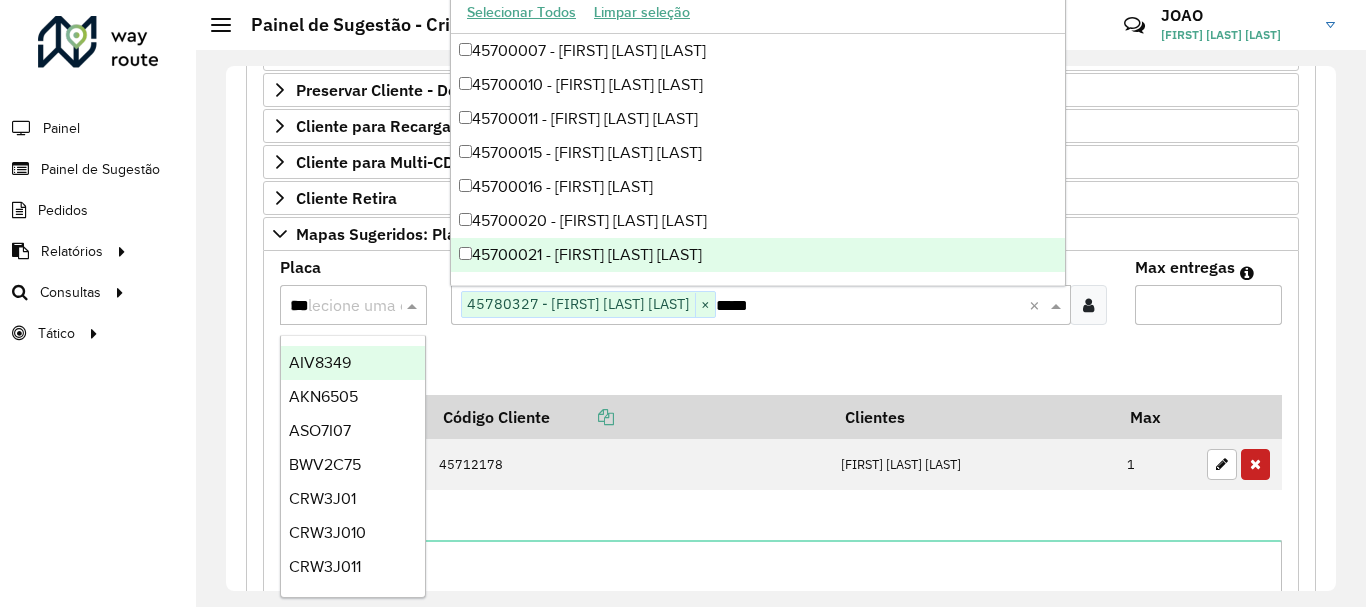 click on "***" at bounding box center [333, 306] 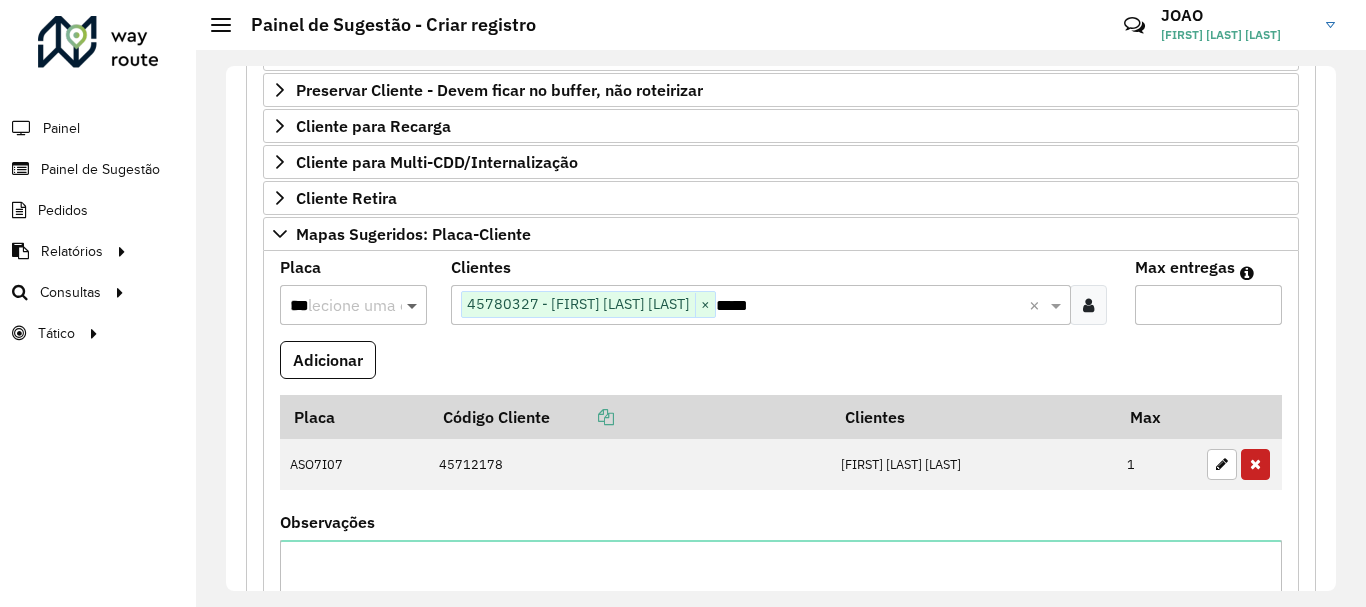 click at bounding box center (414, 305) 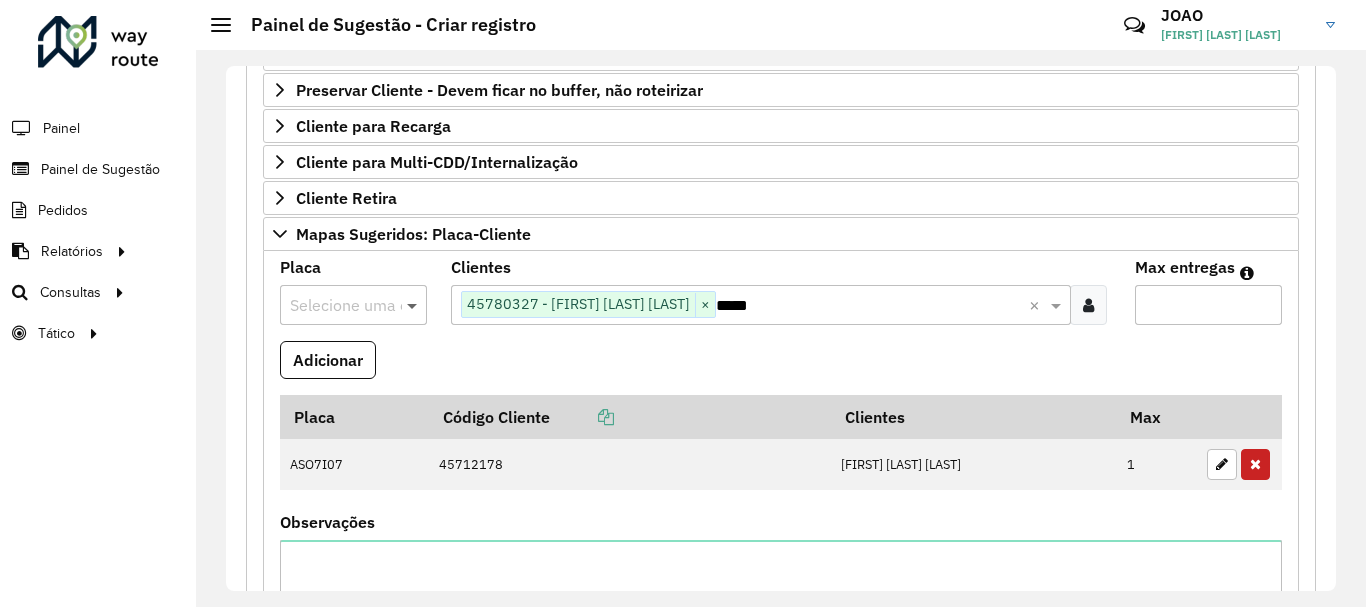 type on "*" 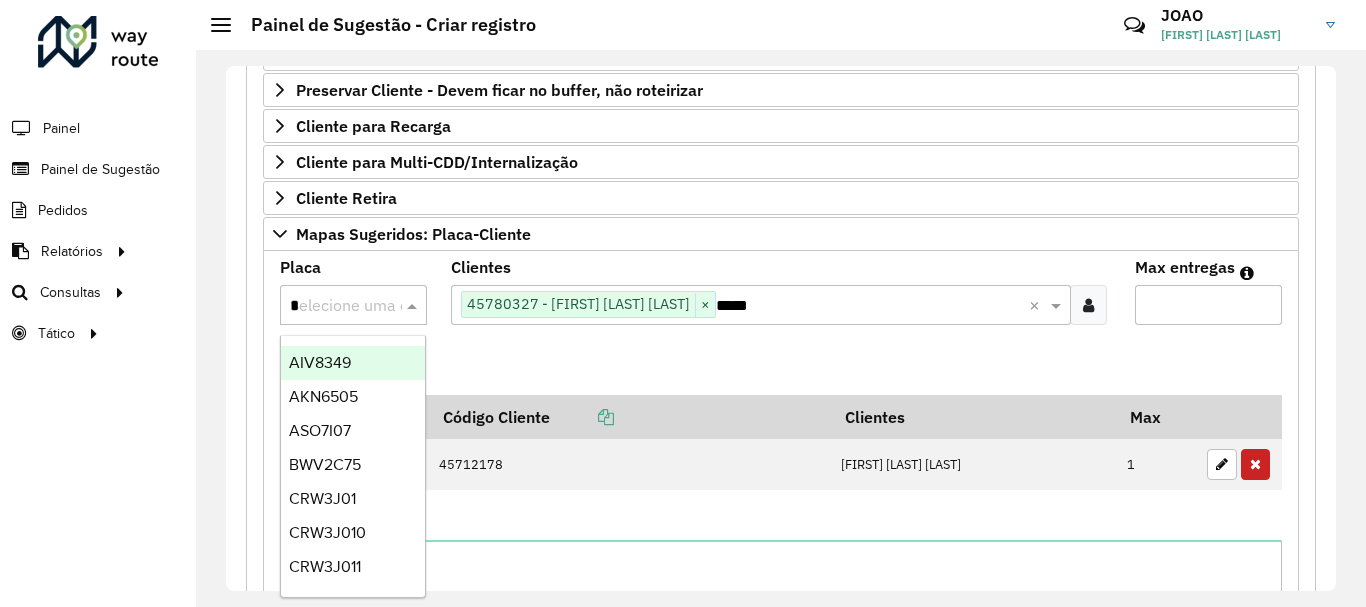 click on "Adicionar" at bounding box center (781, 368) 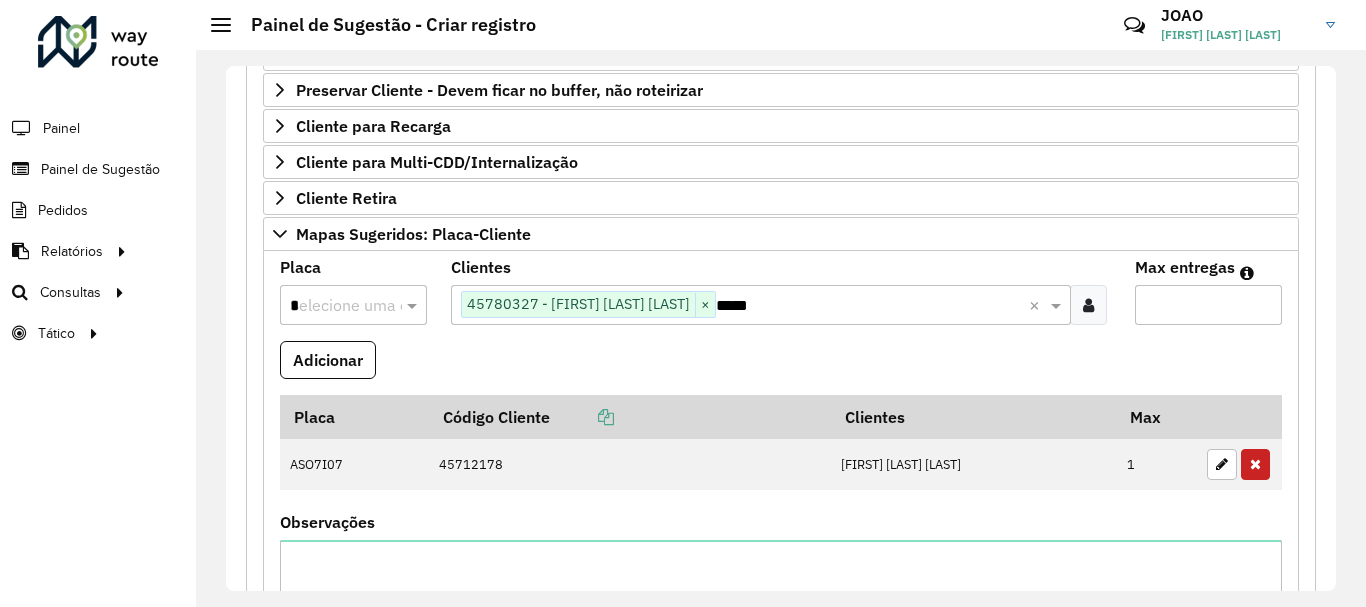 click on "*" at bounding box center [333, 306] 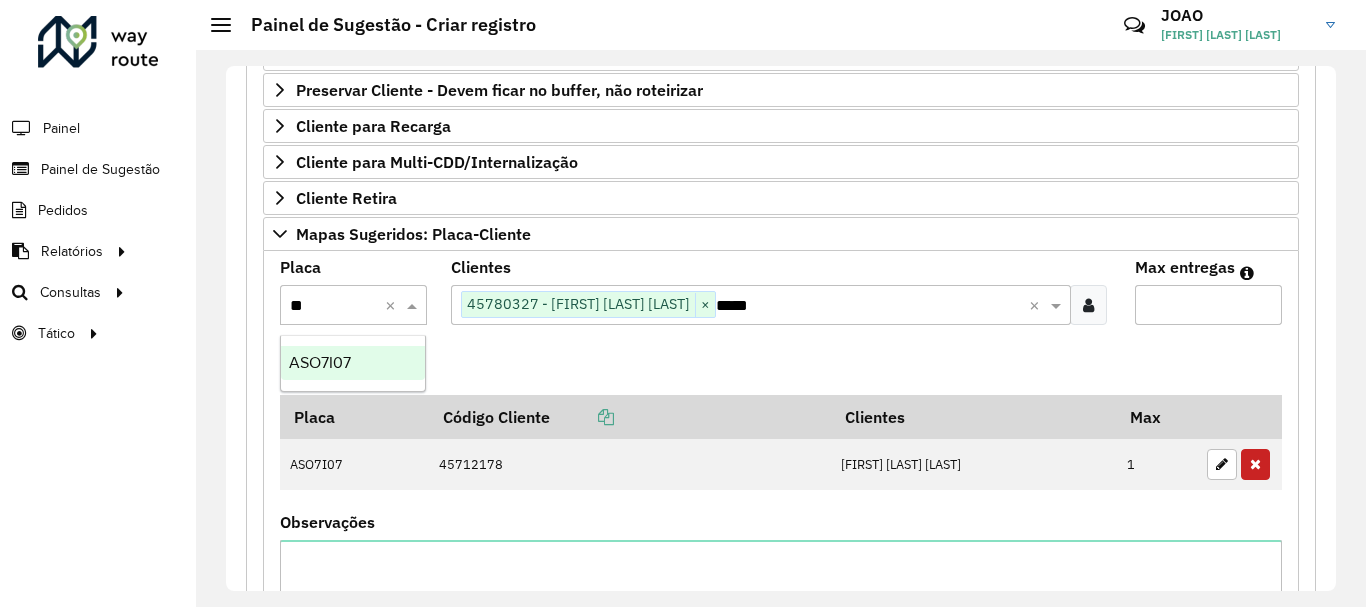 type on "***" 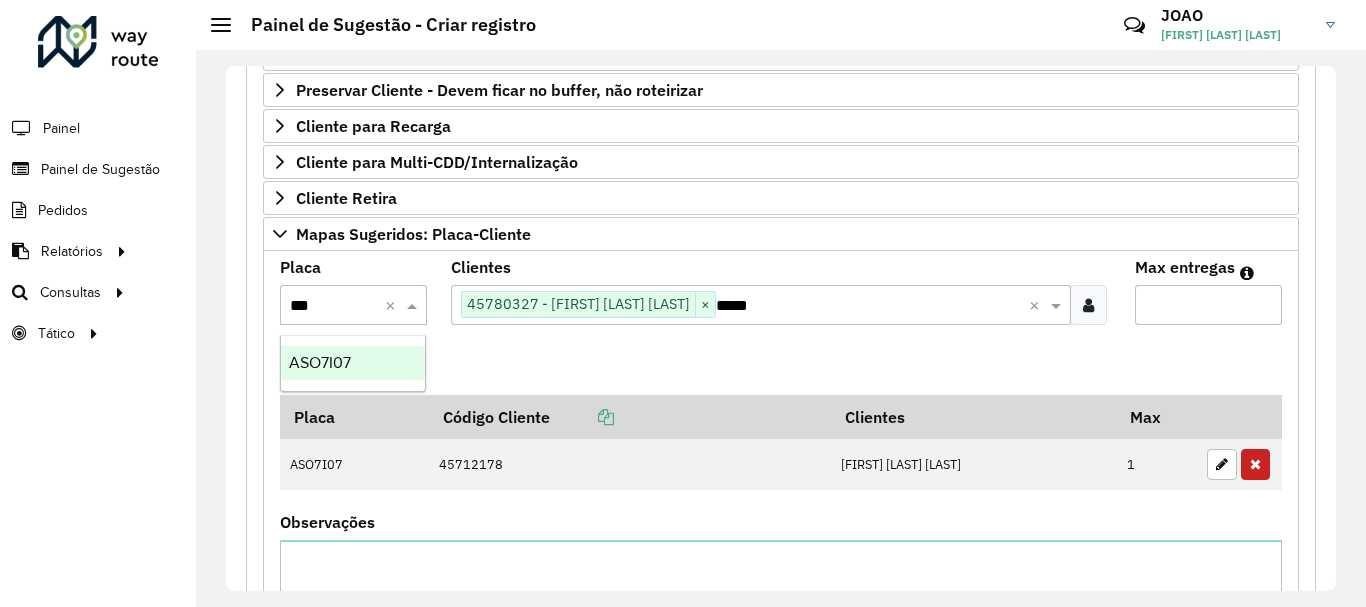 click on "ASO7I07" at bounding box center (320, 362) 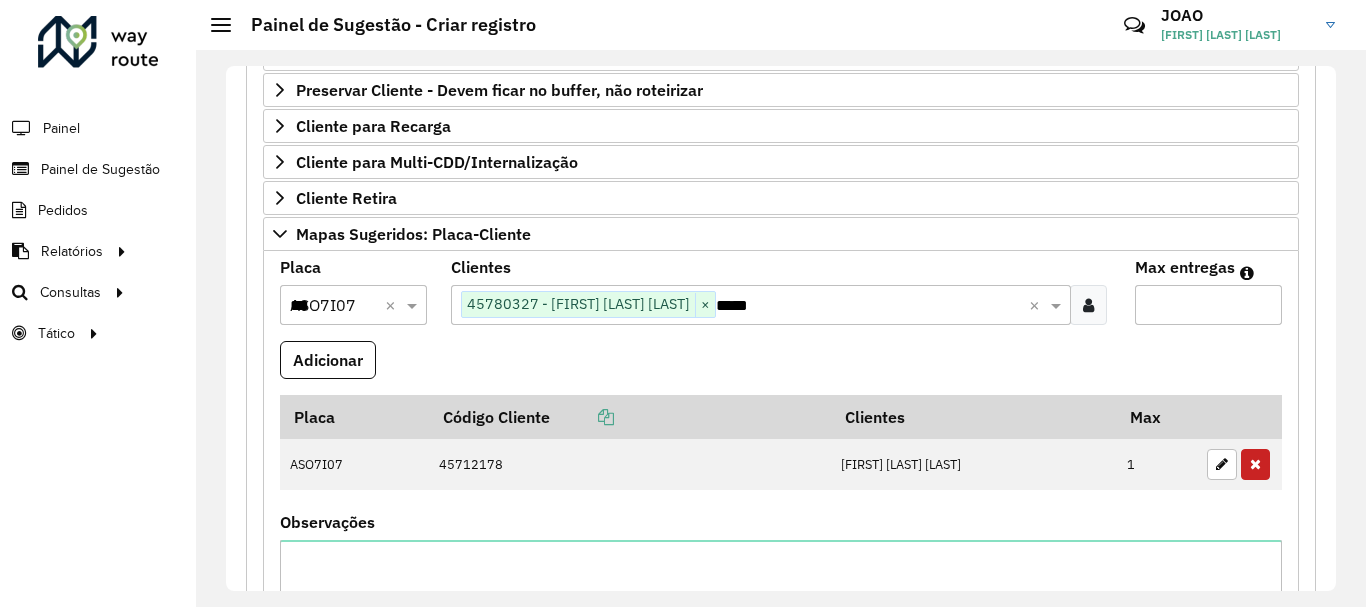 click on "***" at bounding box center [353, 305] 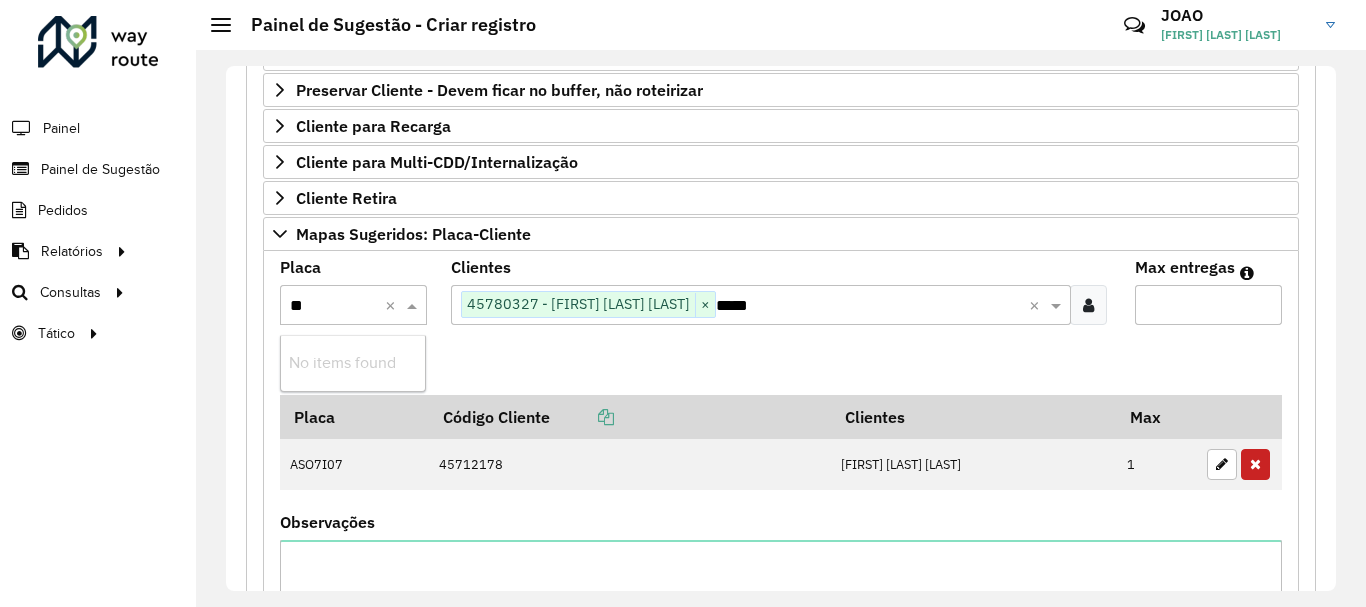 type on "*" 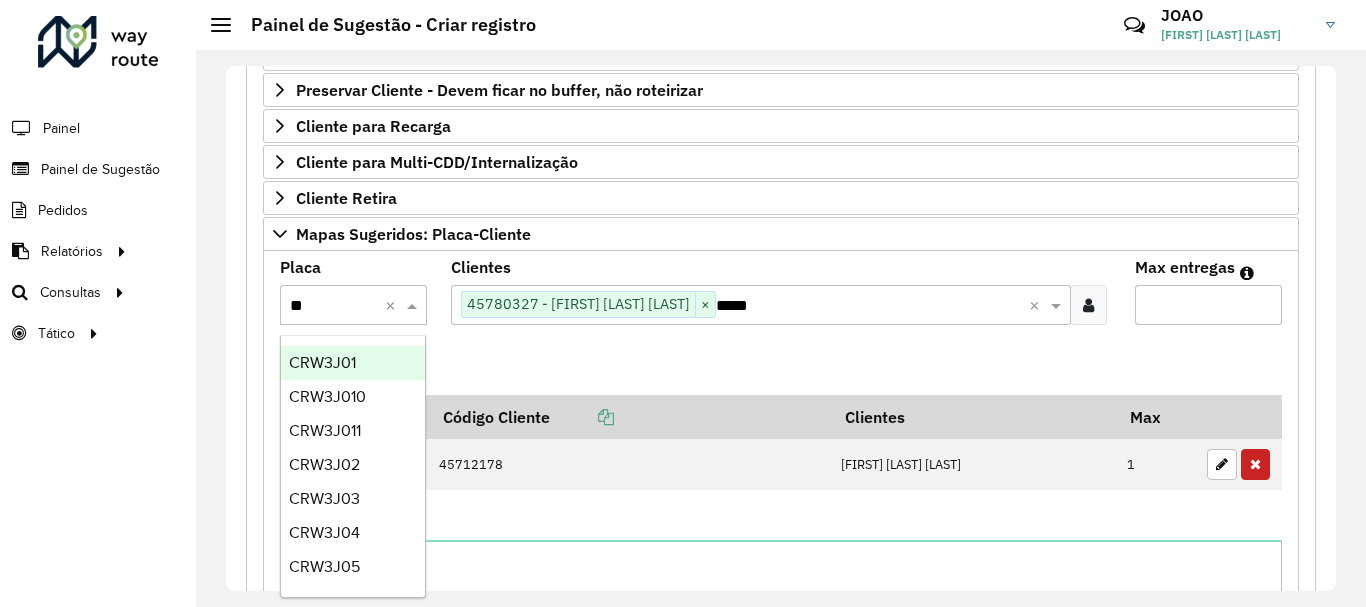 type on "***" 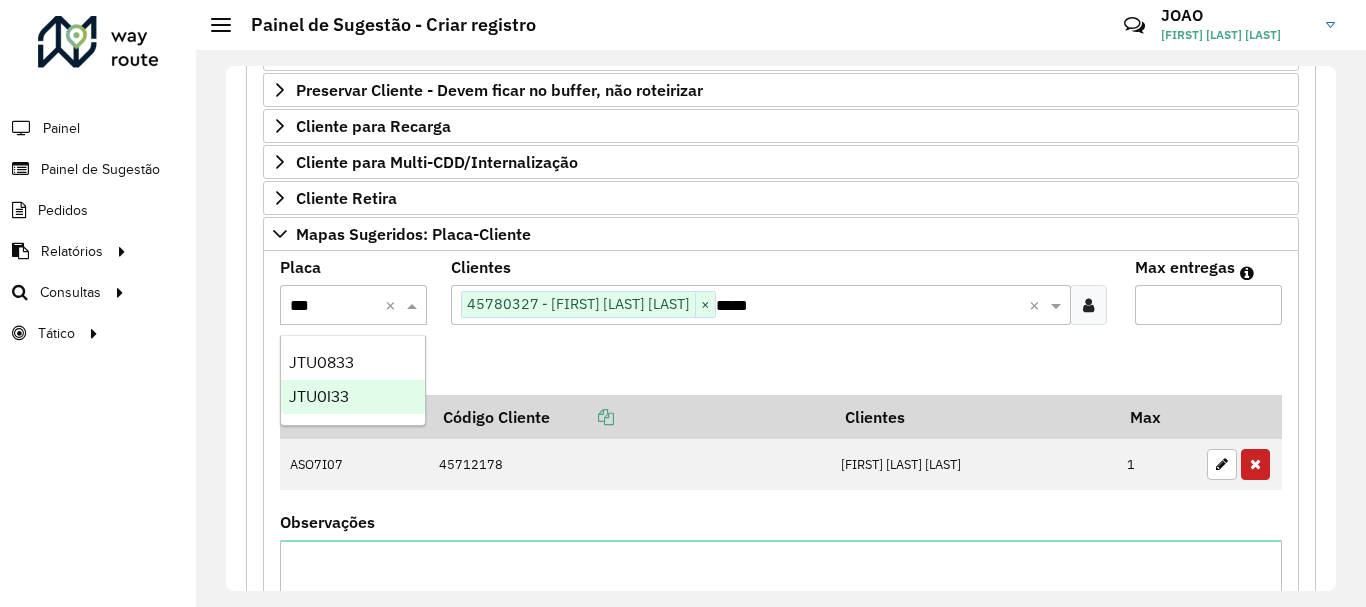 click on "JTU0I33" at bounding box center [319, 396] 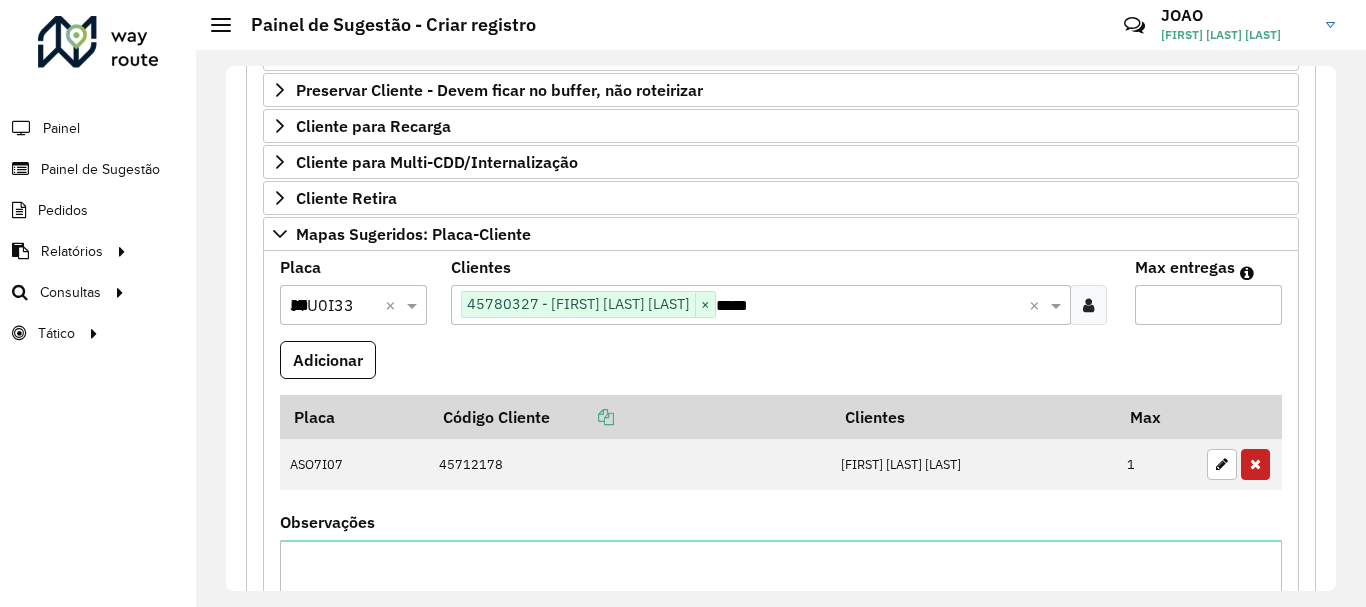 click on "*" at bounding box center [1208, 305] 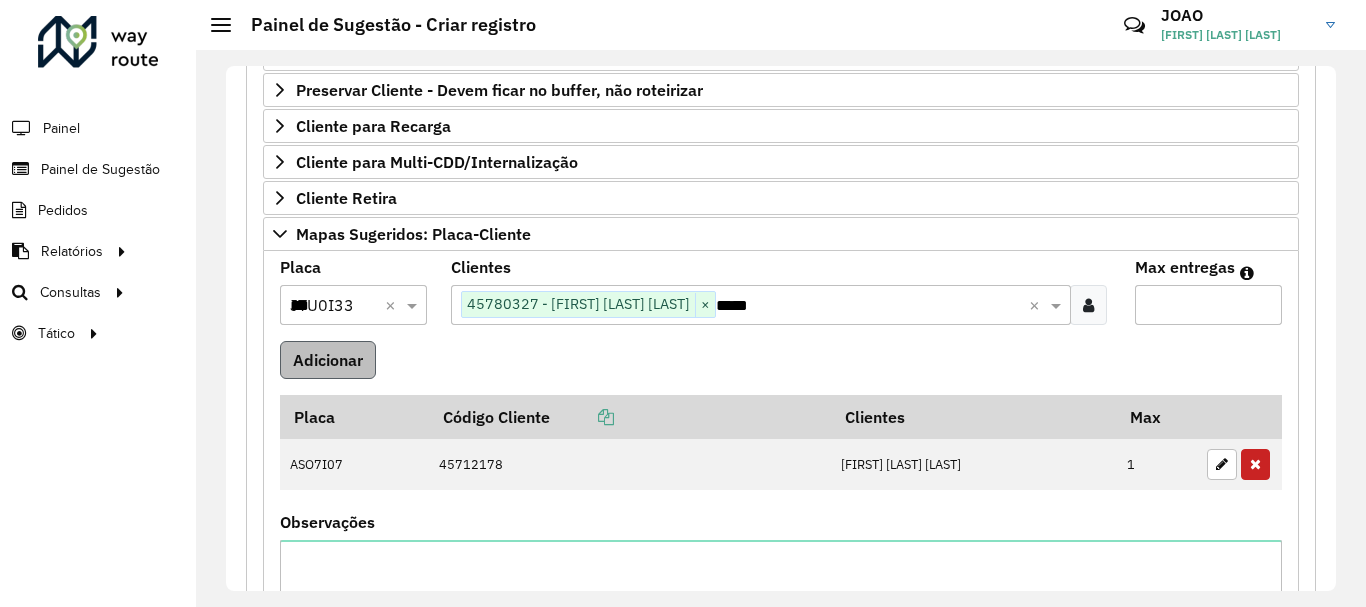 type on "*" 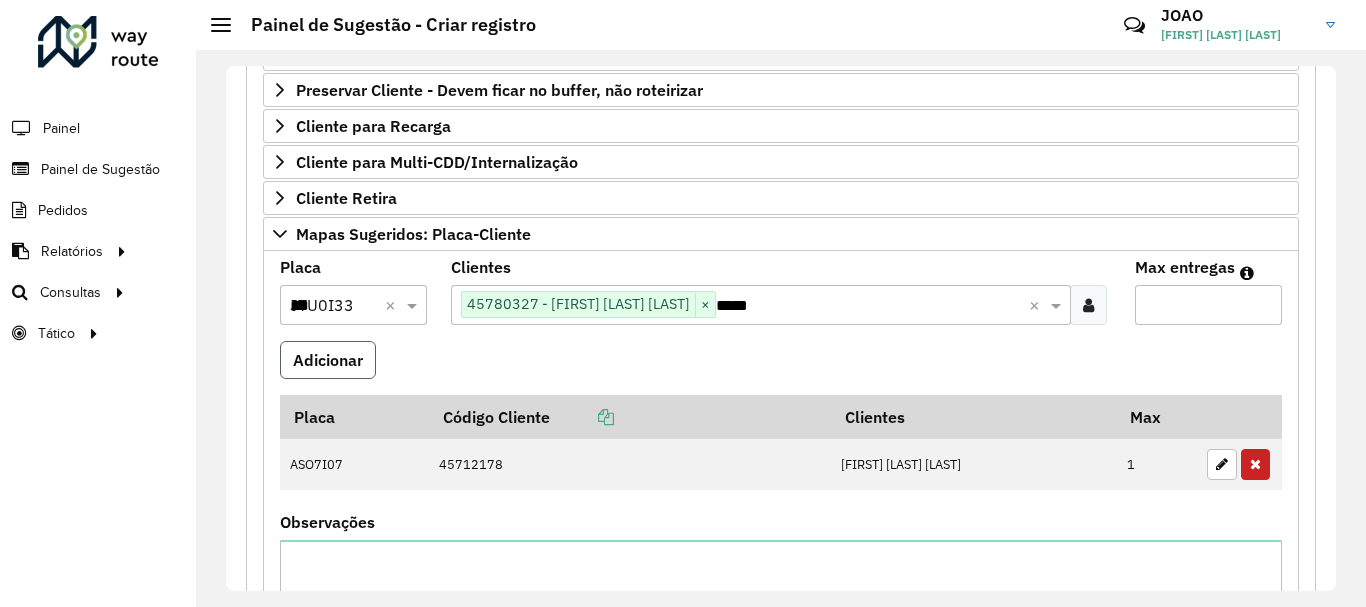 click on "Adicionar" at bounding box center (328, 360) 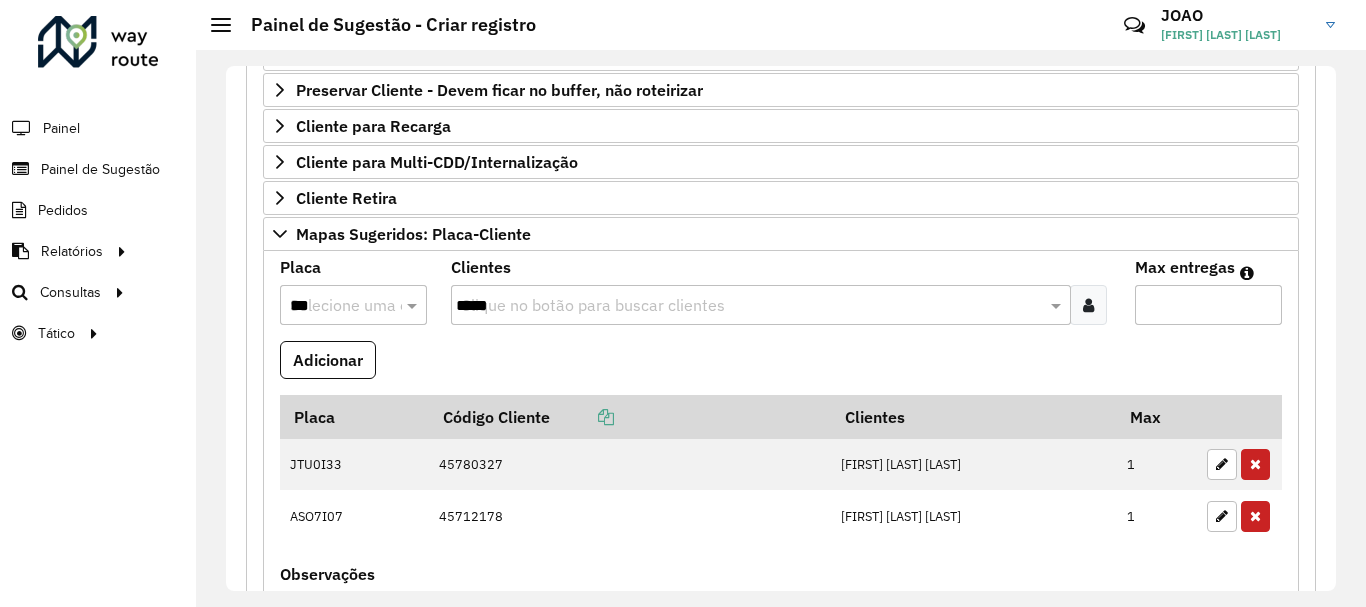 scroll, scrollTop: 790, scrollLeft: 0, axis: vertical 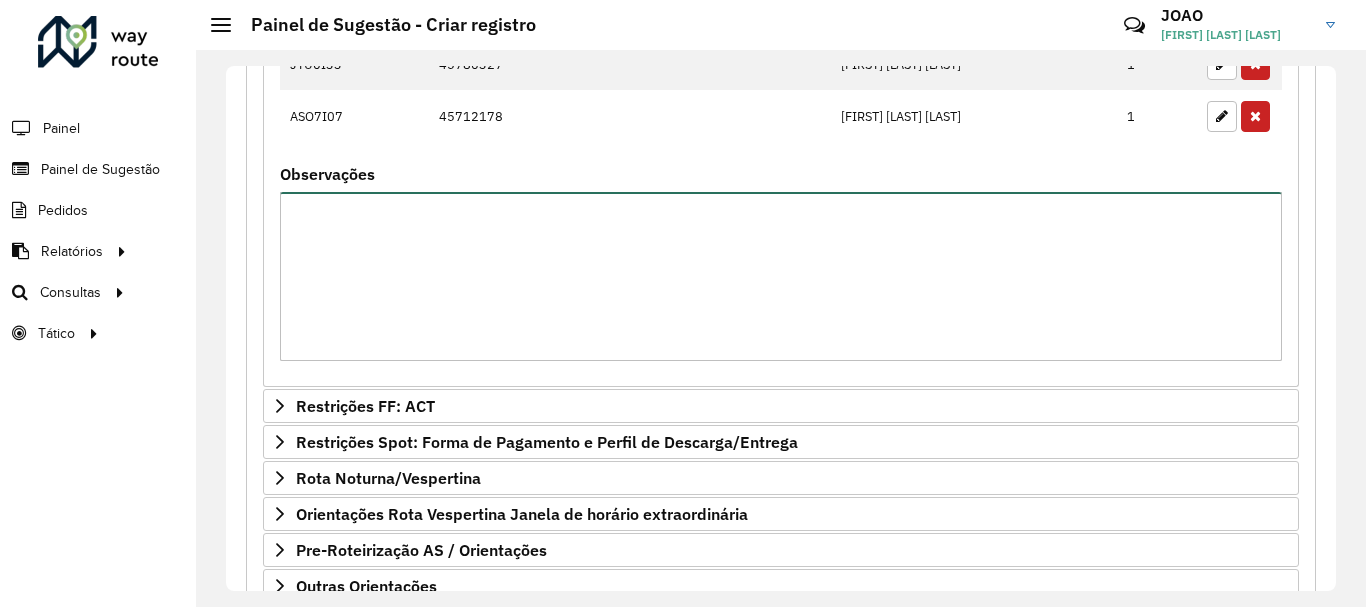 click on "Observações" at bounding box center (781, 276) 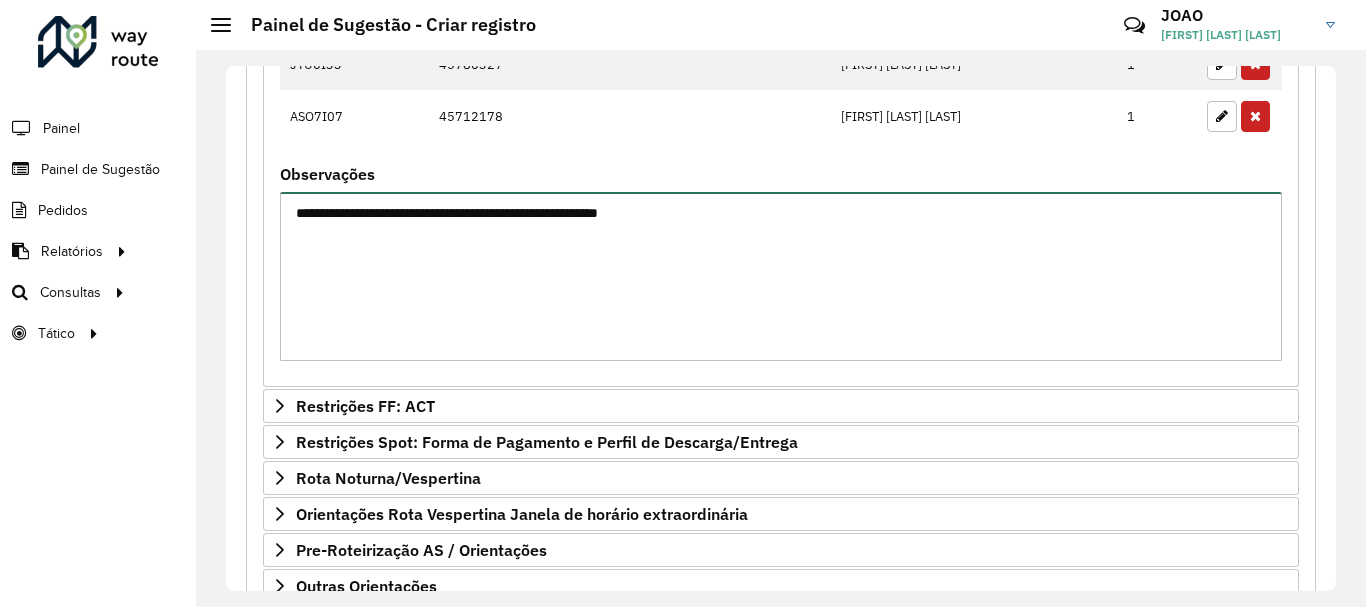 scroll, scrollTop: 690, scrollLeft: 0, axis: vertical 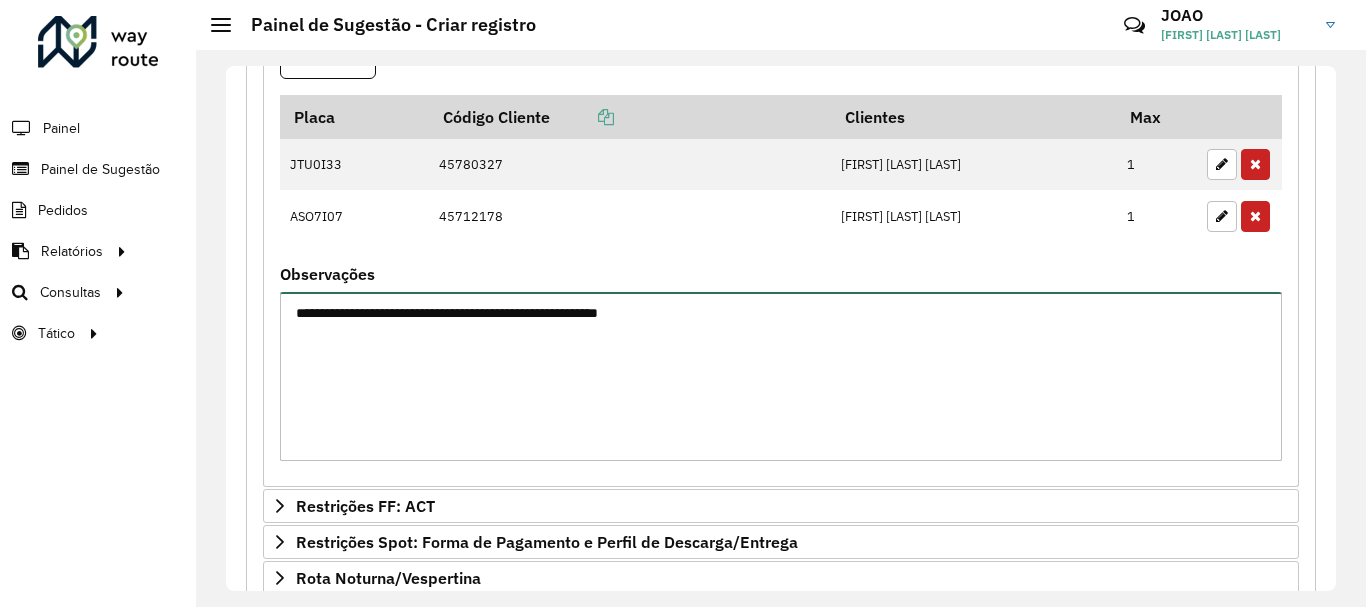 type on "**********" 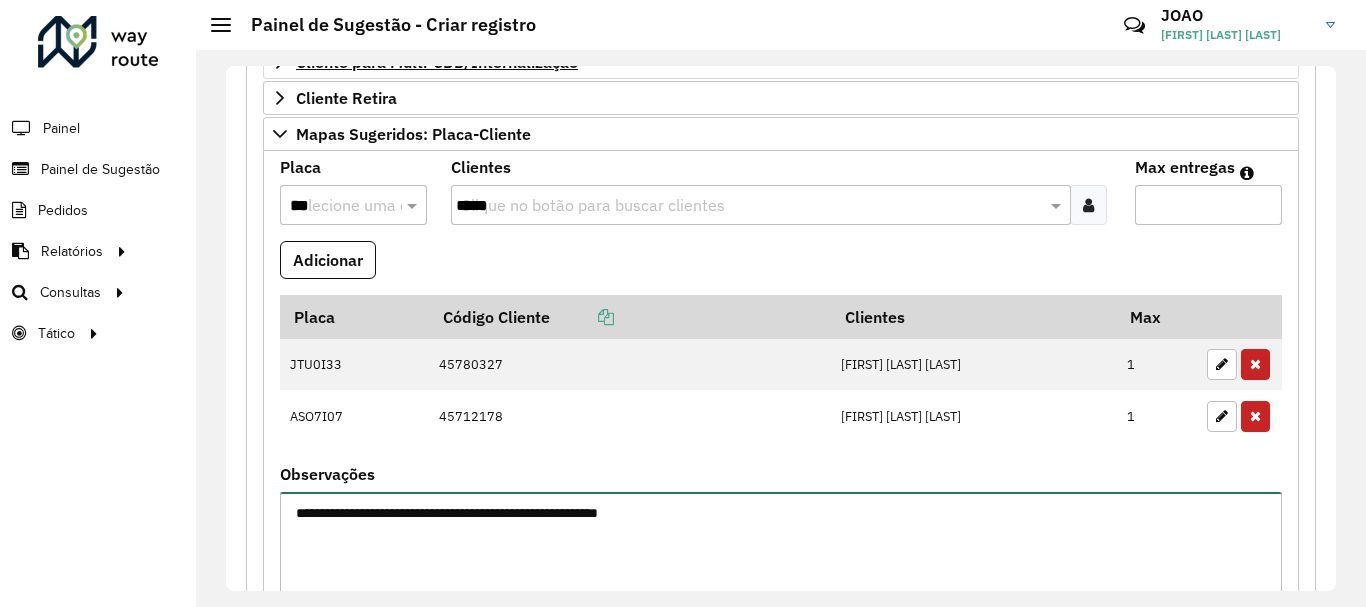 scroll, scrollTop: 390, scrollLeft: 0, axis: vertical 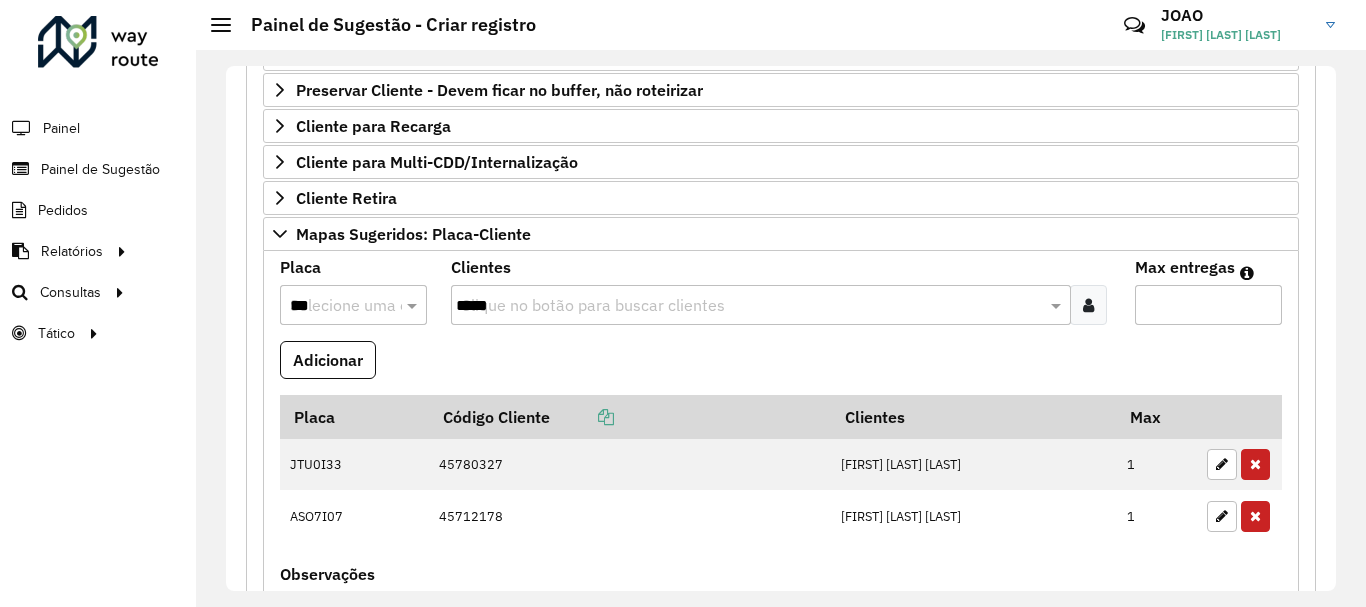 click on "*****" at bounding box center [751, 306] 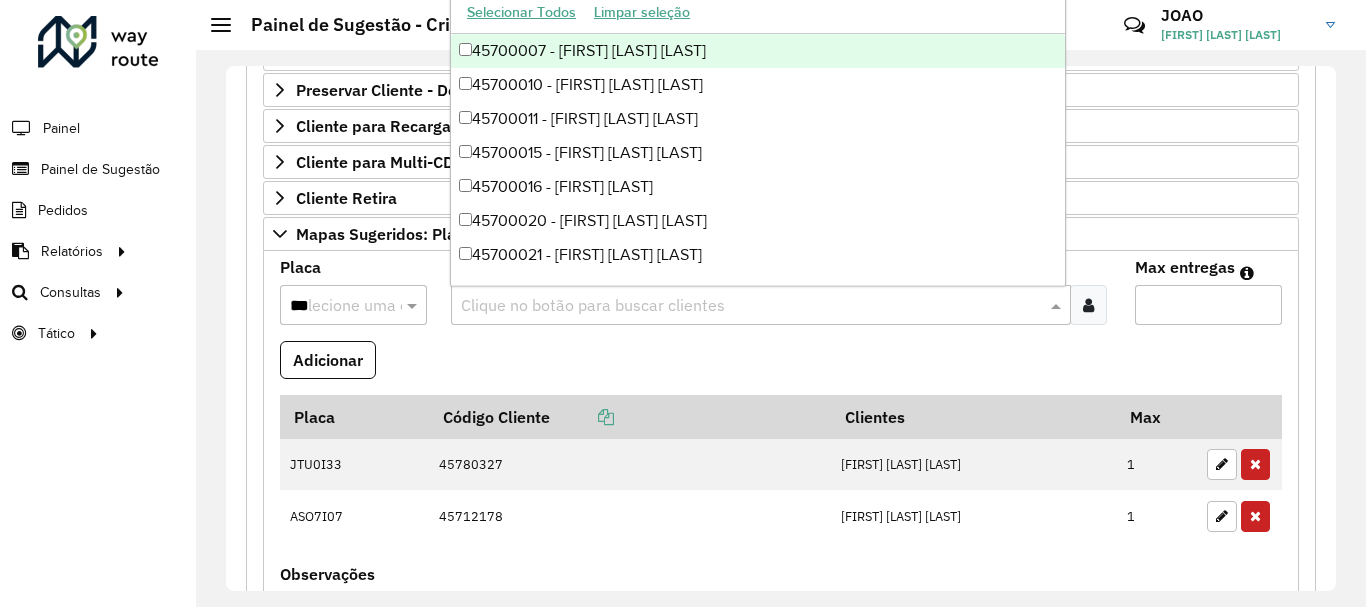 paste on "****" 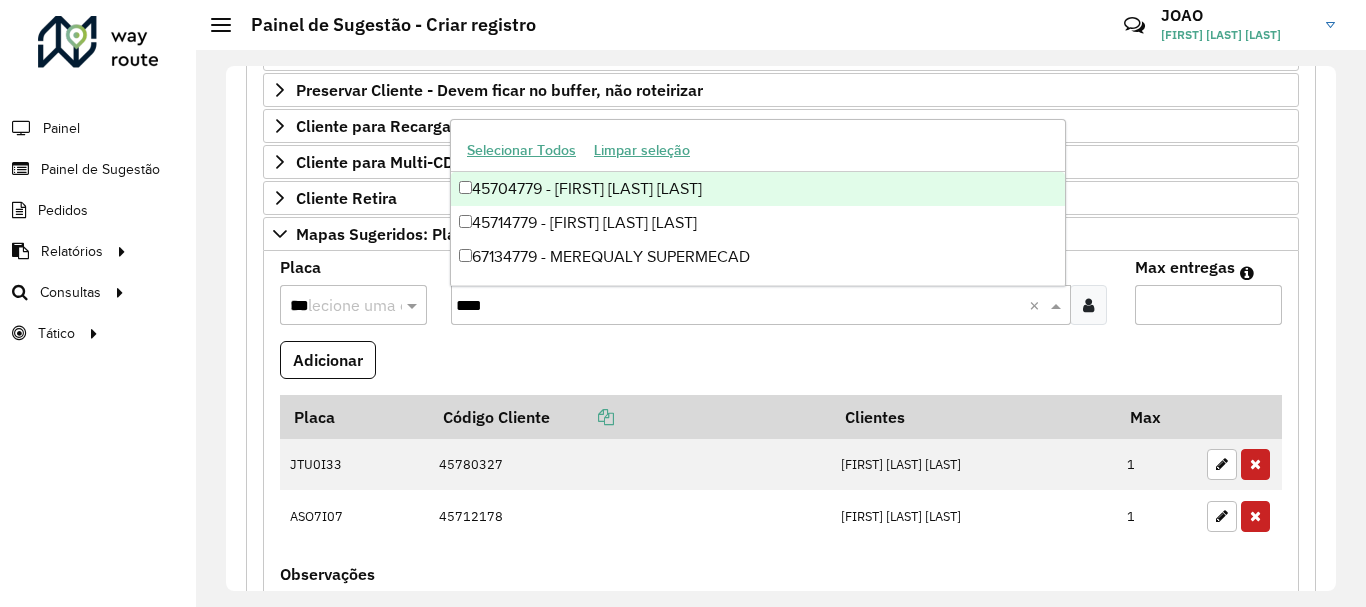 click on "45704779 - [FIRST] [LAST] [LAST]" at bounding box center (758, 189) 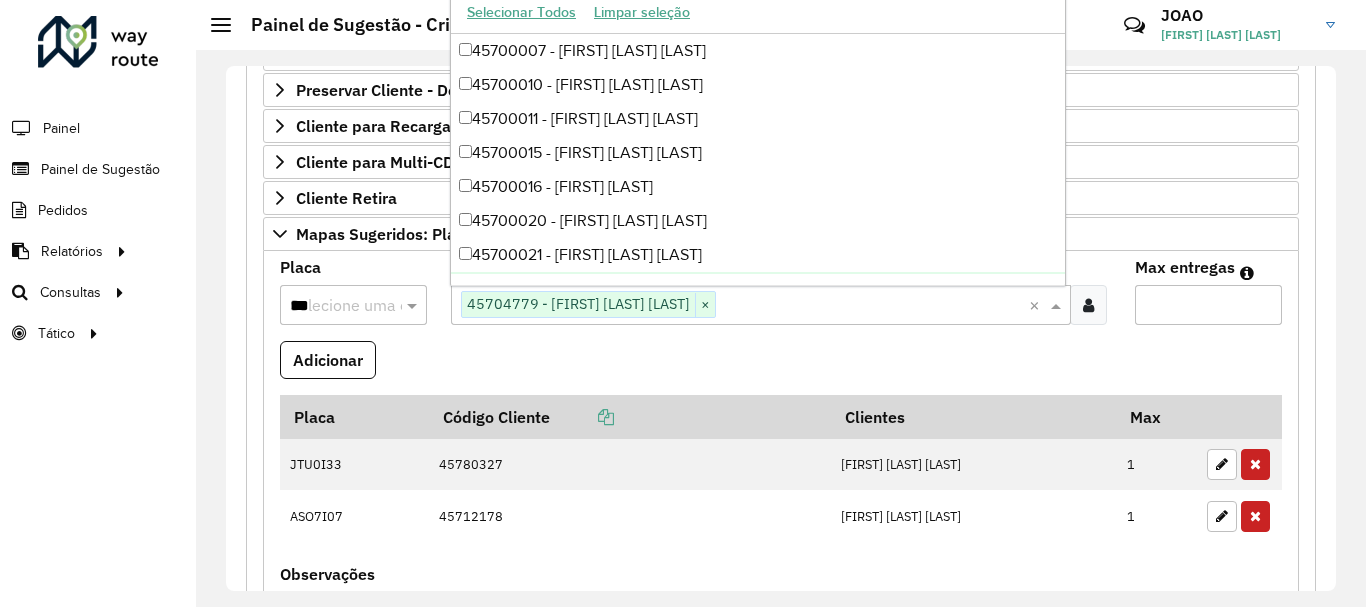 paste on "*****" 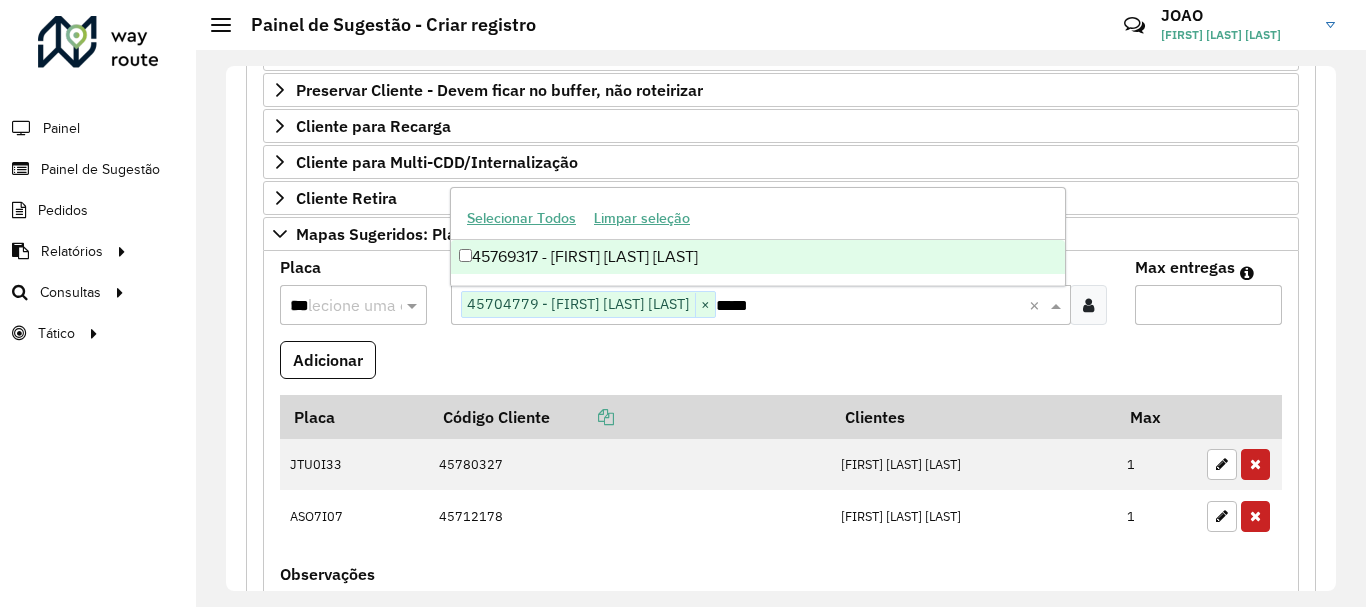 click on "45769317 - [FIRST] [LAST] [LAST]" at bounding box center (758, 257) 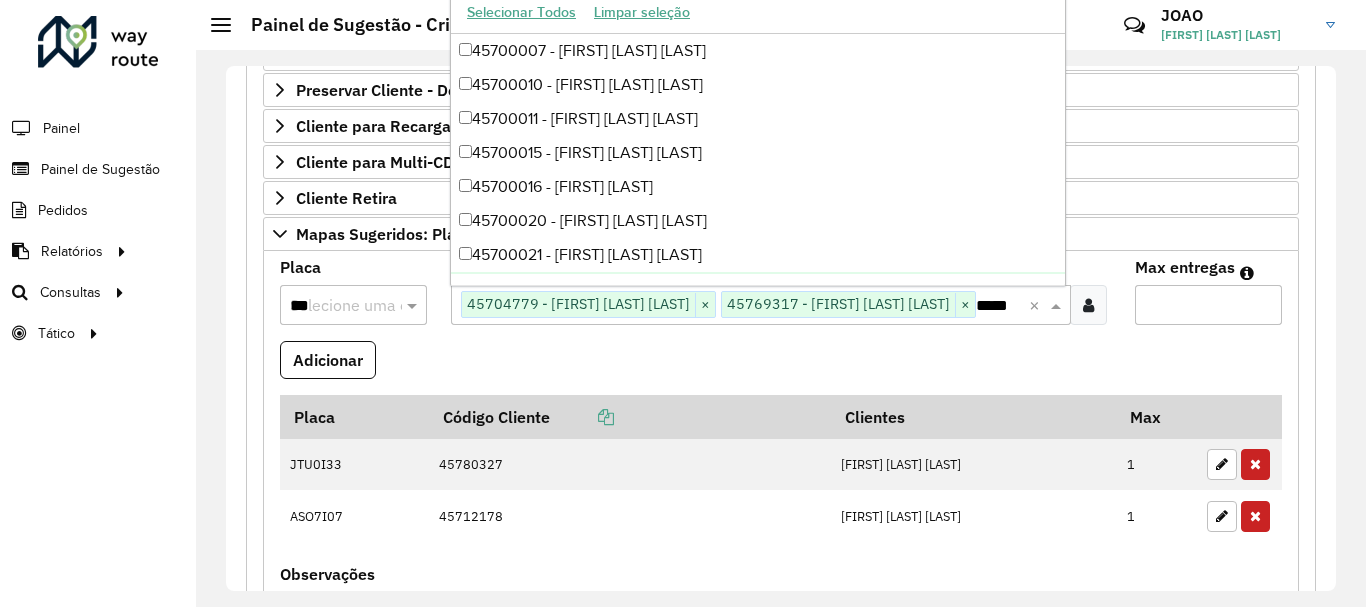 click on "*" at bounding box center (1208, 305) 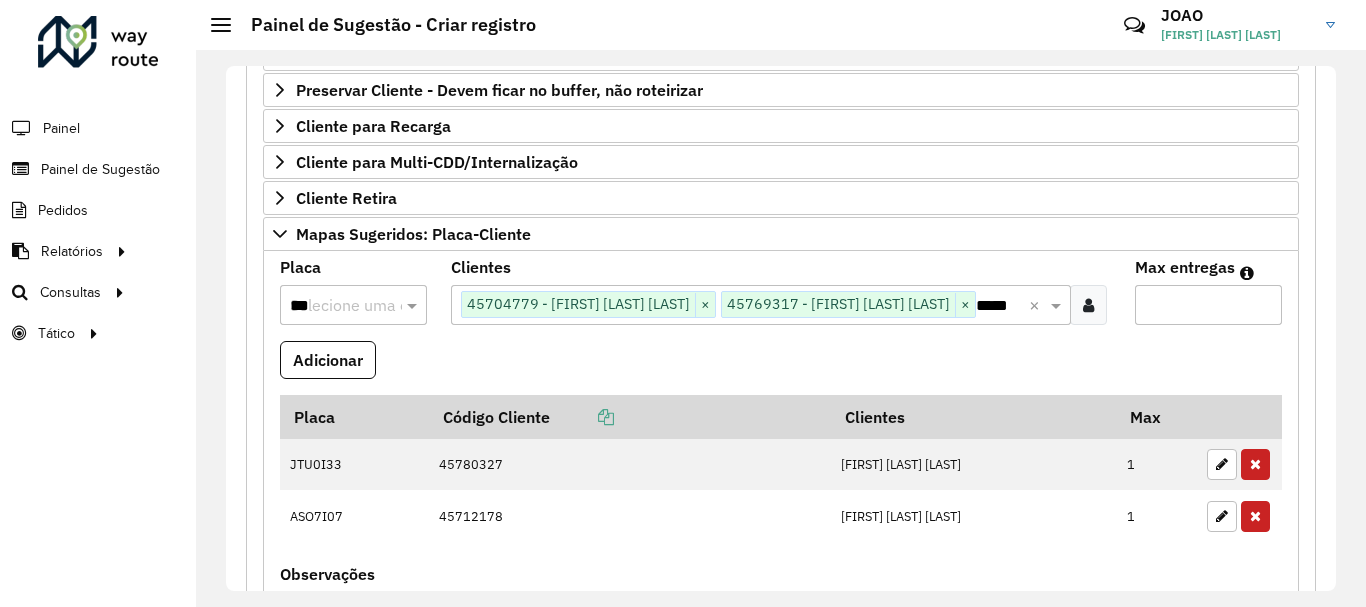 type on "*" 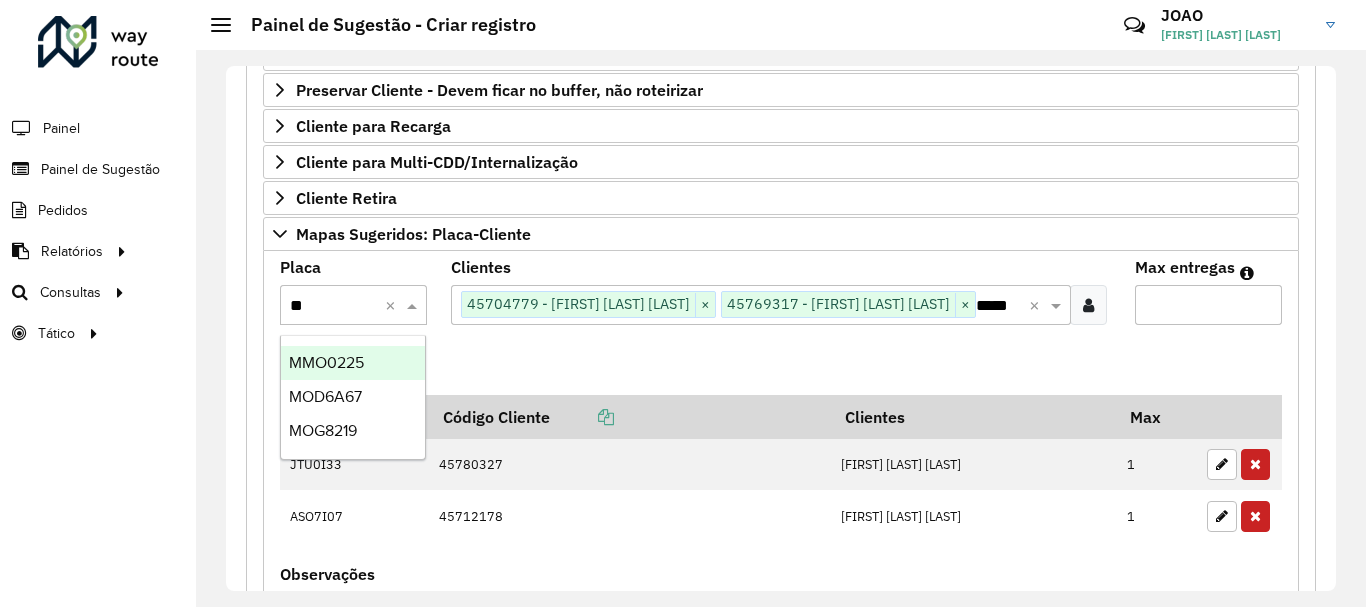 type on "***" 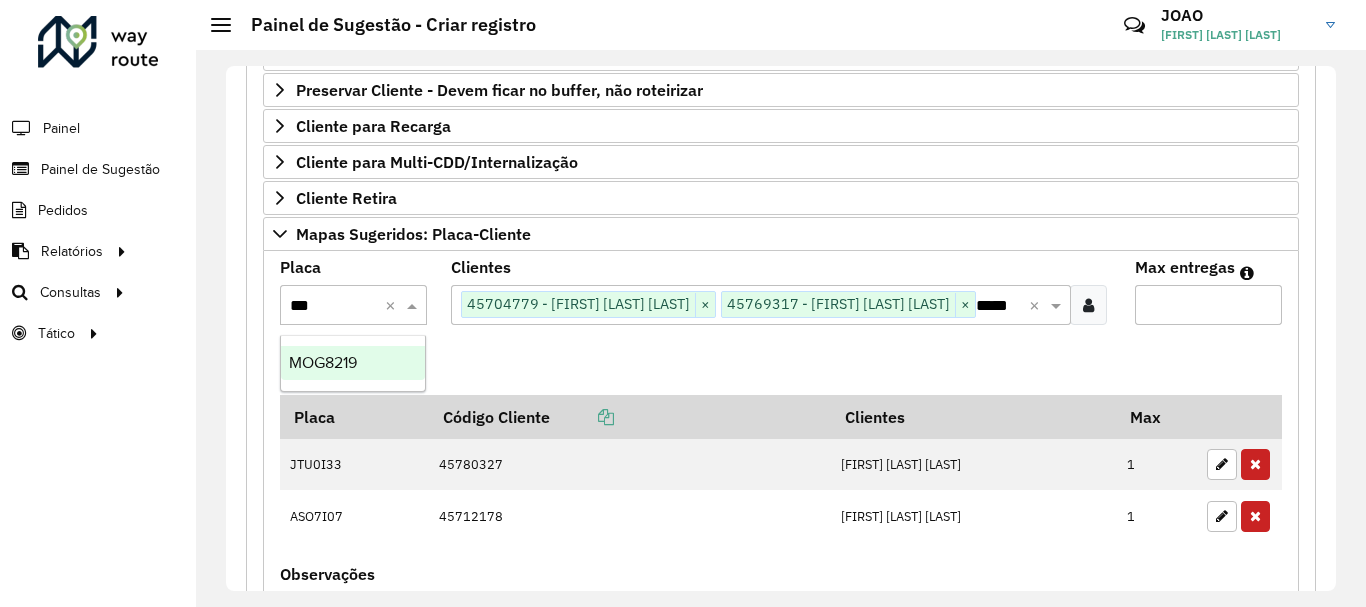 click on "MOG8219" at bounding box center [323, 362] 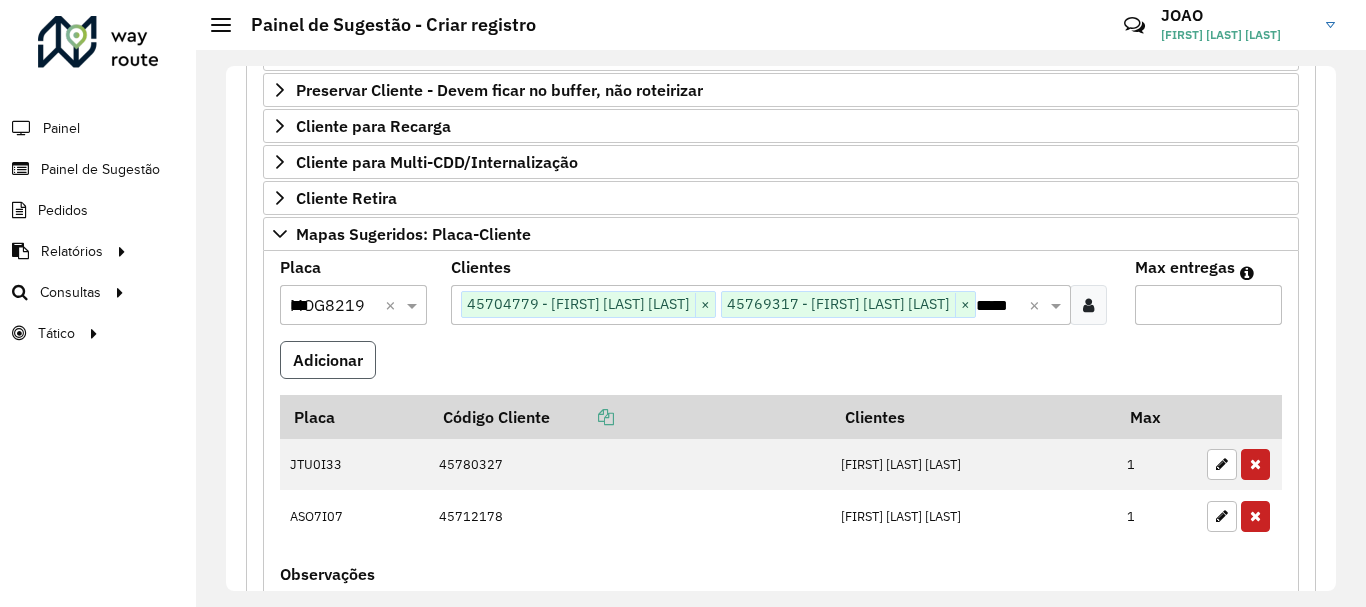 click on "Adicionar" at bounding box center [328, 360] 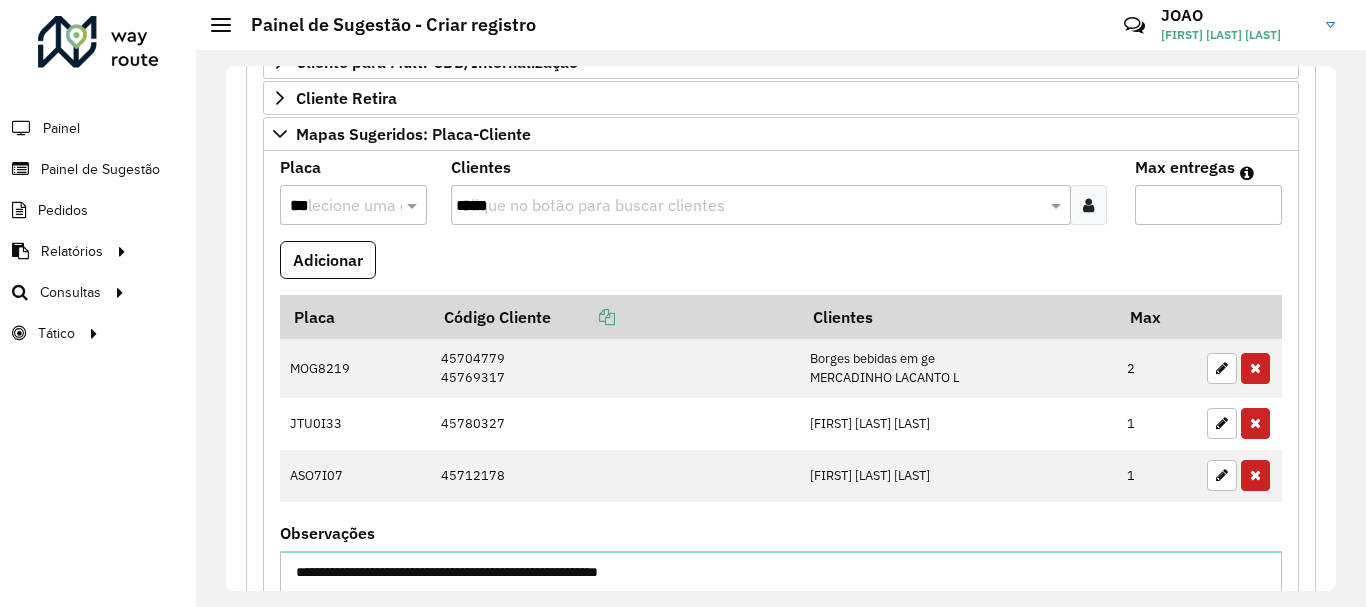 scroll, scrollTop: 390, scrollLeft: 0, axis: vertical 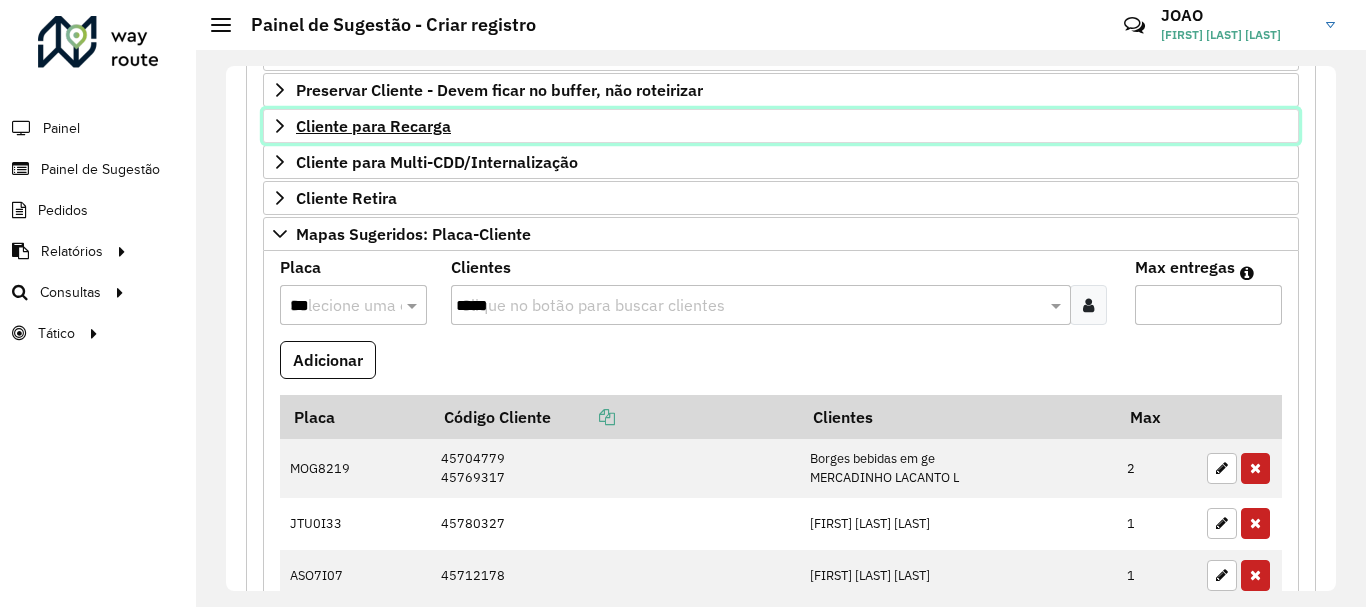 click on "Cliente para Recarga" at bounding box center [373, 126] 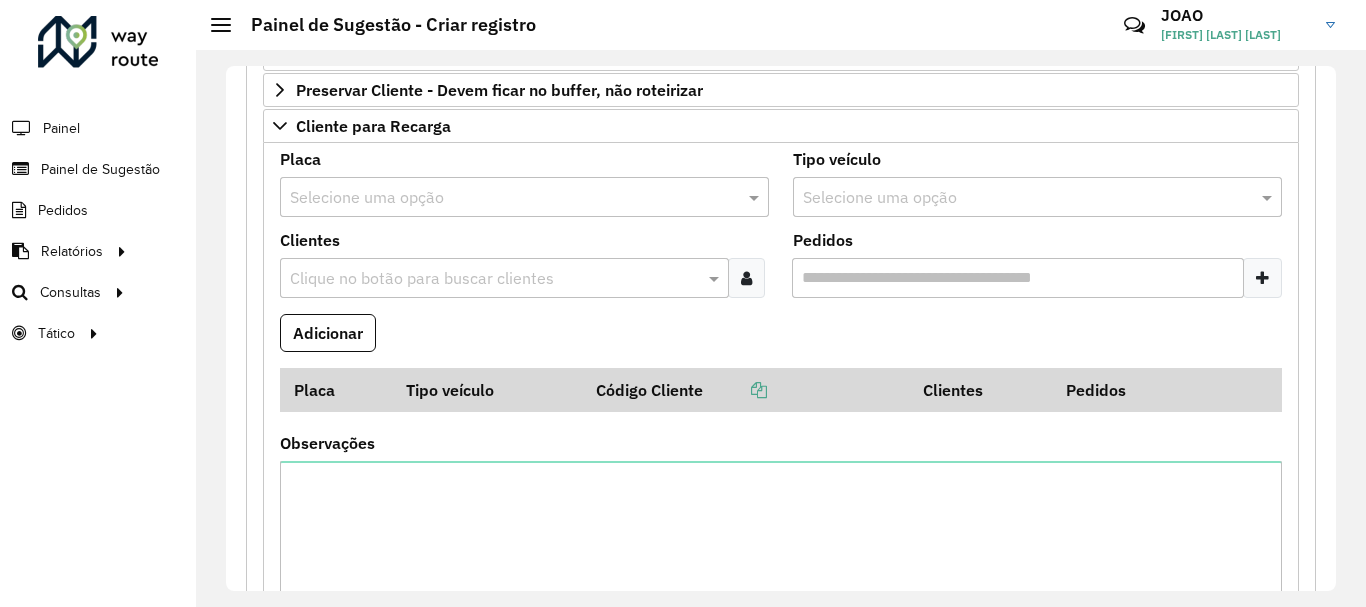 click at bounding box center (494, 279) 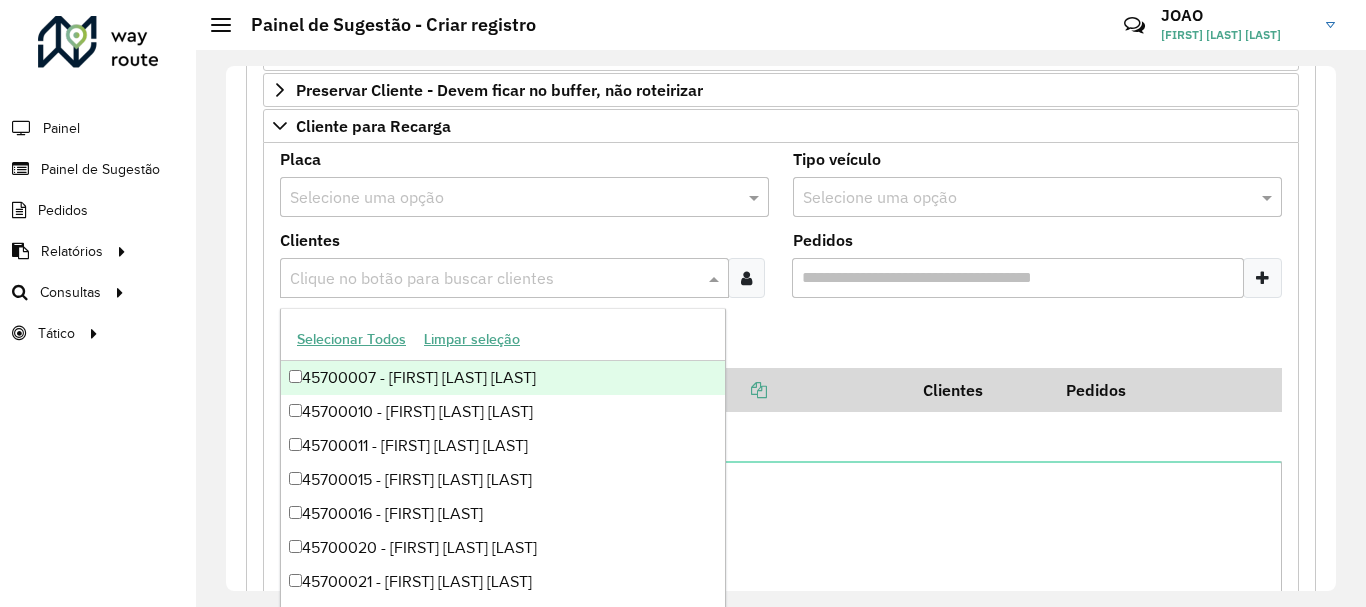 click on "Adicionar" at bounding box center (781, 341) 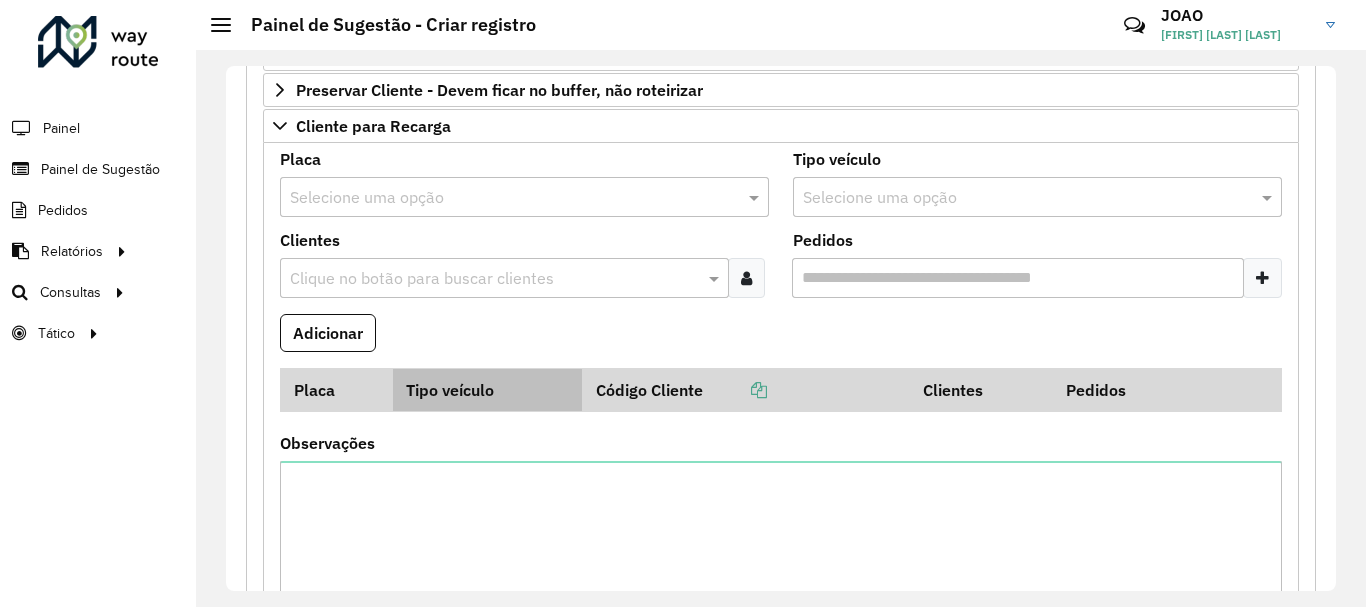 scroll, scrollTop: 490, scrollLeft: 0, axis: vertical 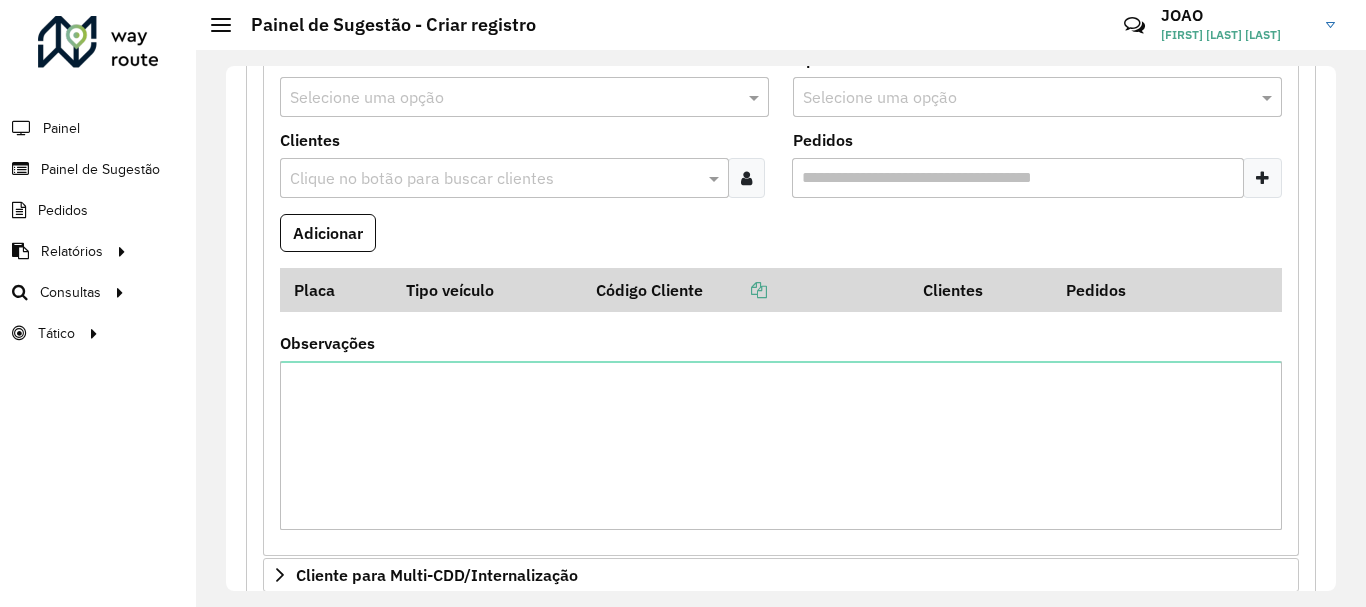 click at bounding box center (494, 179) 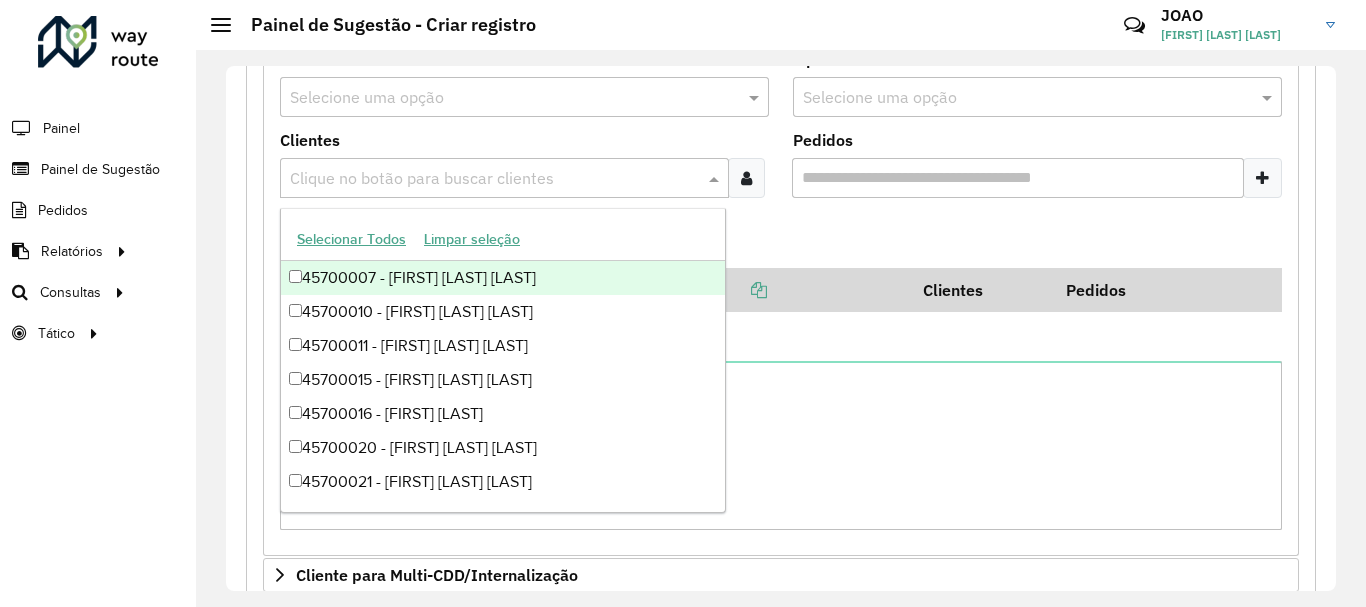 paste on "****" 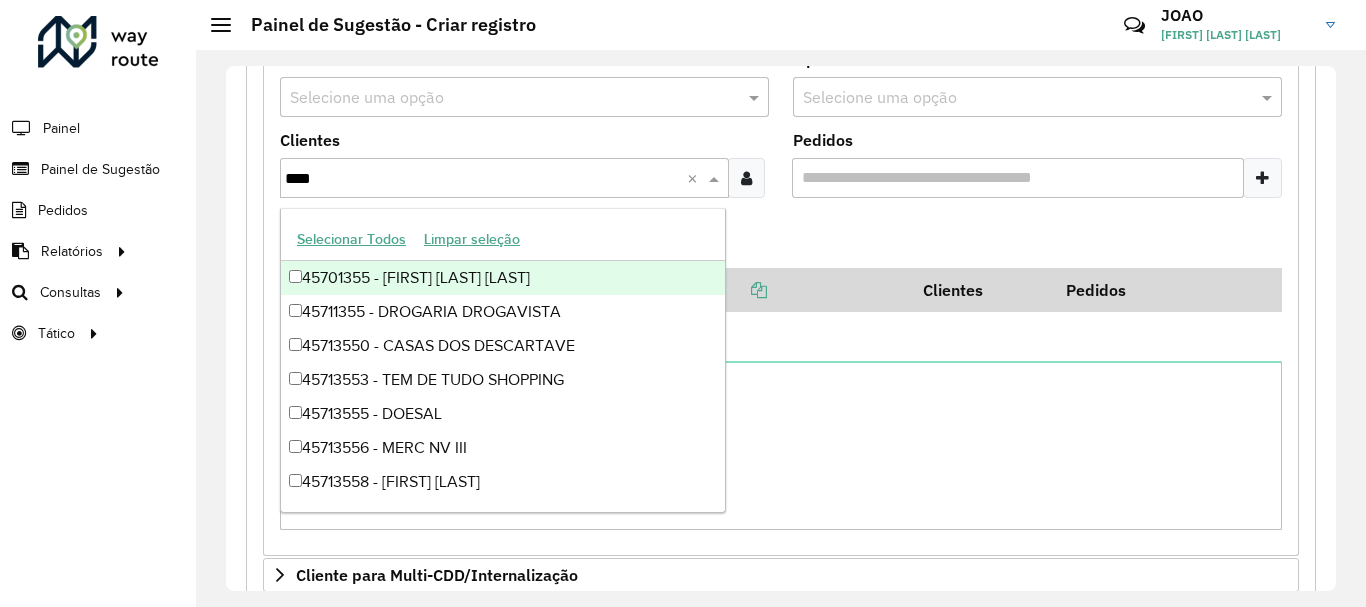 click on "45701355 - [FIRST] [LAST] [LAST]" at bounding box center (503, 278) 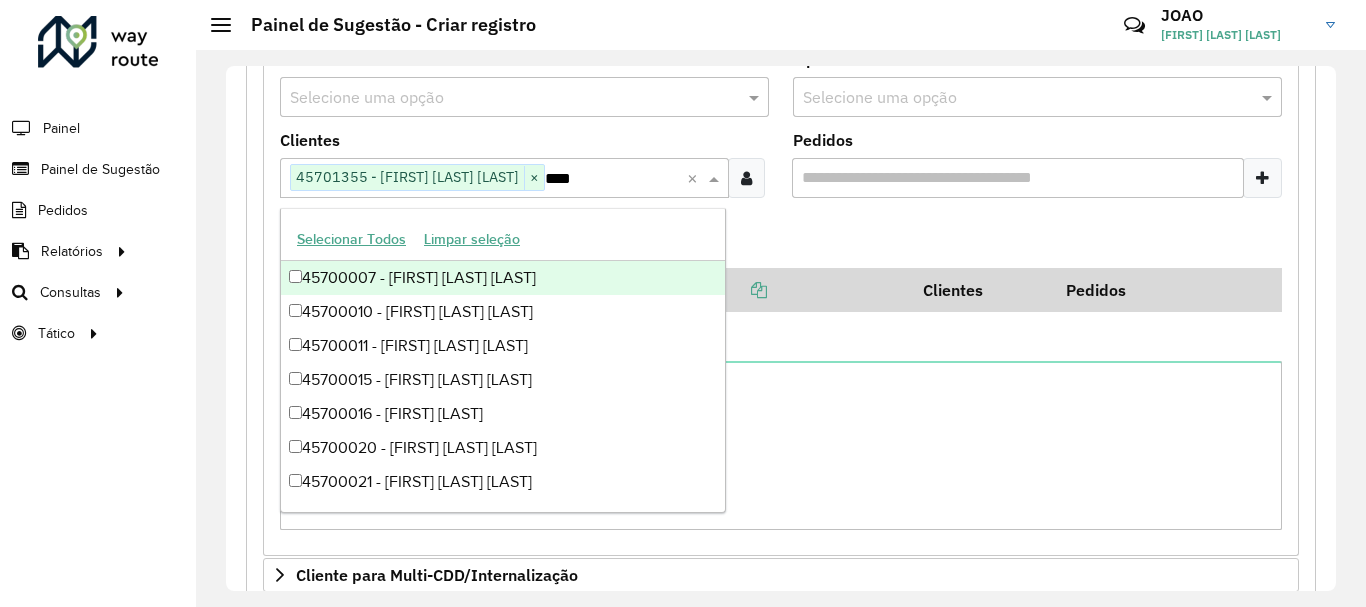 click on "Adicionar" at bounding box center (781, 241) 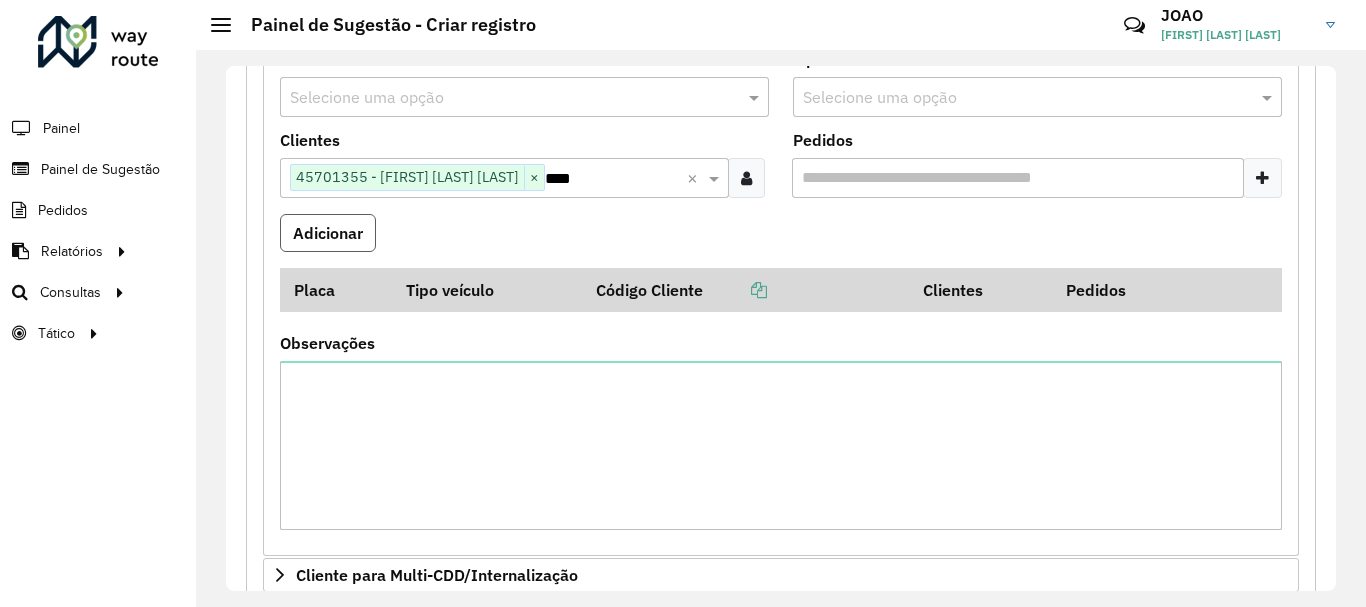 click on "Adicionar" at bounding box center (328, 233) 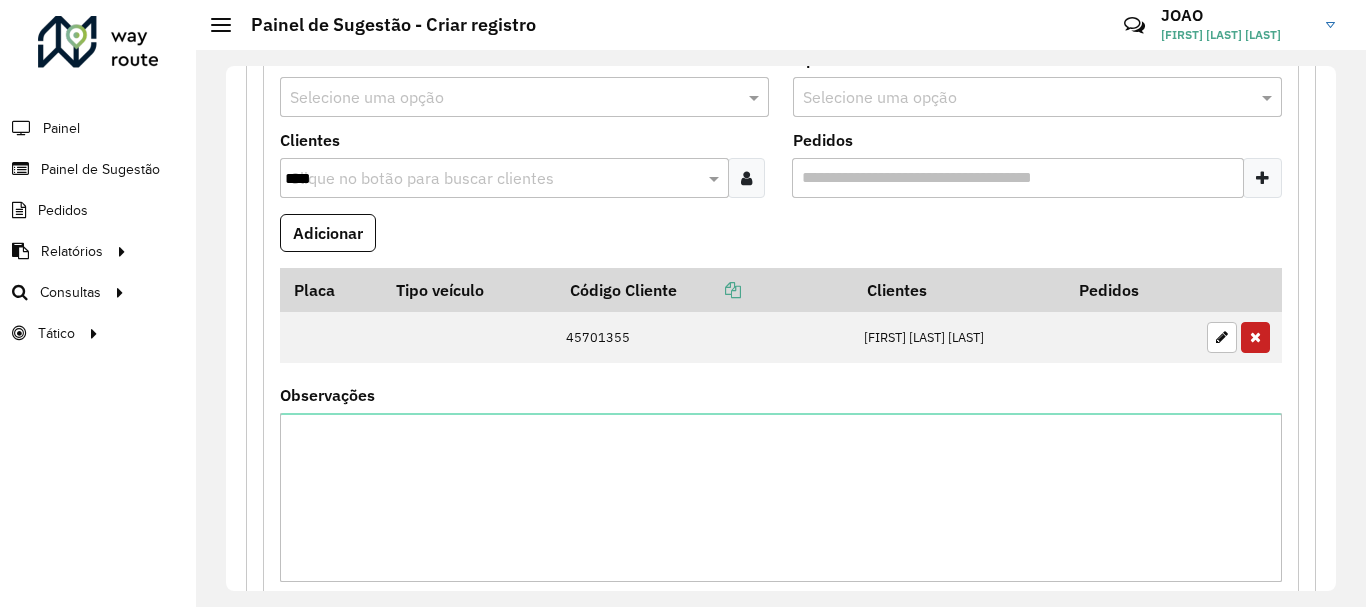 click on "****" at bounding box center [494, 179] 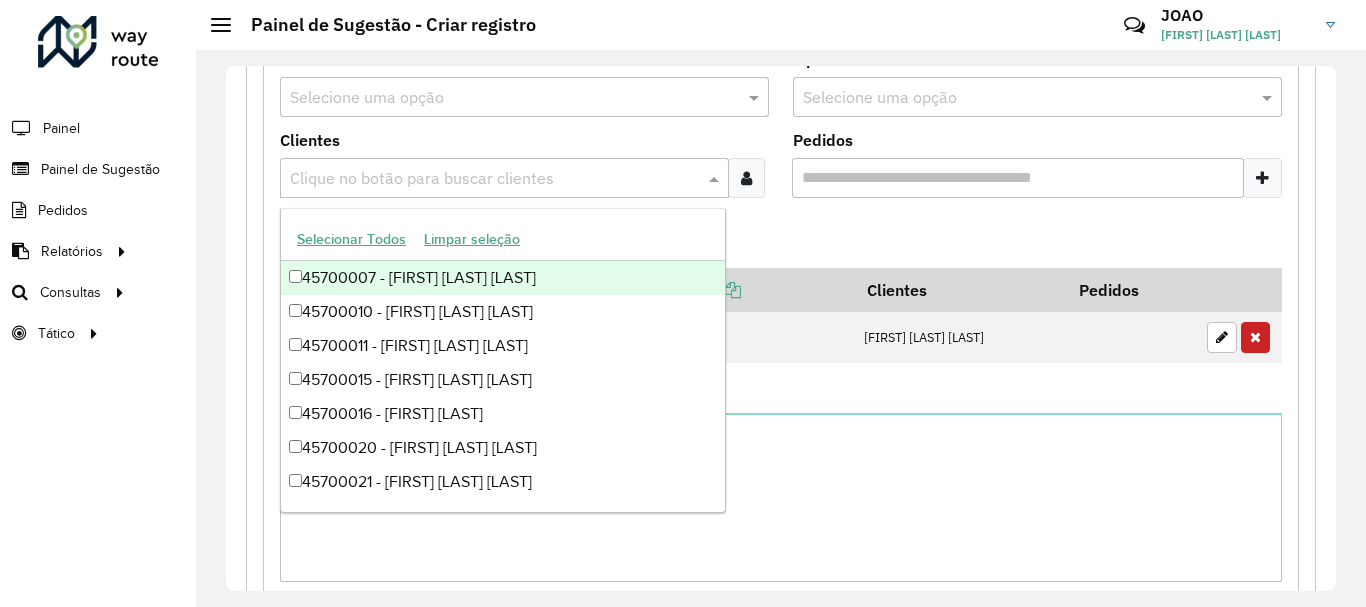 paste on "*****" 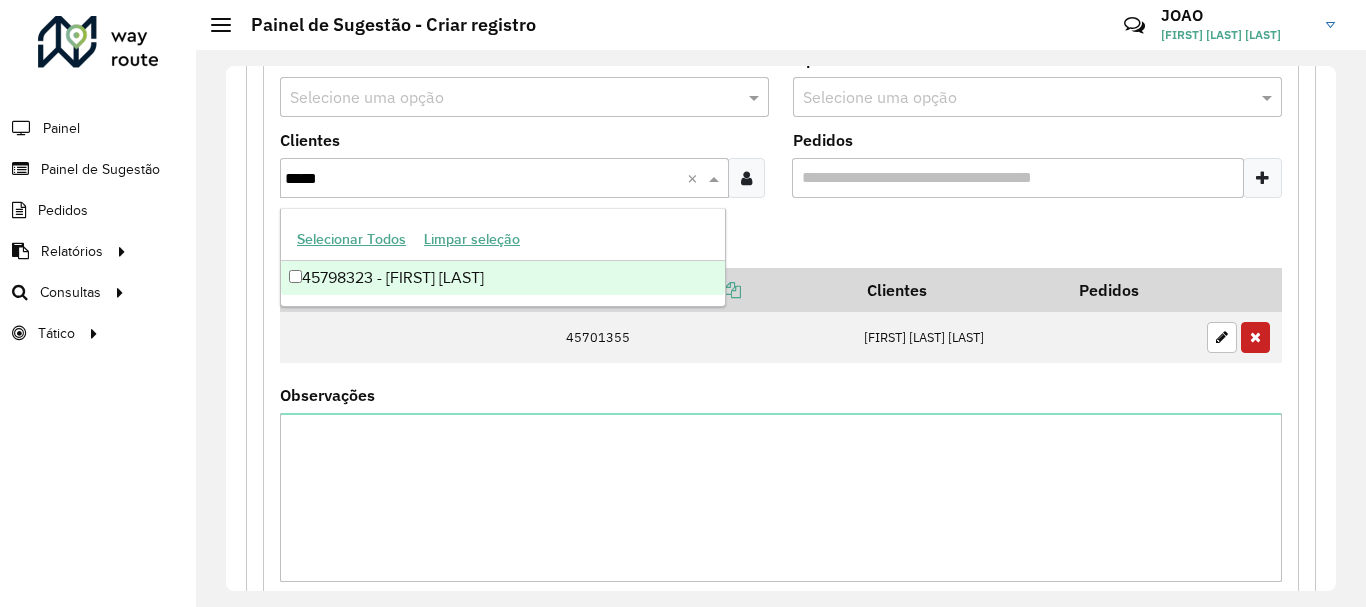 type on "*****" 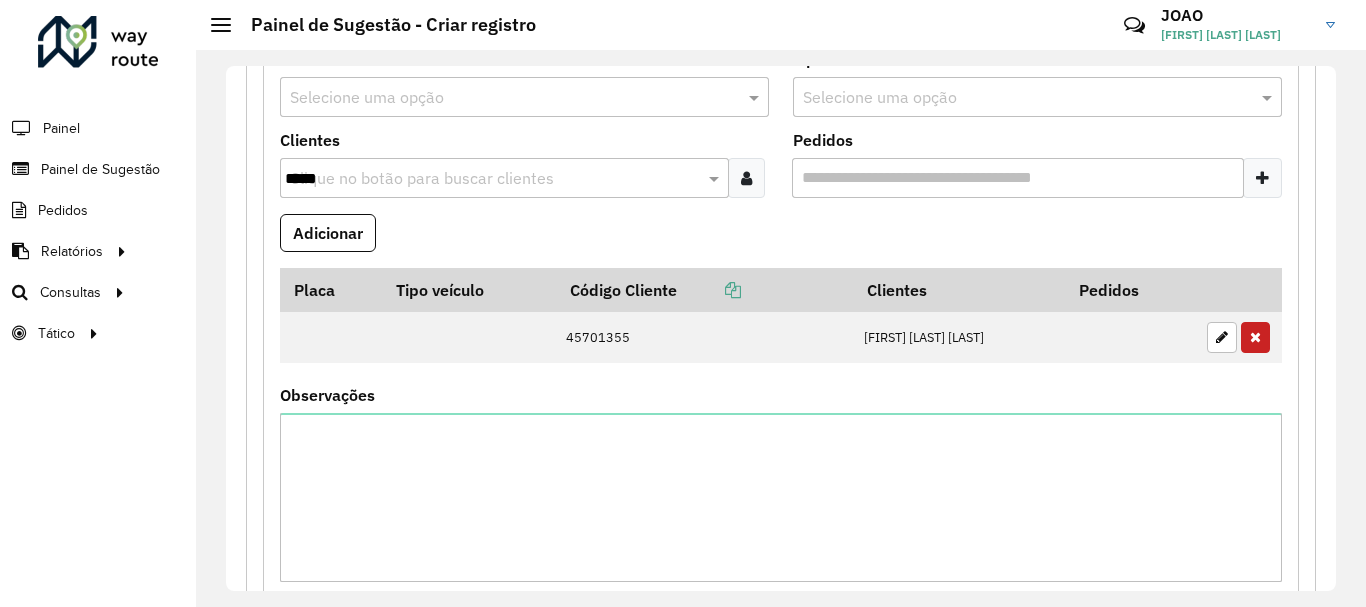 click on "*****" at bounding box center [494, 179] 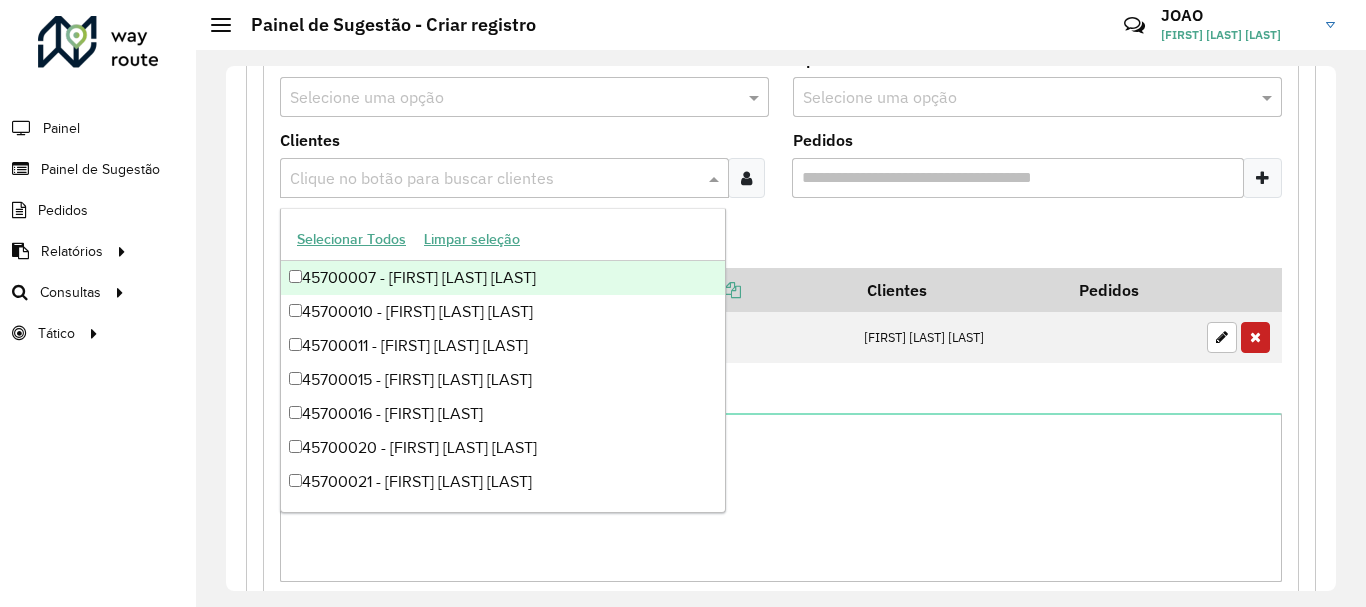 paste on "*****" 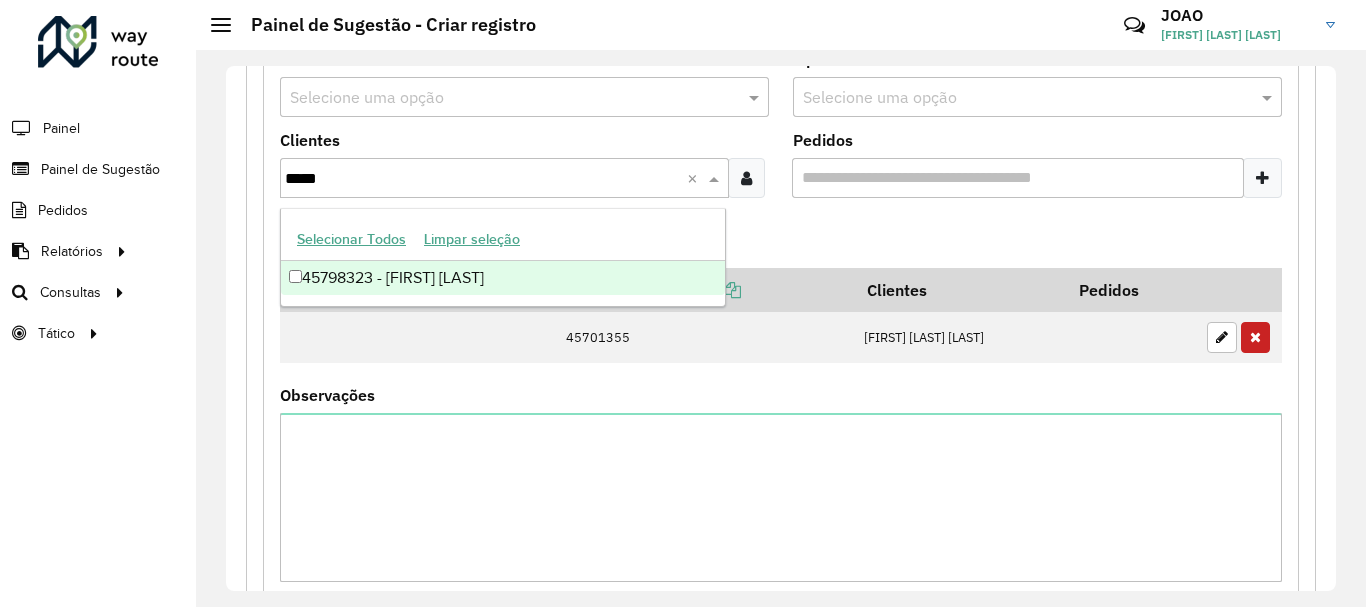 type on "*****" 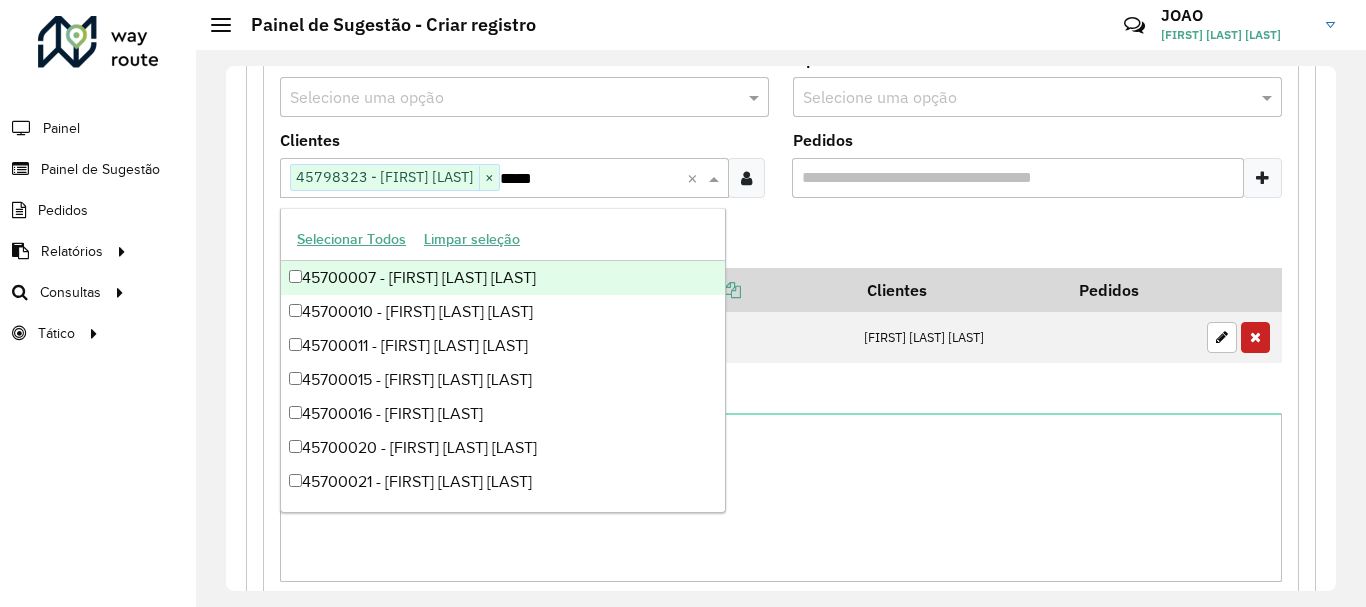 click on "Adicionar" at bounding box center (781, 241) 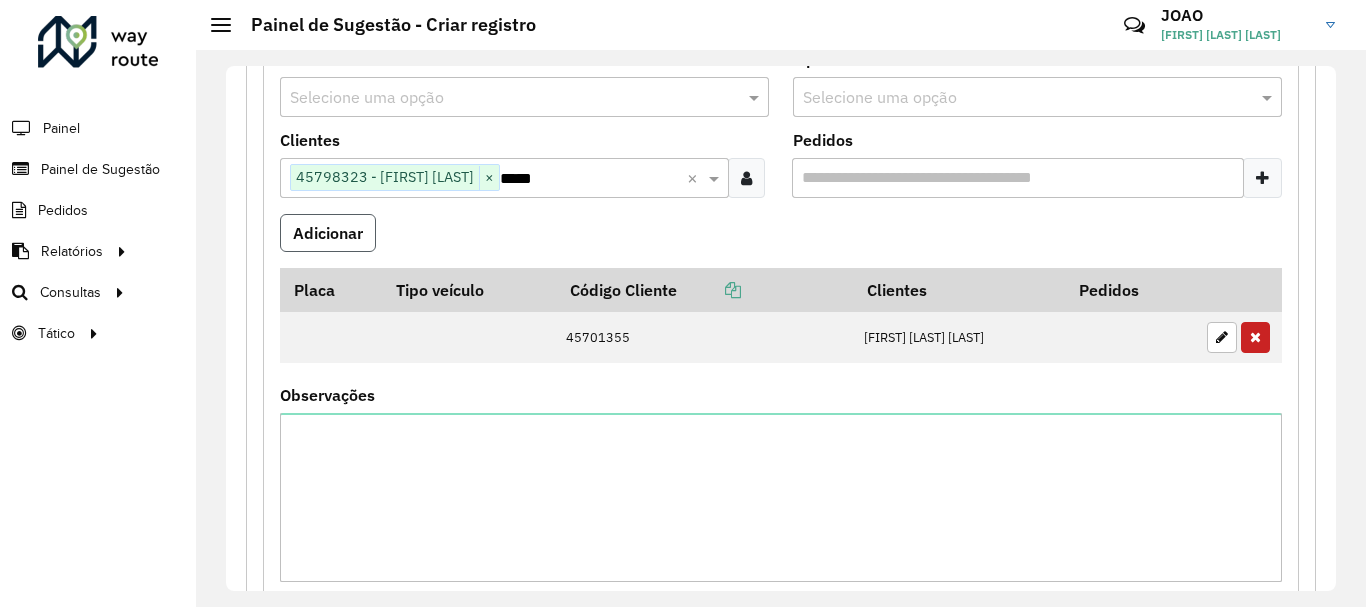 click on "Adicionar" at bounding box center (328, 233) 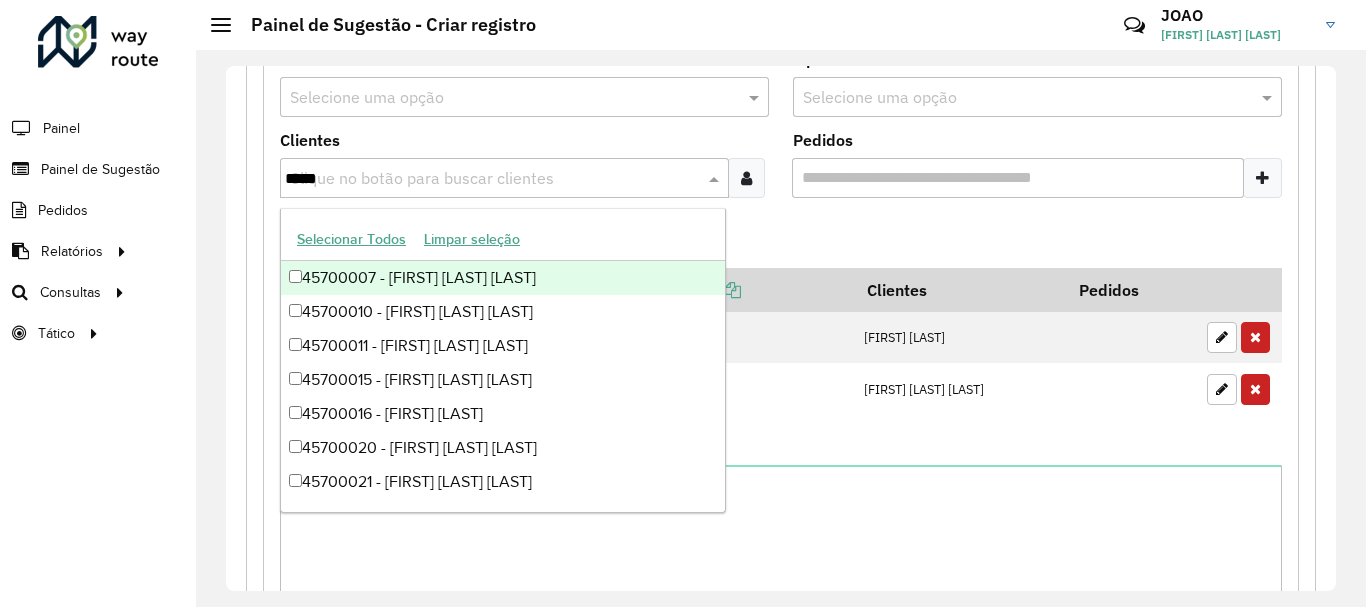 click on "Clique no botão para buscar clientes *****" at bounding box center [504, 178] 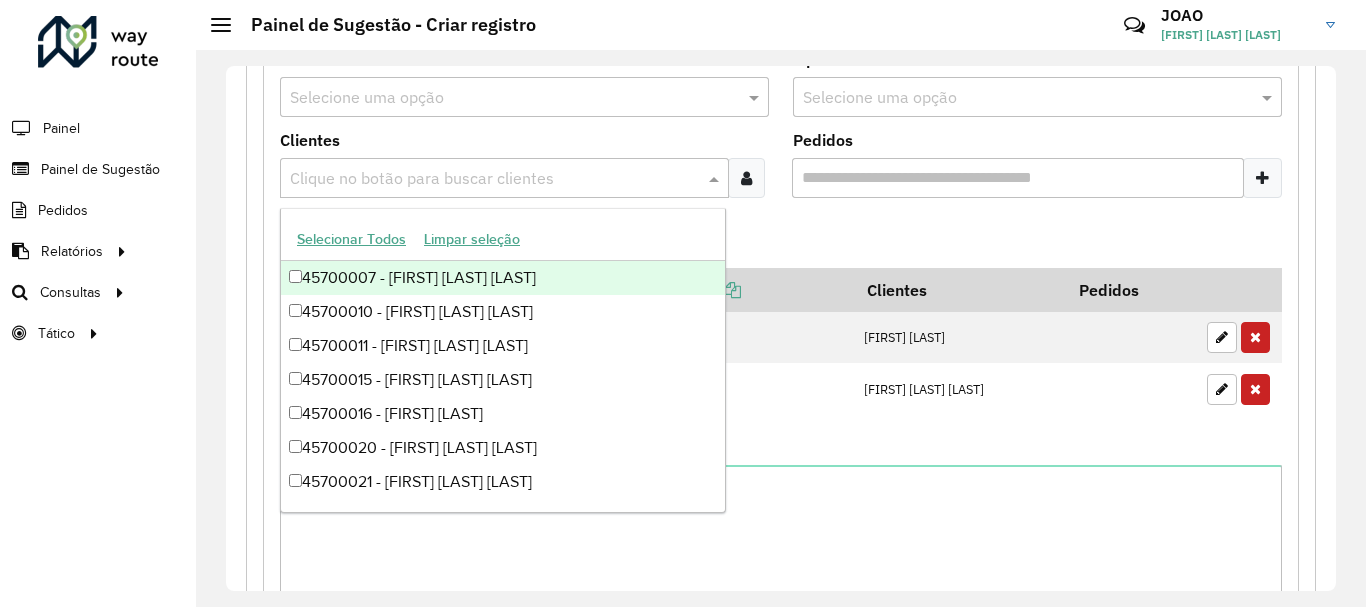 paste on "*****" 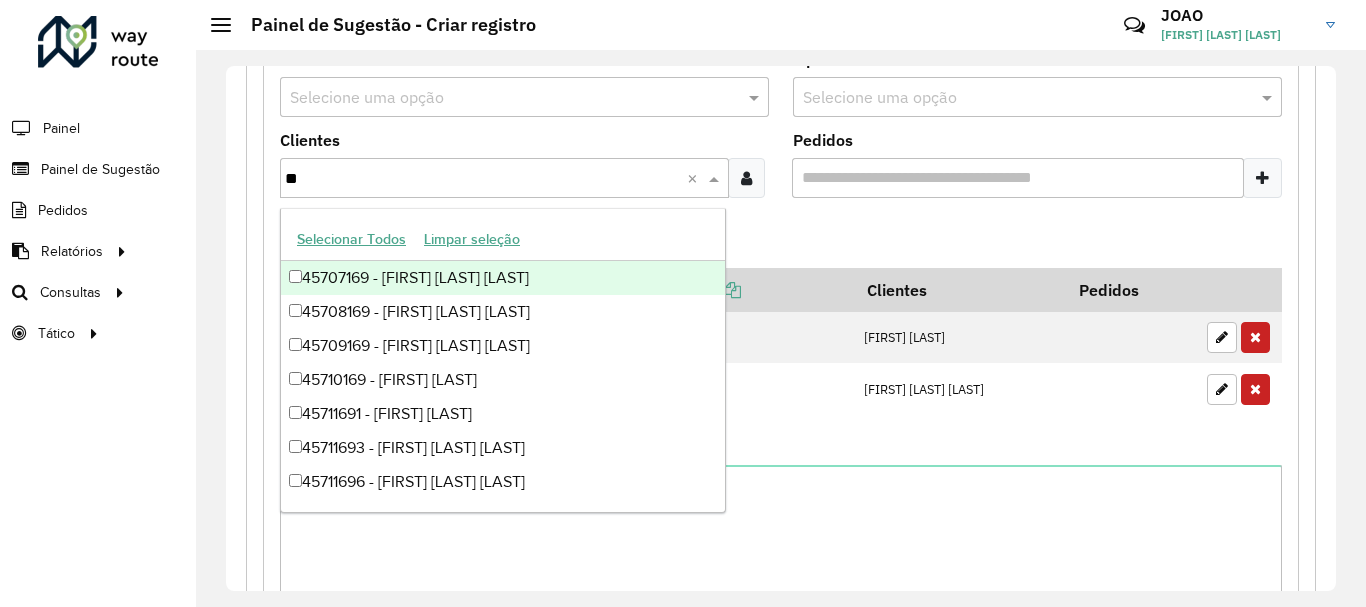 type on "*" 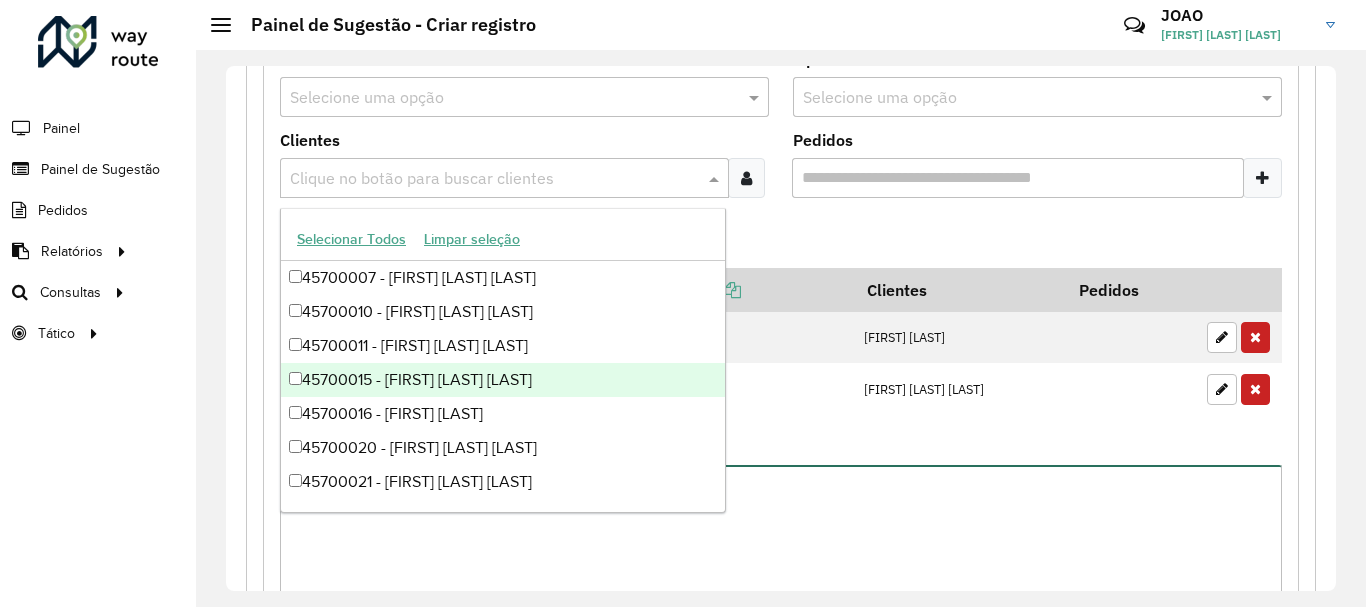 click on "Observações" at bounding box center [781, 549] 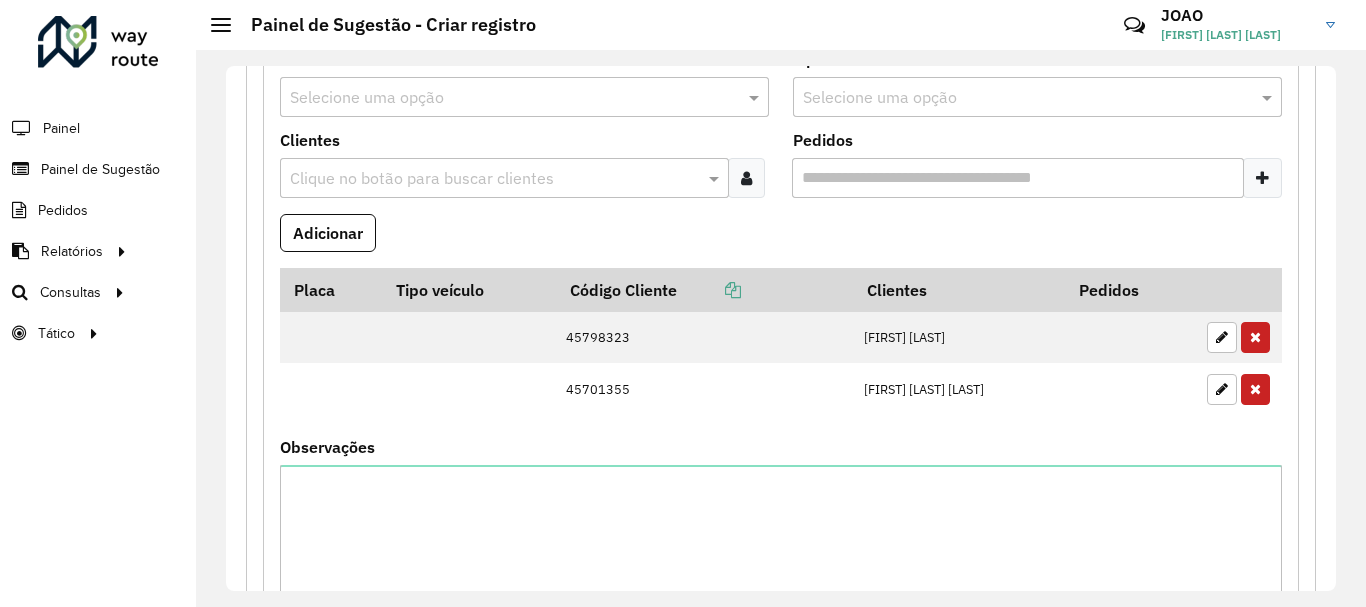 click on "Adicionar" at bounding box center [781, 241] 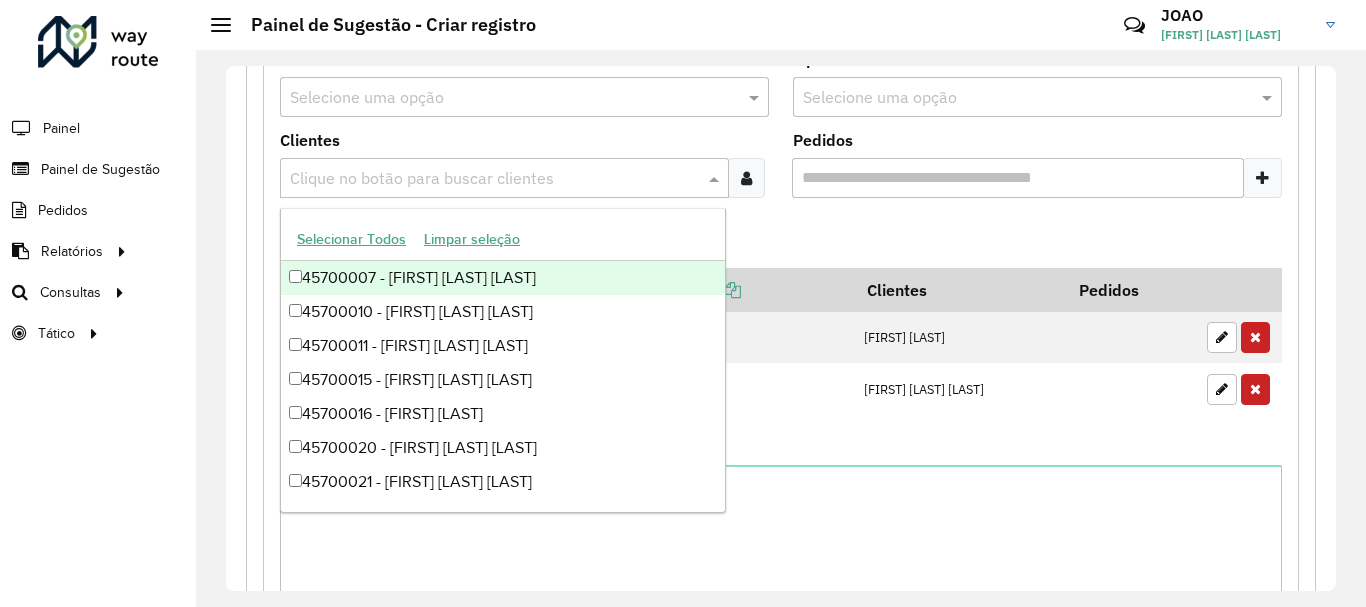 click at bounding box center (494, 179) 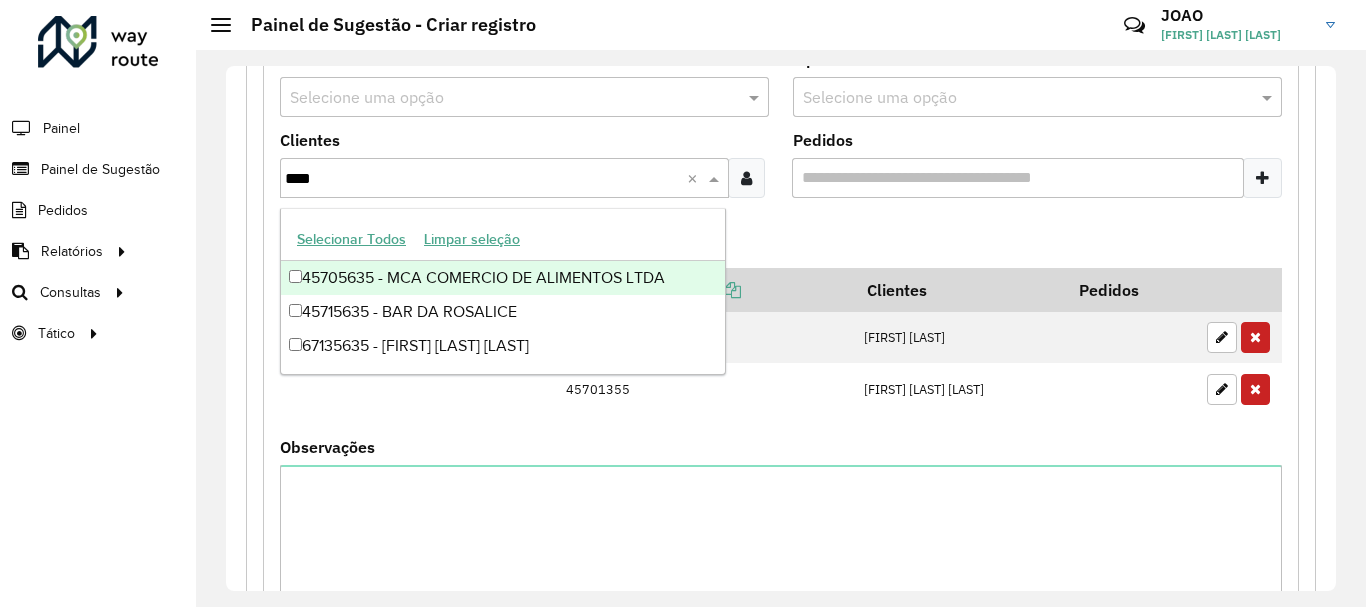 click on "45705635 - MCA COMERCIO DE ALIMENTOS LTDA" at bounding box center [503, 278] 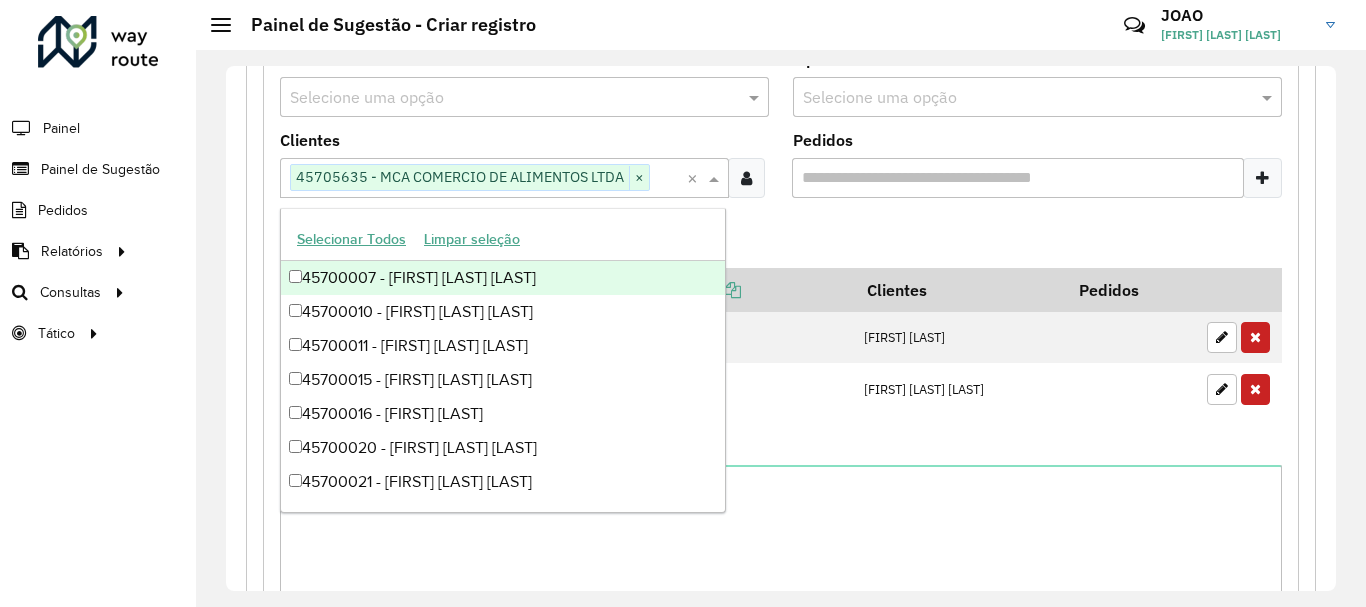 paste on "*****" 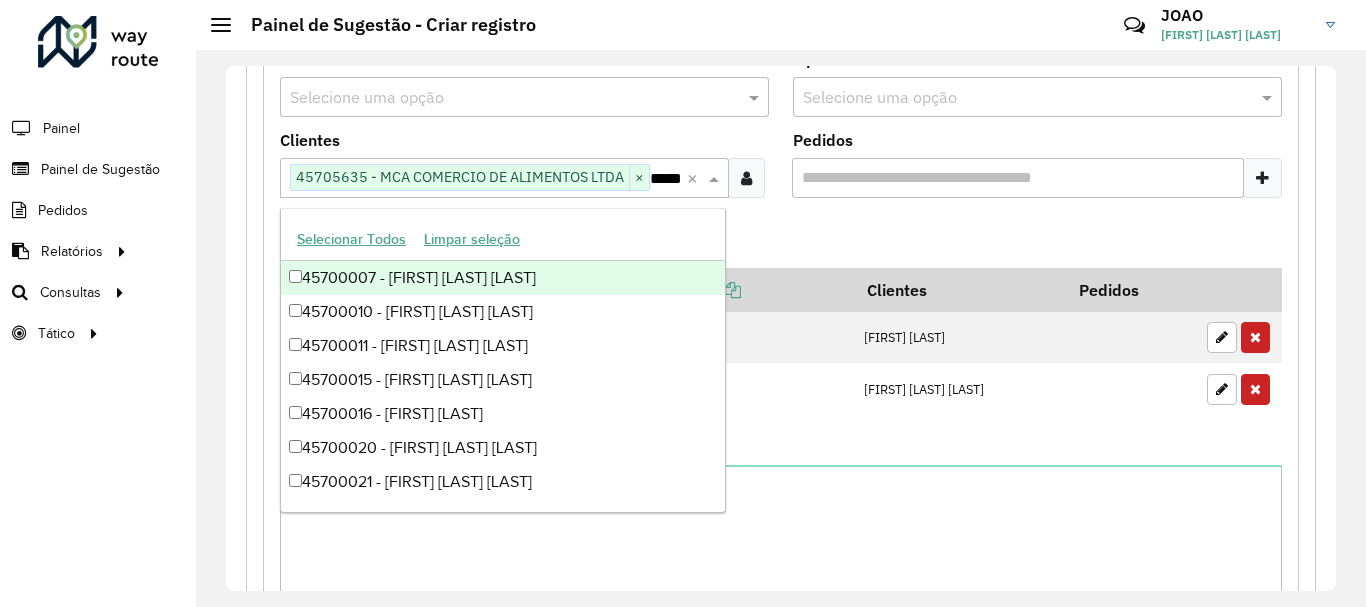 scroll, scrollTop: 0, scrollLeft: 14, axis: horizontal 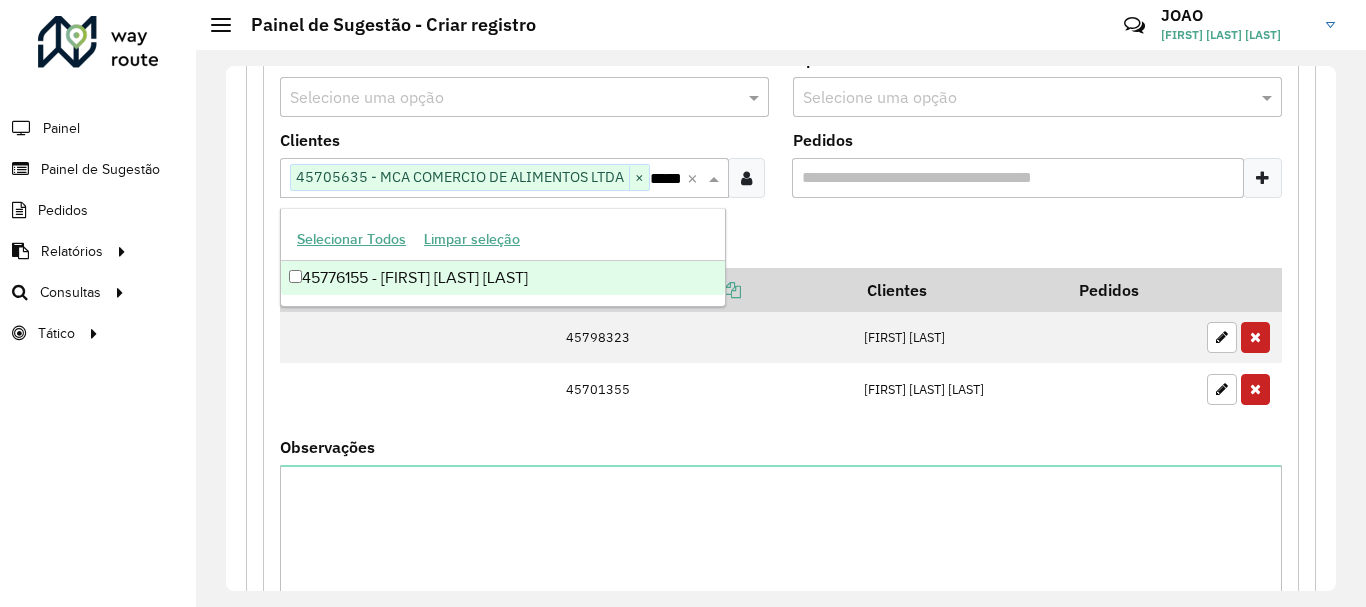 click on "45776155 - [FIRST] [LAST] [LAST]" at bounding box center [503, 278] 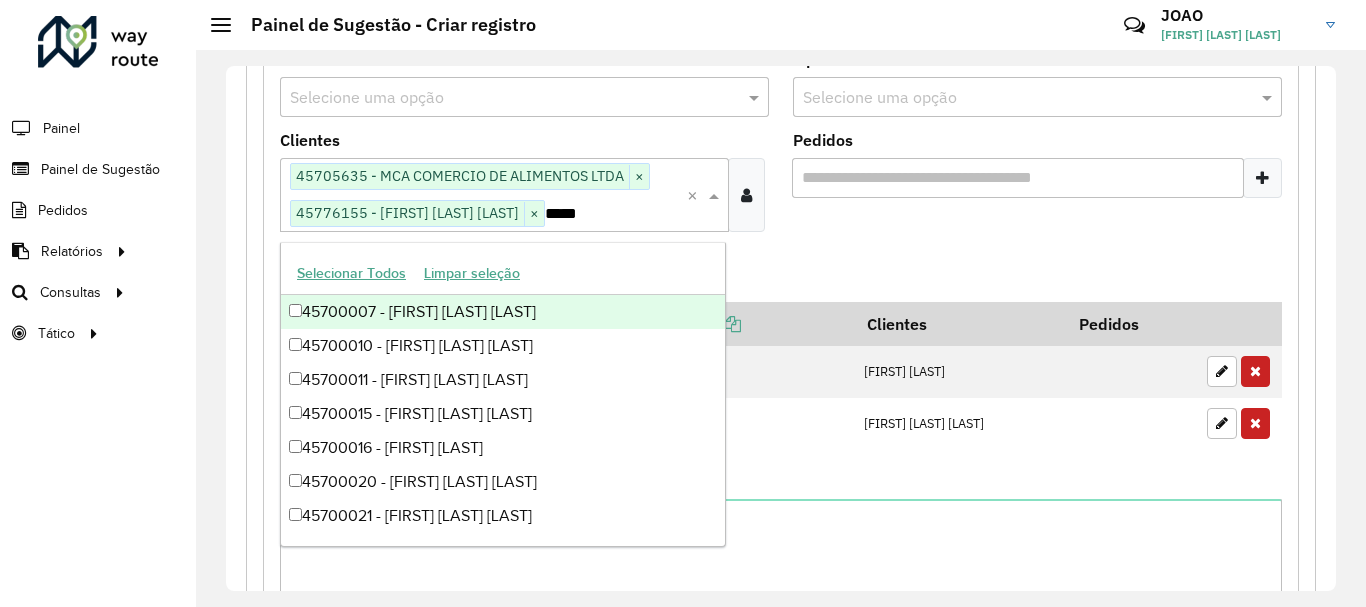 click on "Pedidos" at bounding box center [1037, 190] 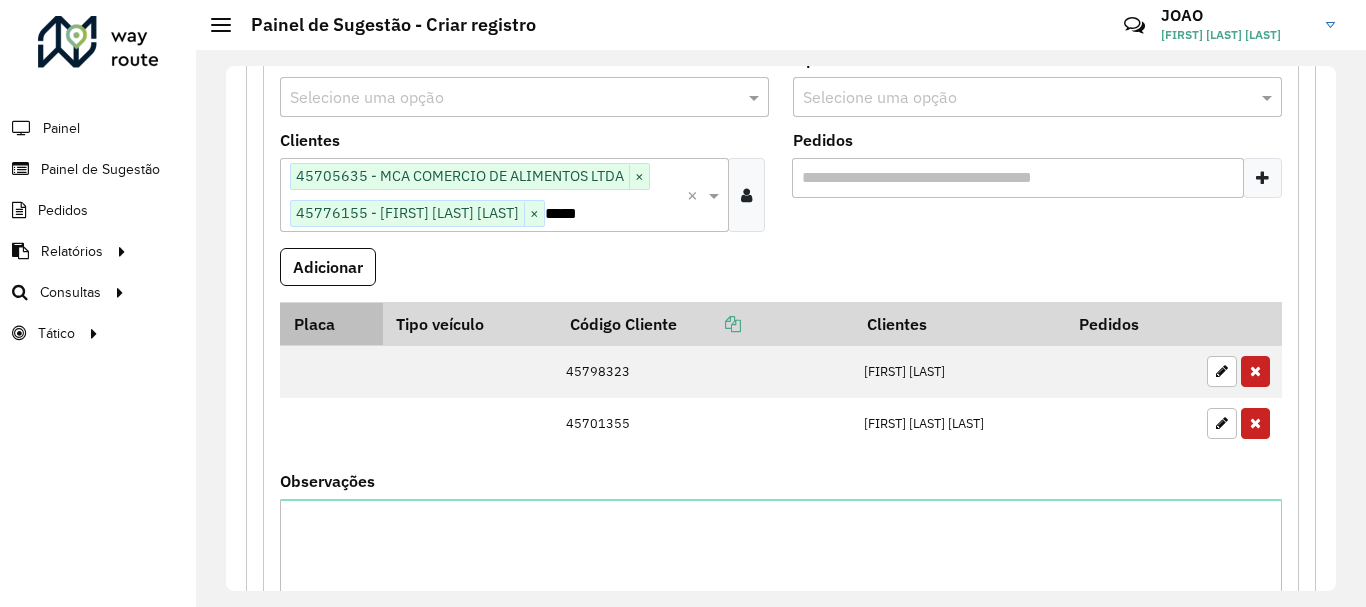 click on "Adicionar" at bounding box center [328, 267] 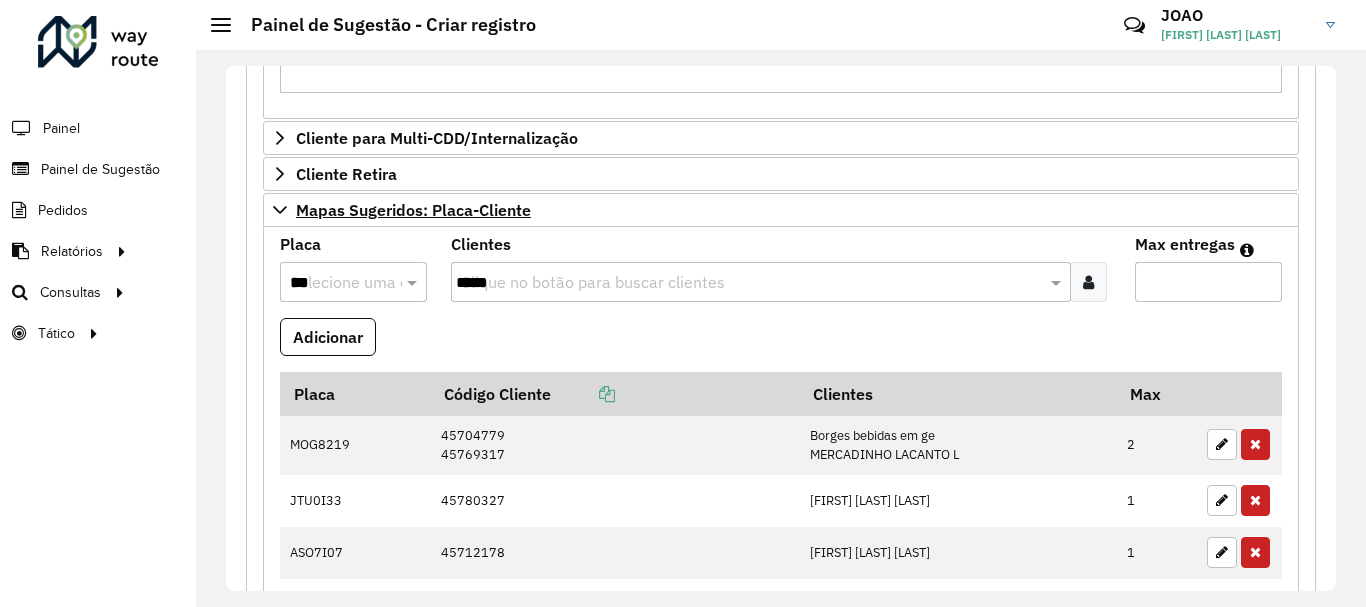 scroll, scrollTop: 1662, scrollLeft: 0, axis: vertical 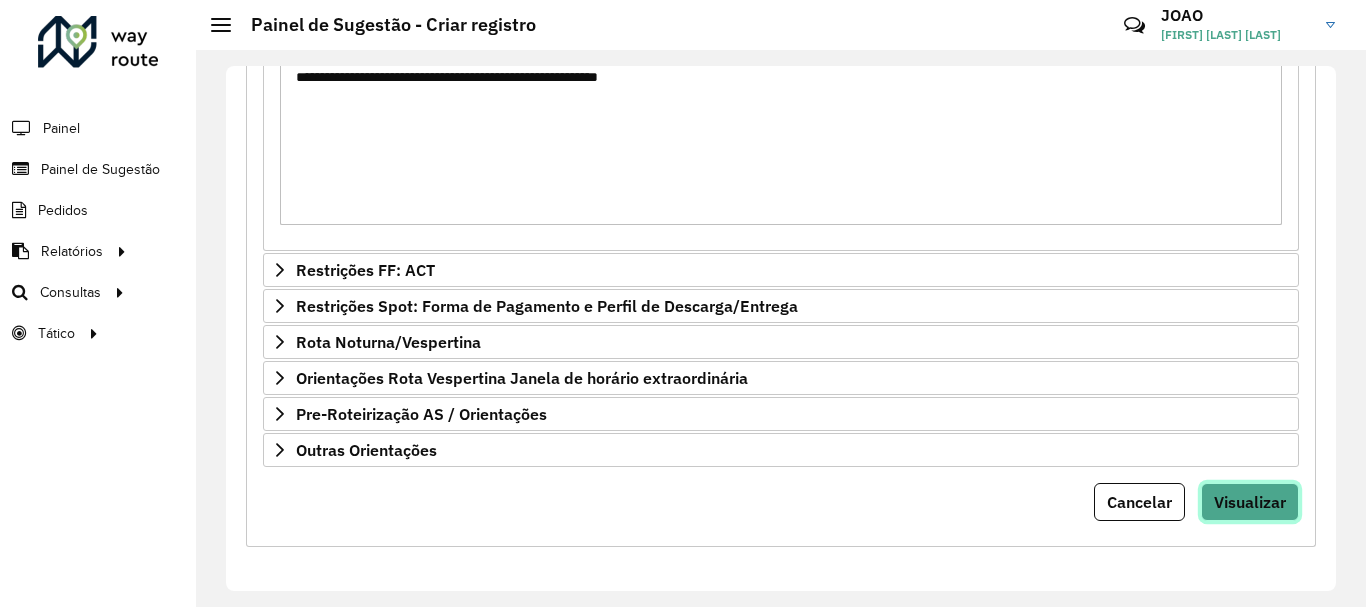 click on "Visualizar" at bounding box center (1250, 502) 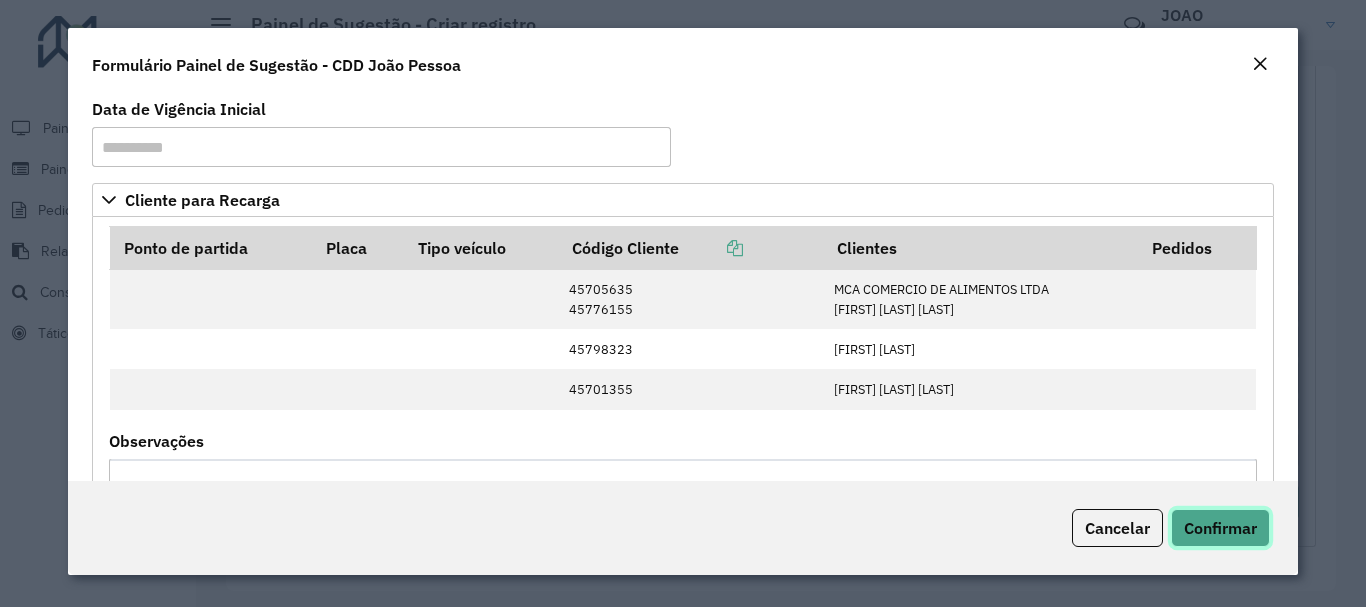 click on "Confirmar" 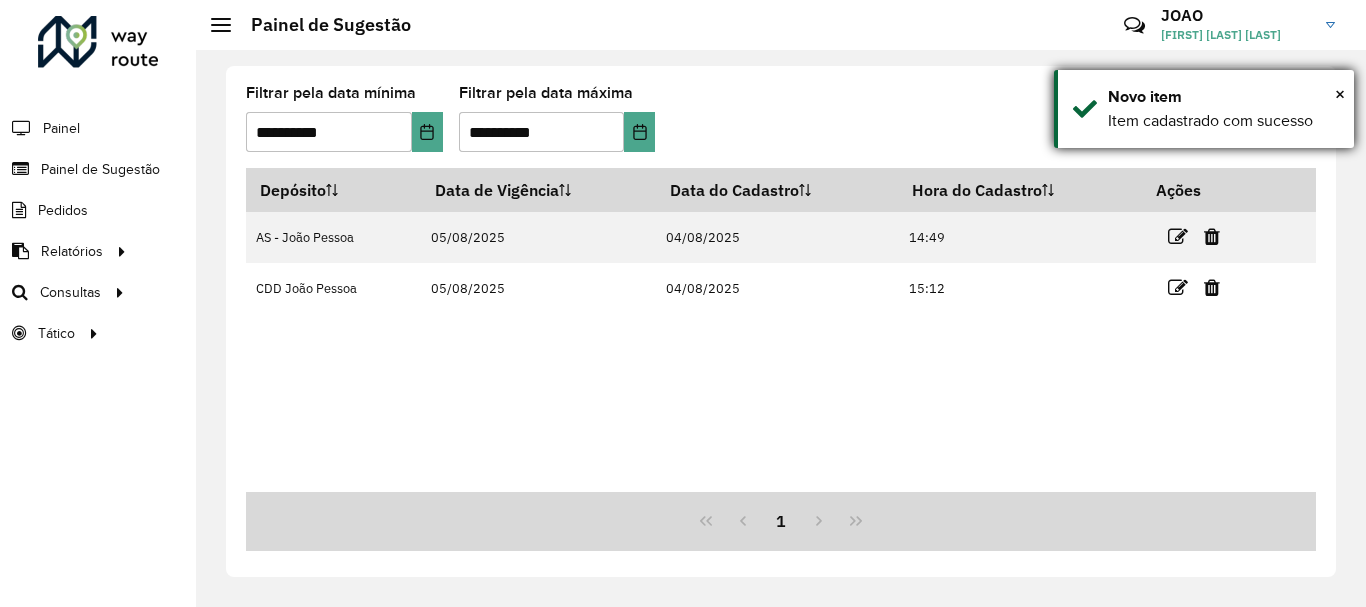 click on "×  Novo item  Item cadastrado com sucesso" at bounding box center [1204, 109] 